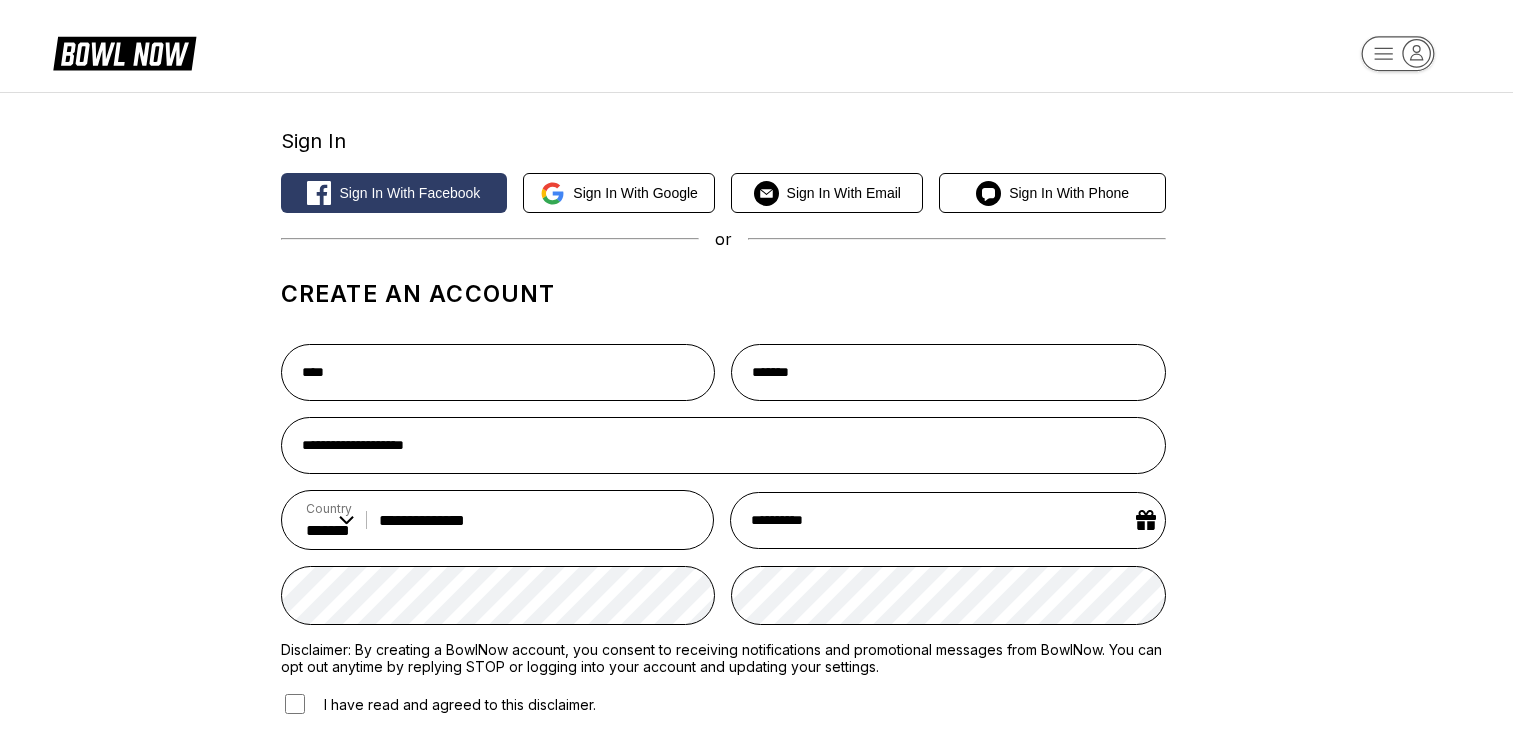 select on "**" 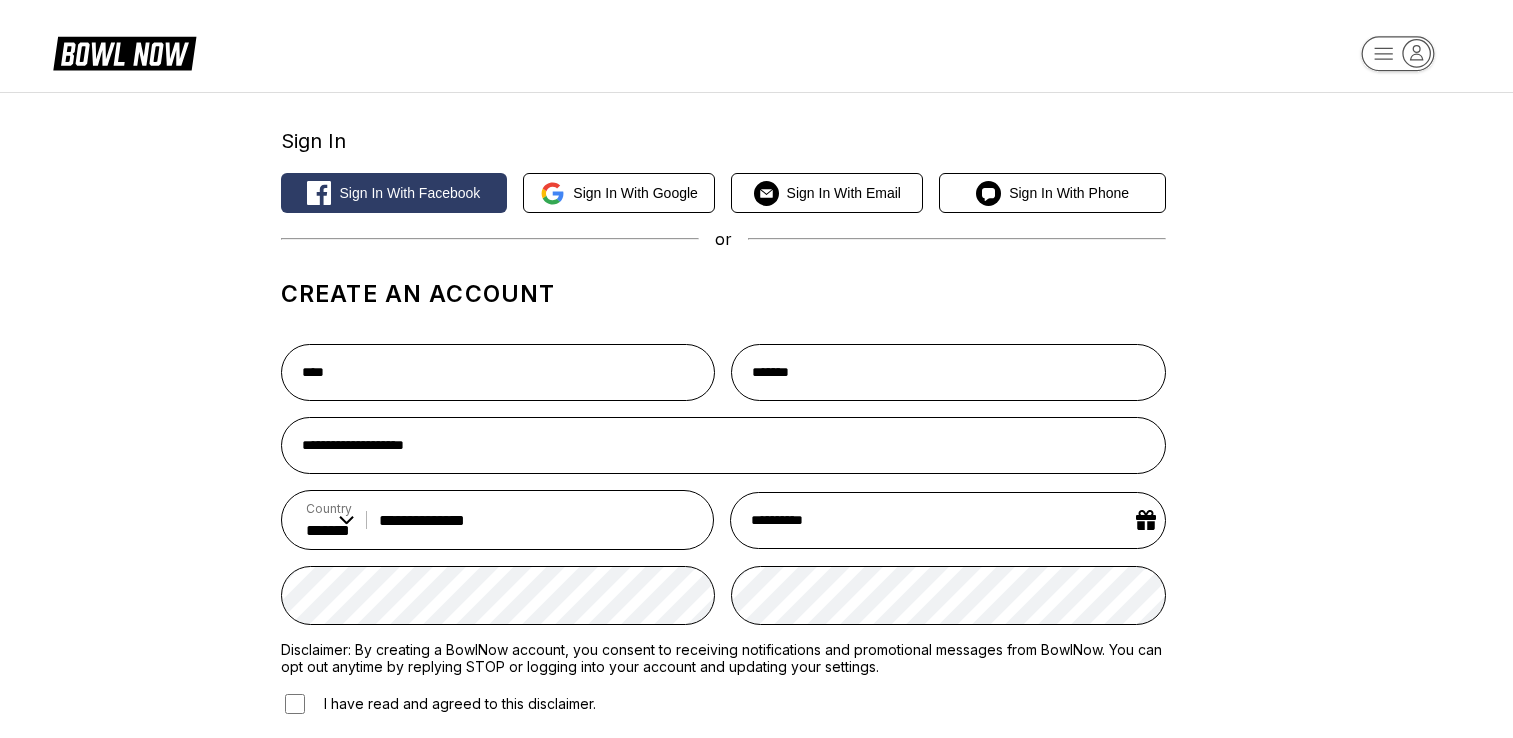 scroll, scrollTop: 100, scrollLeft: 0, axis: vertical 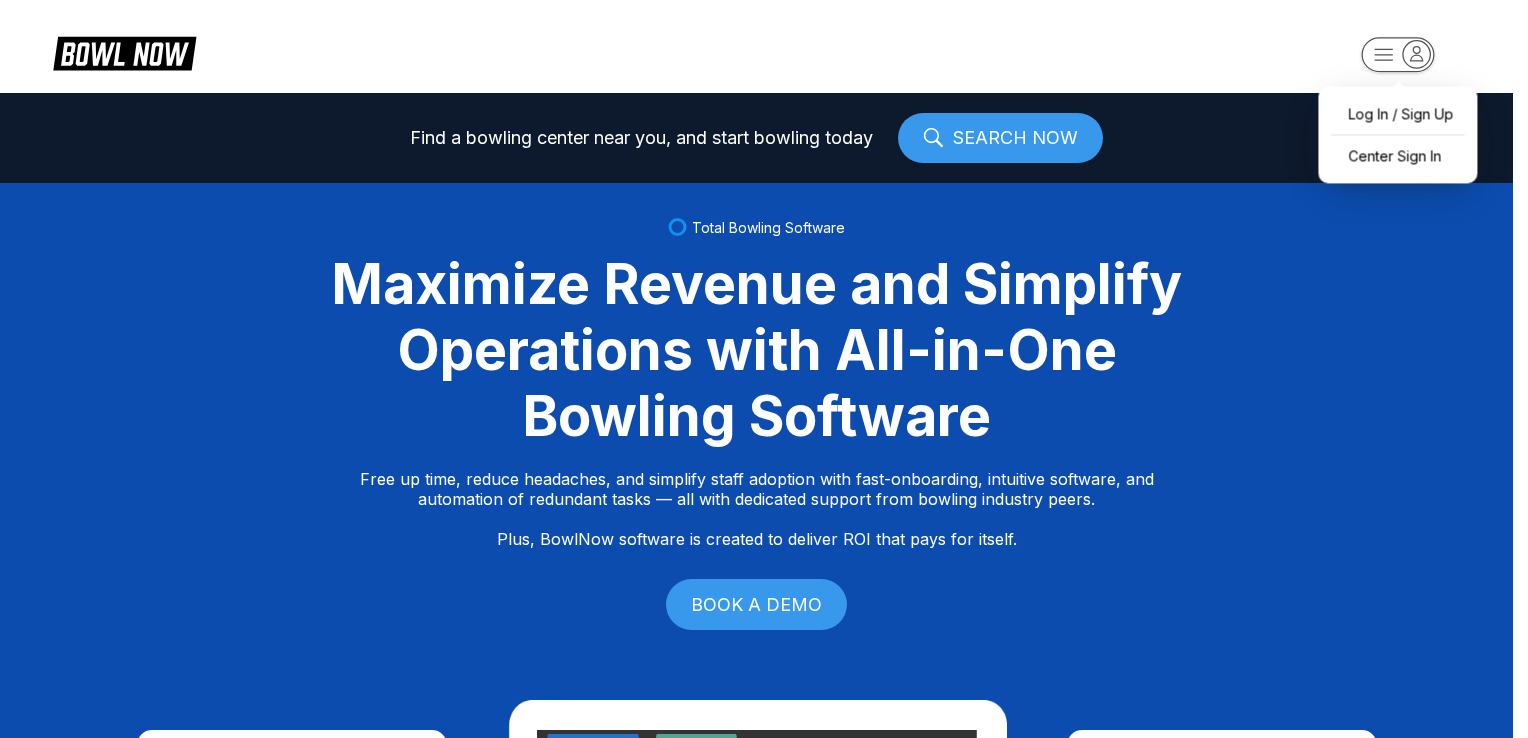 click on "Log In / Sign Up Center Sign In Find a bowling center near you, and start bowling today SEARCH NOW Total Bowling Software Maximize Revenue and Simplify Operations with All-in-One Bowling Software Free up time, reduce headaches, and simplify staff adoption with fast-onboarding, intuitive software, and automation of redundant tasks — all with dedicated support from bowling industry peers. Plus, BowlNow software is created to deliver ROI that pays for itself. BOOK A DEMO Free Up Time With Fast Onboarding We know time is critical, so we’ve streamlined our onboarding process to be fast and hassle-free. Even better, you’ll have on-demand, hands-on support from bowling industry peers. Intuitive Software to Simplify Staff Adoption Our platform is built to be intuitive, modern, and easy-to-use, ensuring your staff can quickly adopt and stay focused on what matters most—delivering an exceptional customer experience. Automation of Redundant Tasks Created to Deliver ROI That Pays for Itself Fast Track Step One" at bounding box center [764, 369] 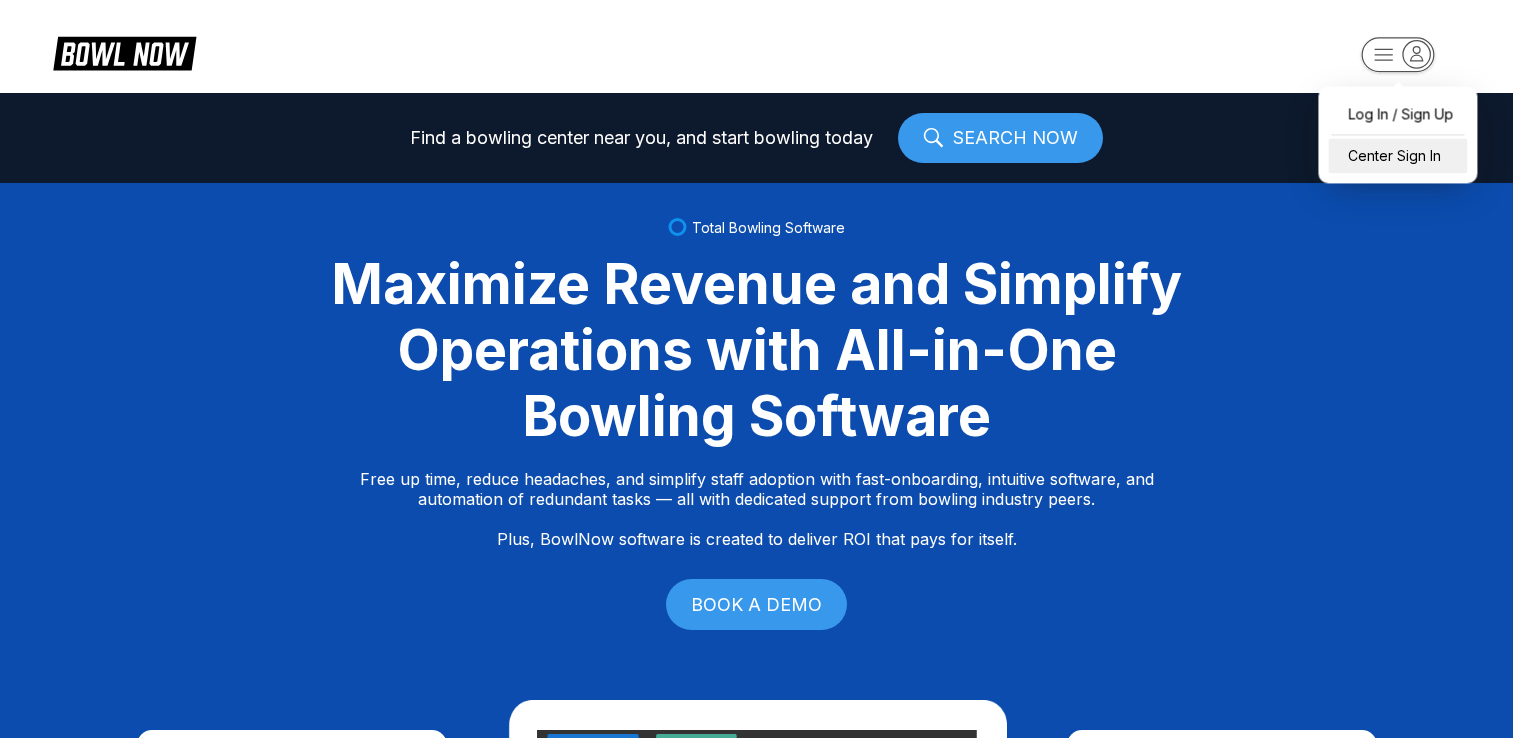 click on "Center Sign In" at bounding box center (1397, 155) 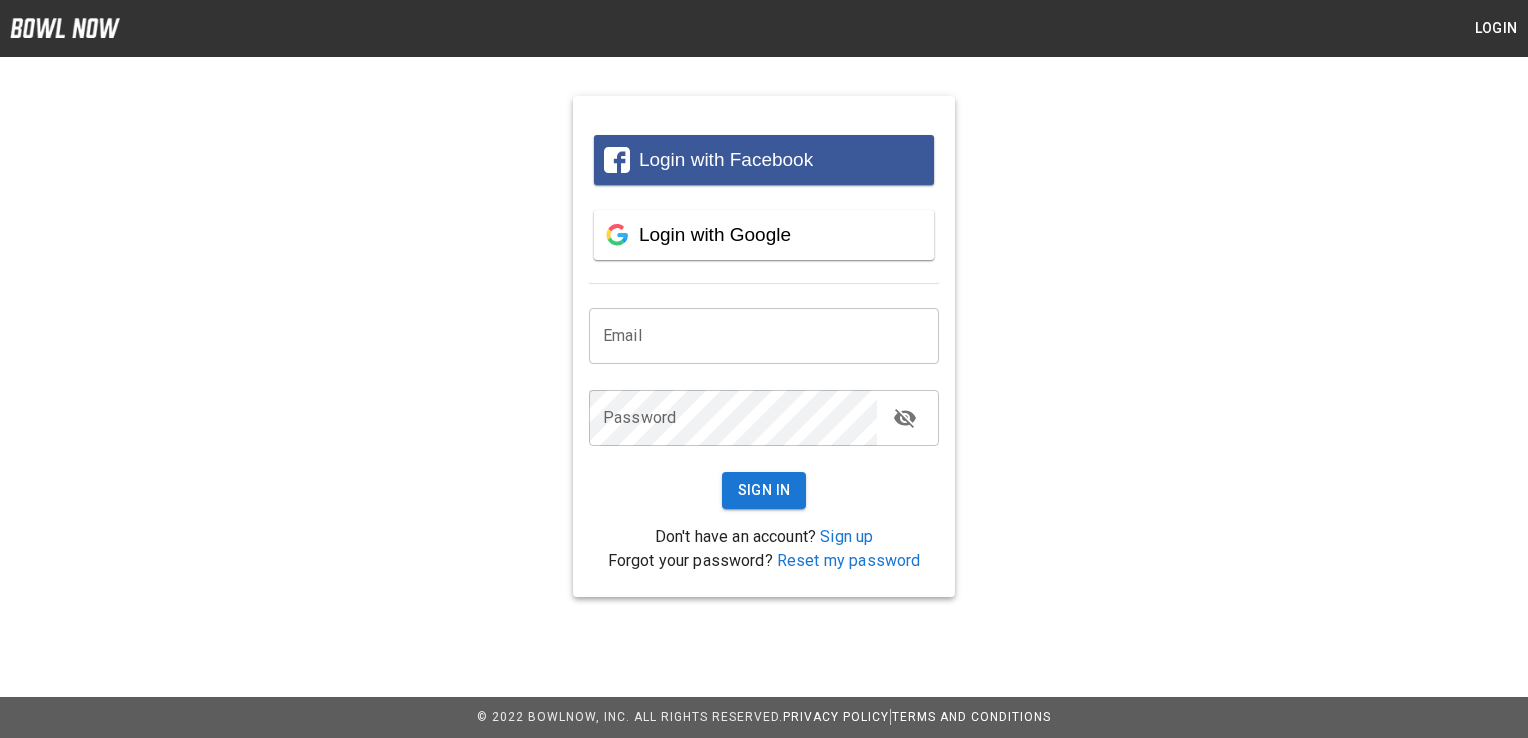 scroll, scrollTop: 0, scrollLeft: 0, axis: both 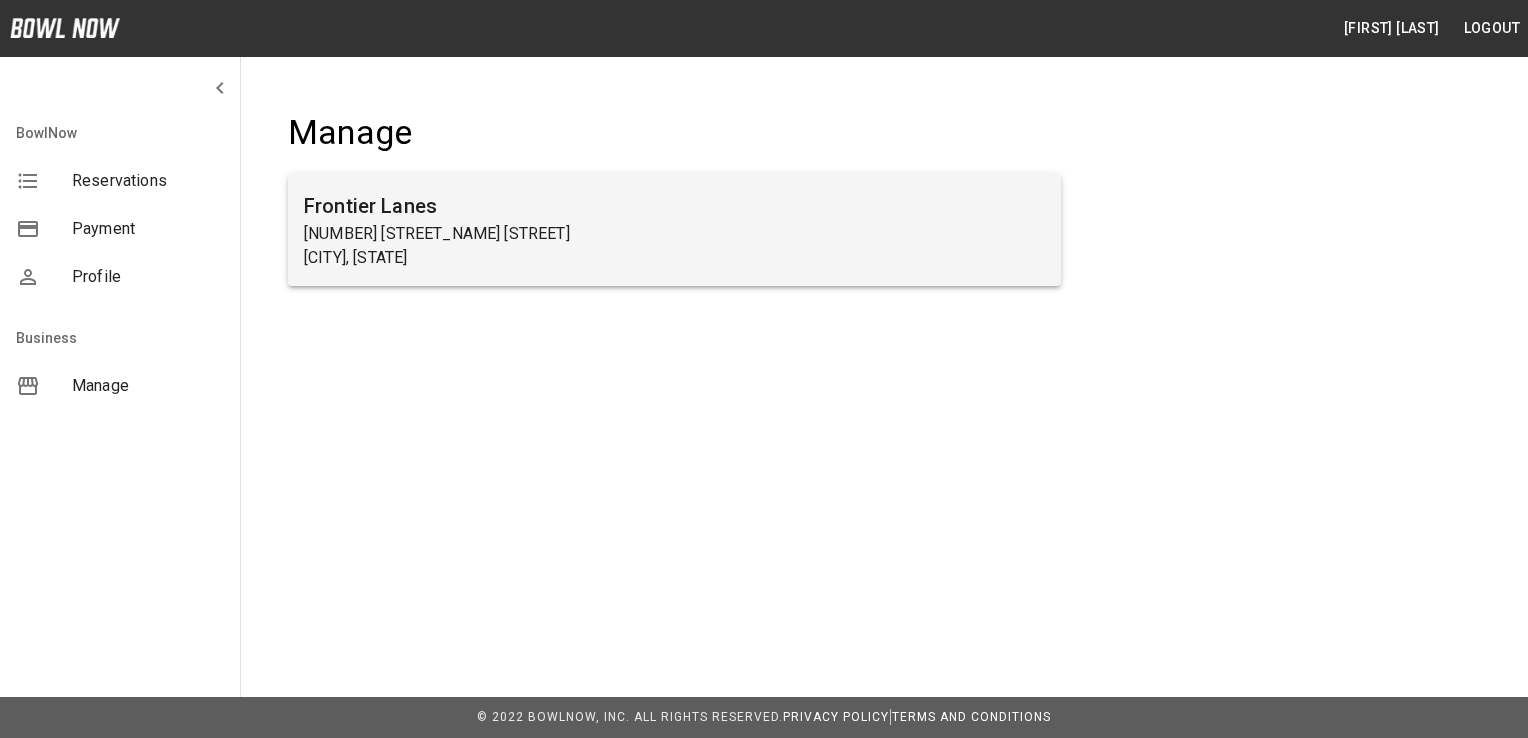 click on "Frontier Lanes" at bounding box center [674, 206] 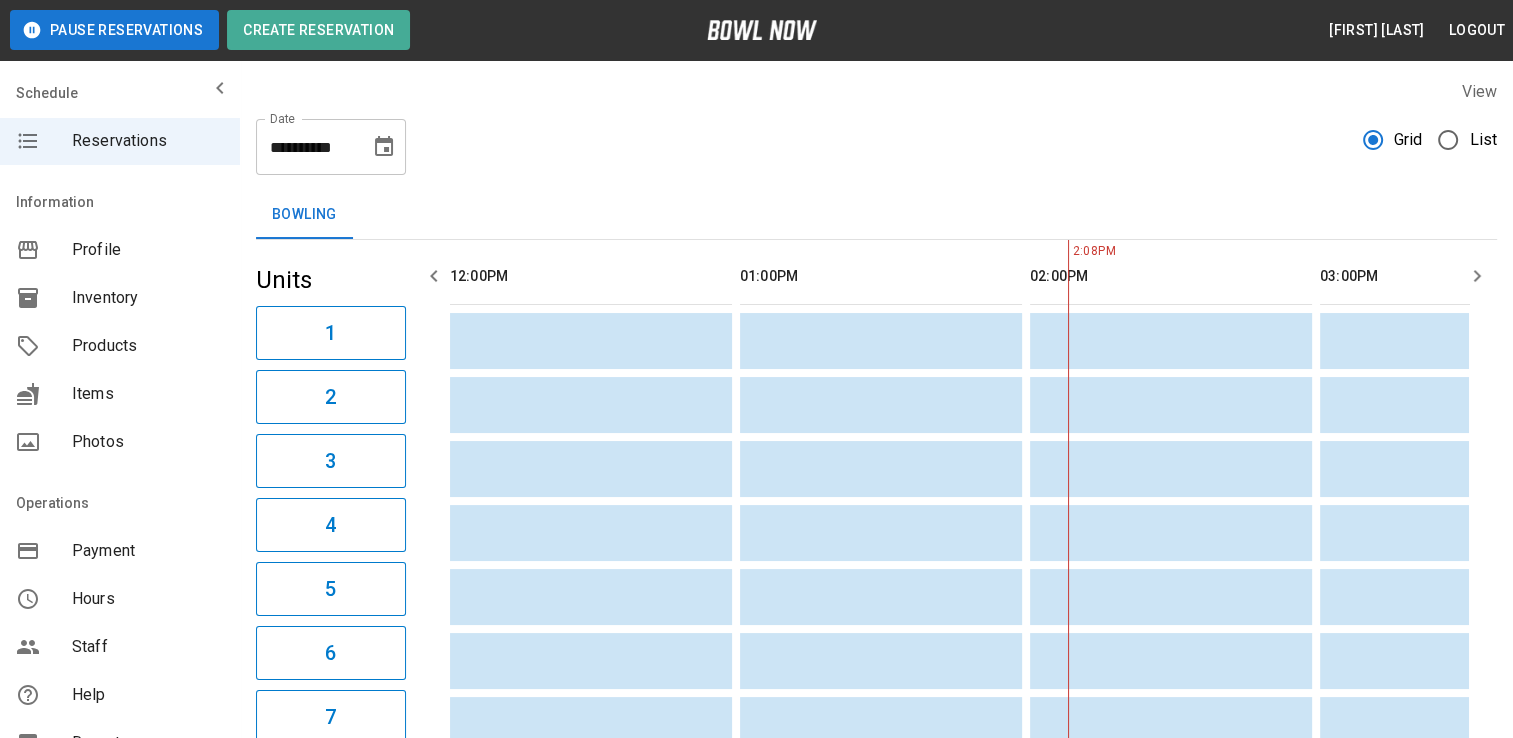 scroll, scrollTop: 0, scrollLeft: 580, axis: horizontal 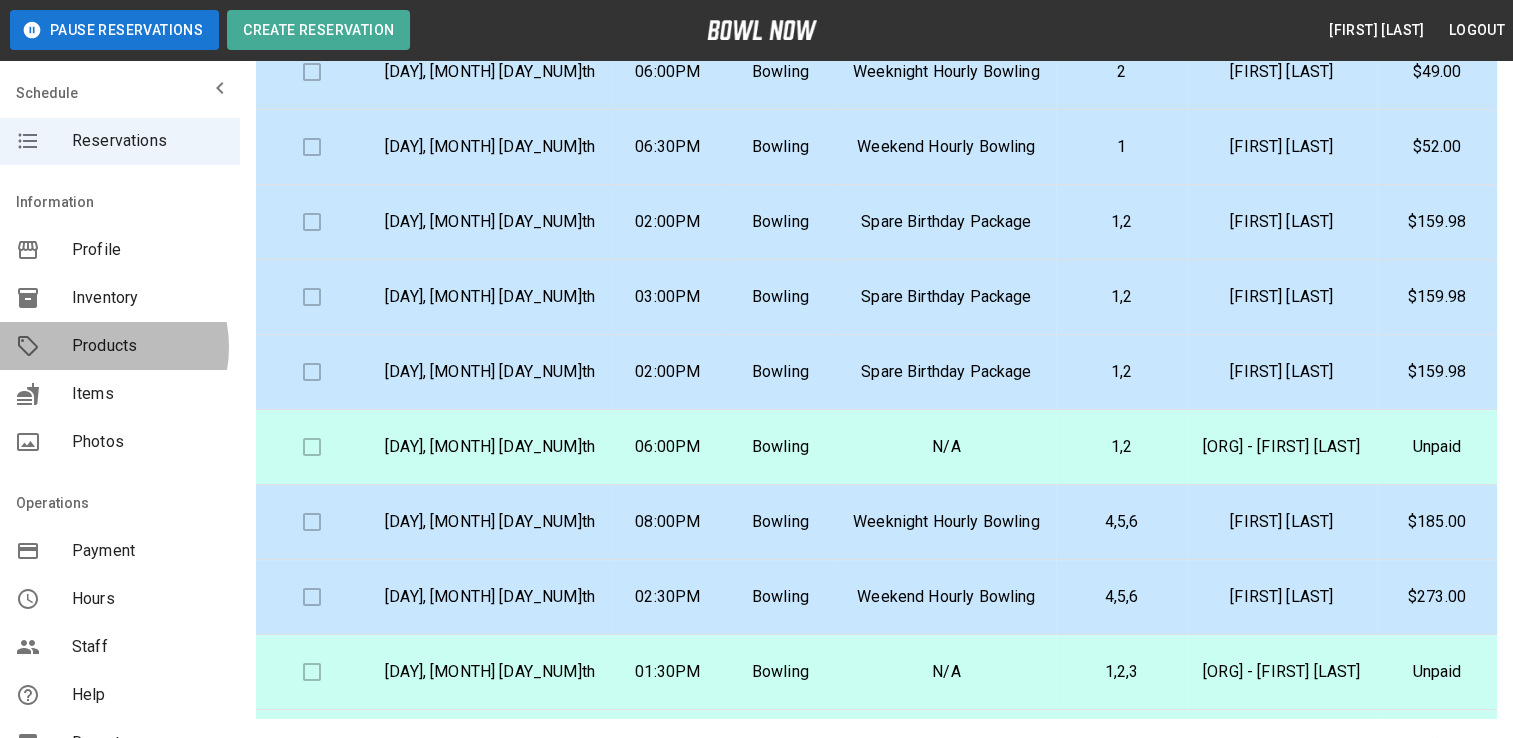 click on "Products" at bounding box center (148, 346) 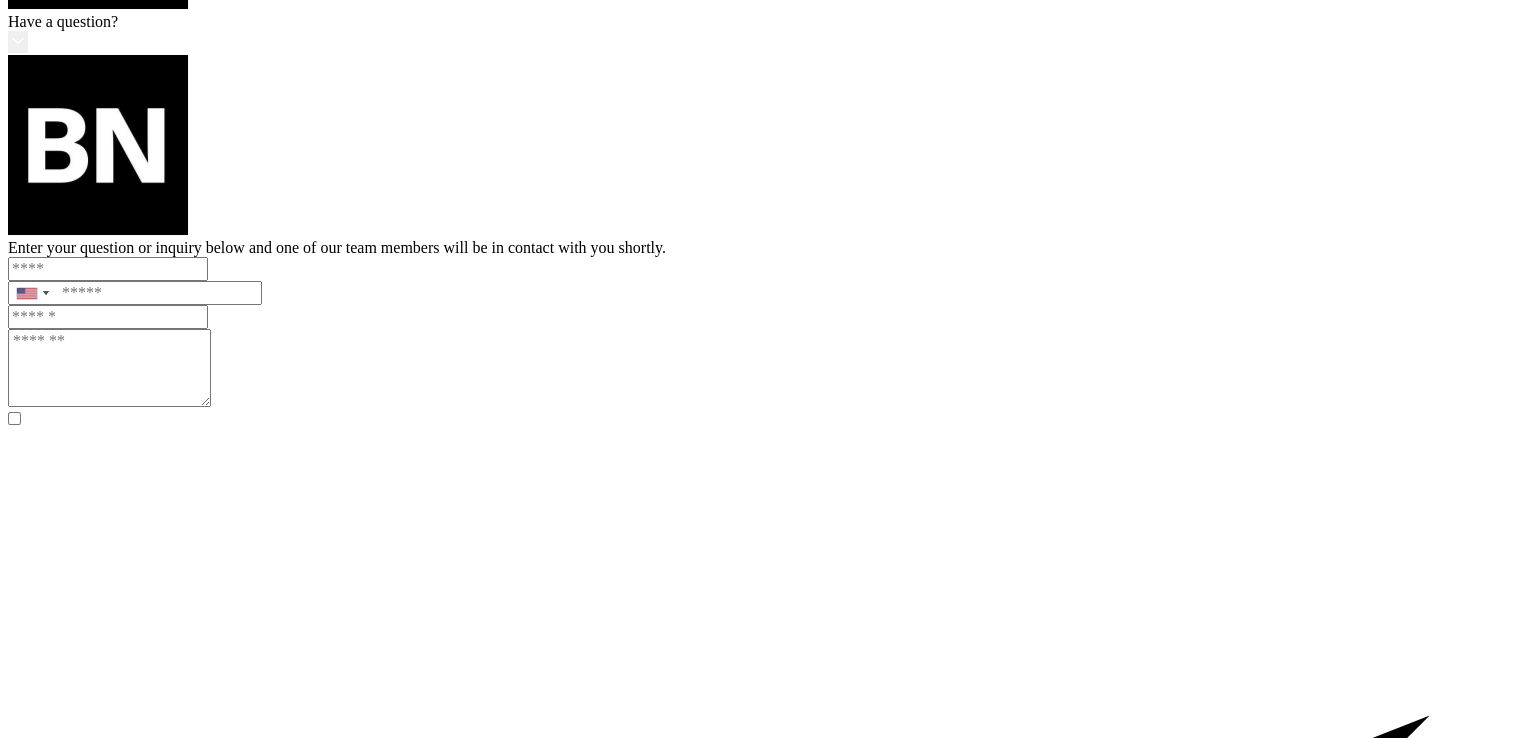 scroll, scrollTop: 0, scrollLeft: 0, axis: both 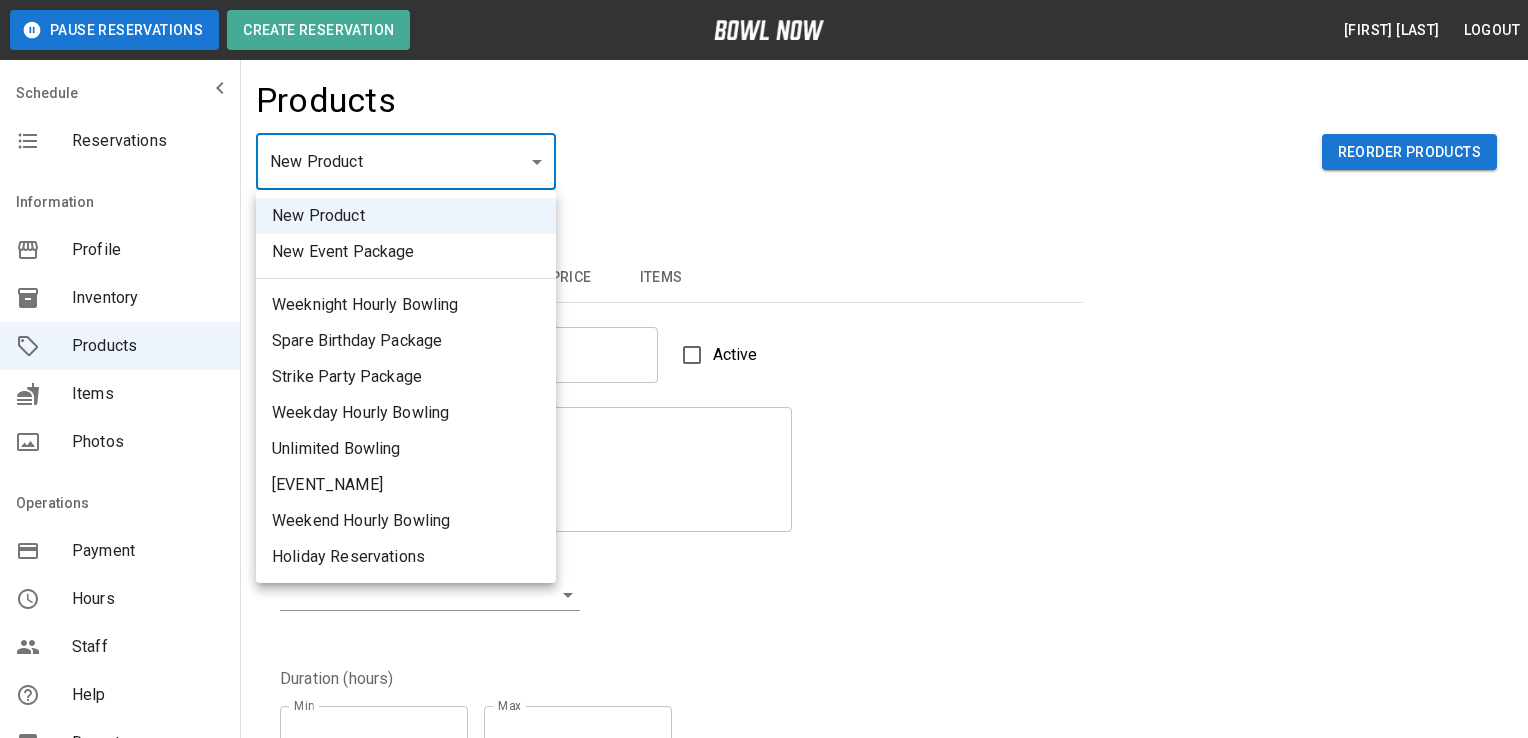 click on "… [DATE] … [PHONE] … [DATE]" at bounding box center [764, 1753] 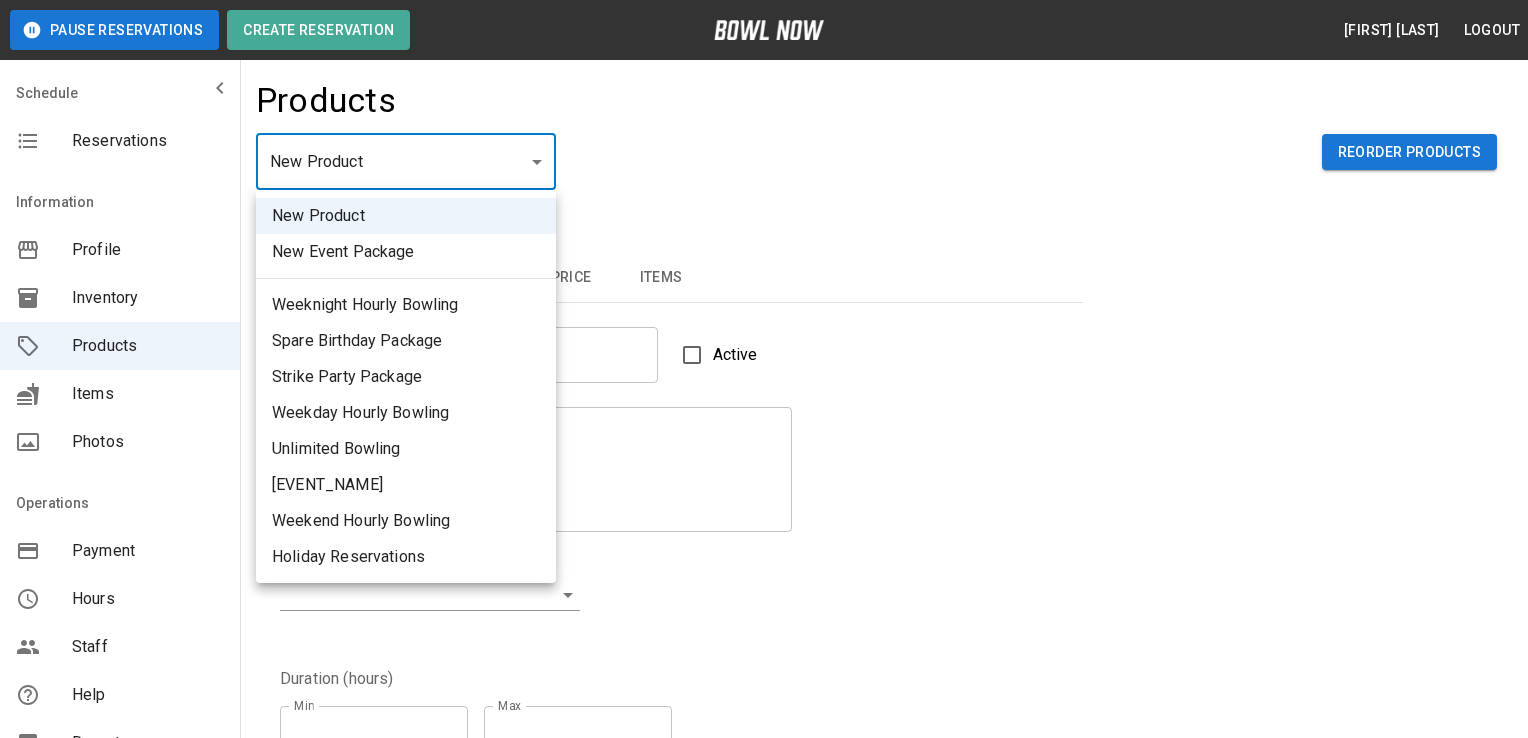 click at bounding box center [764, 369] 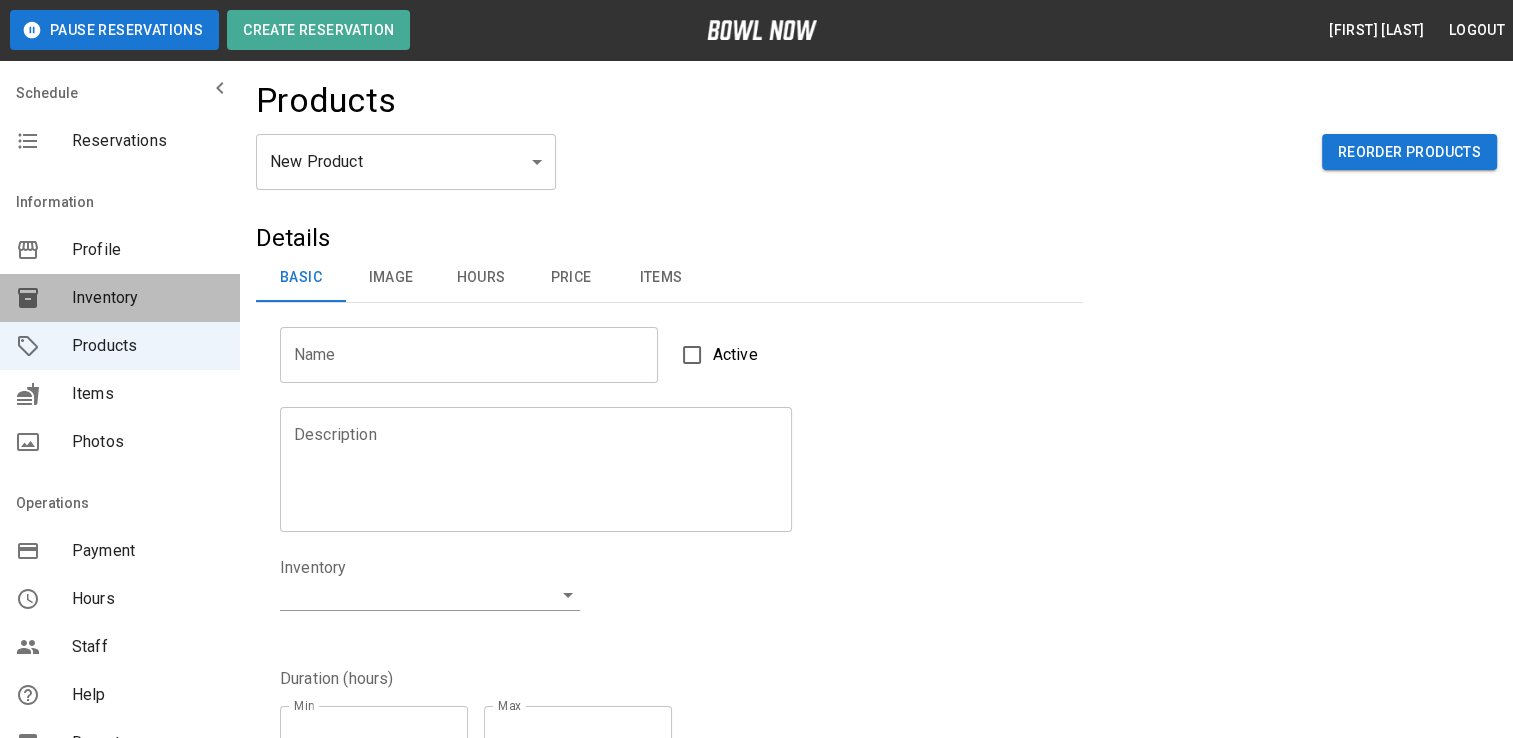 click on "Inventory" at bounding box center [148, 298] 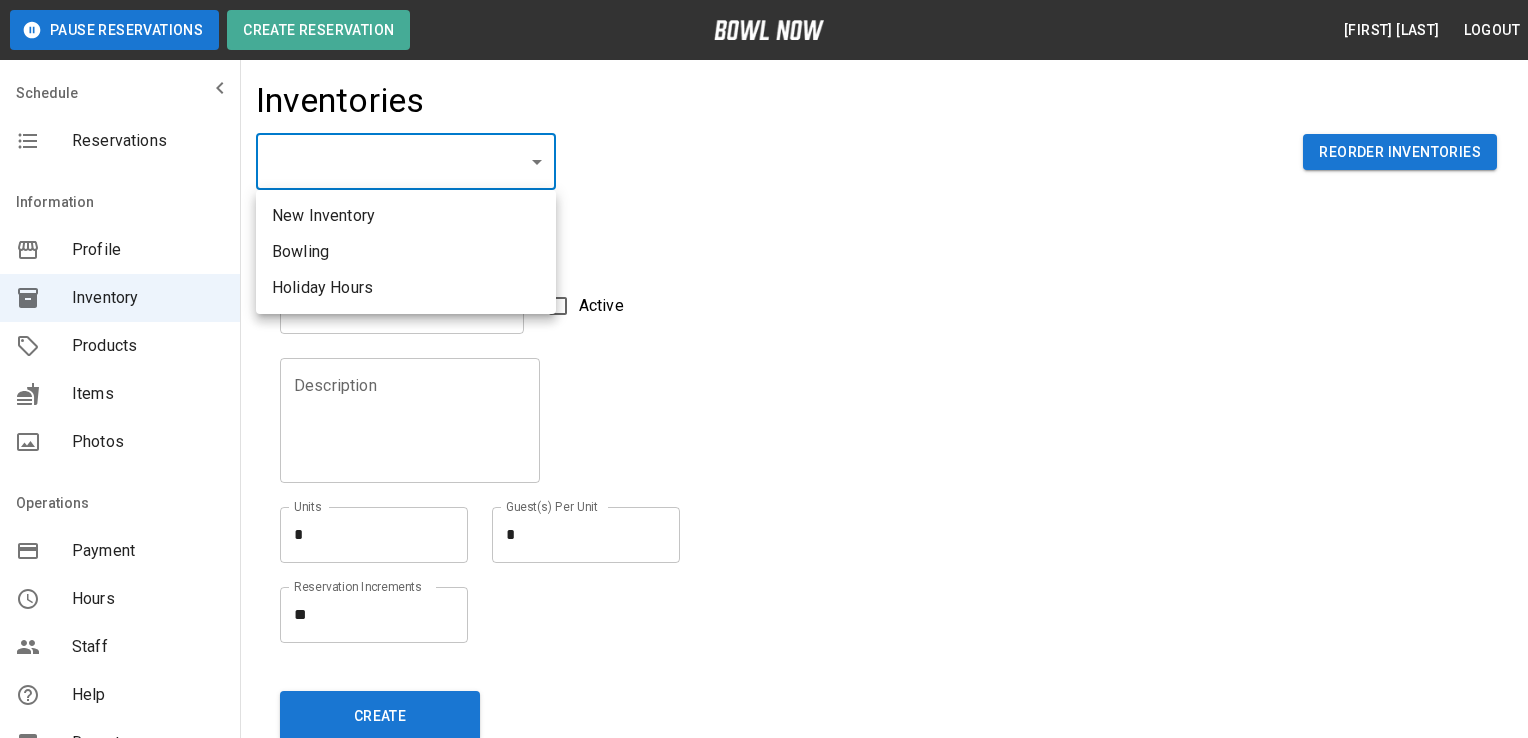 click on "… [FIRST] [LAST] … [PHONE] … [EMAIL] … [DATE]" at bounding box center (764, 1549) 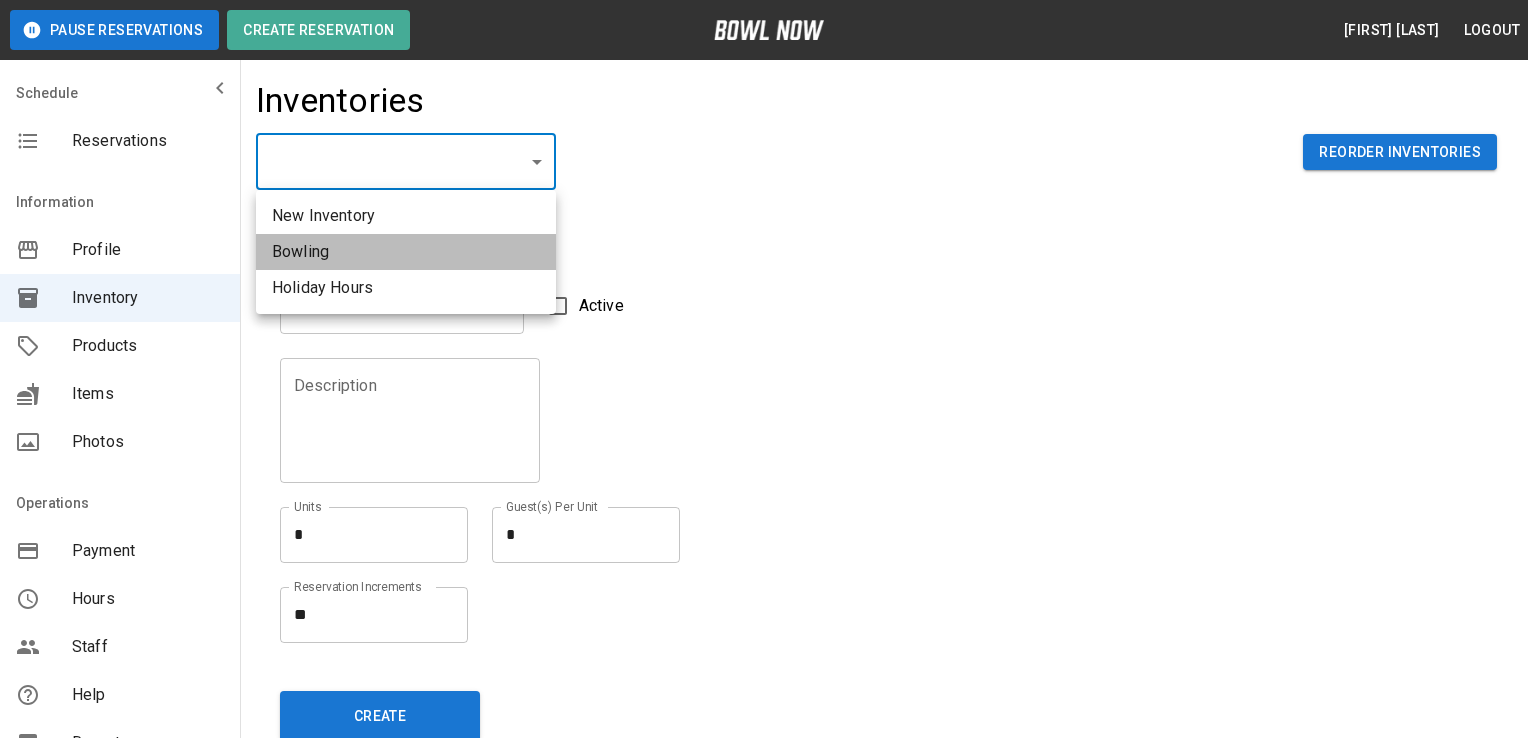 click on "Bowling" at bounding box center (406, 252) 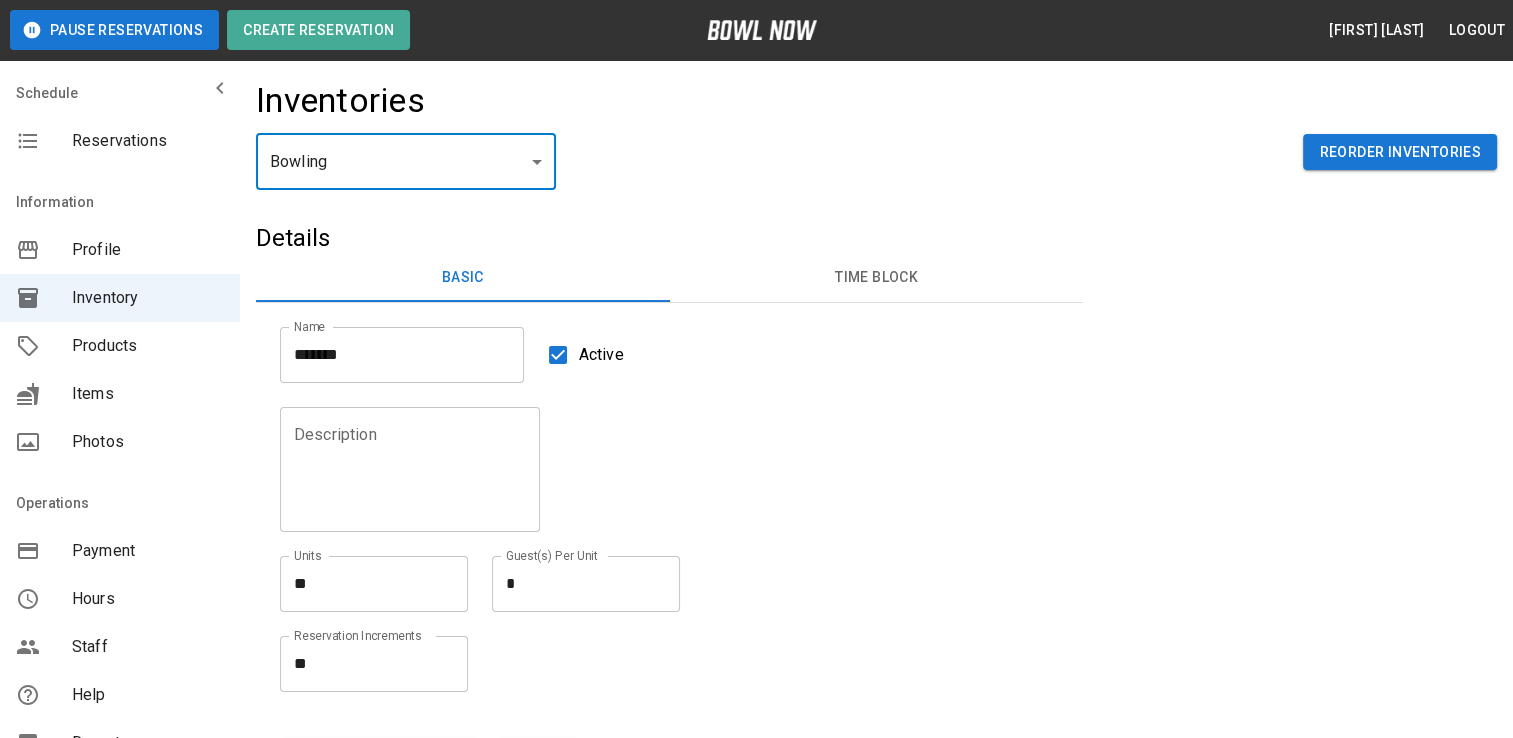click on "Time Block" at bounding box center [877, 278] 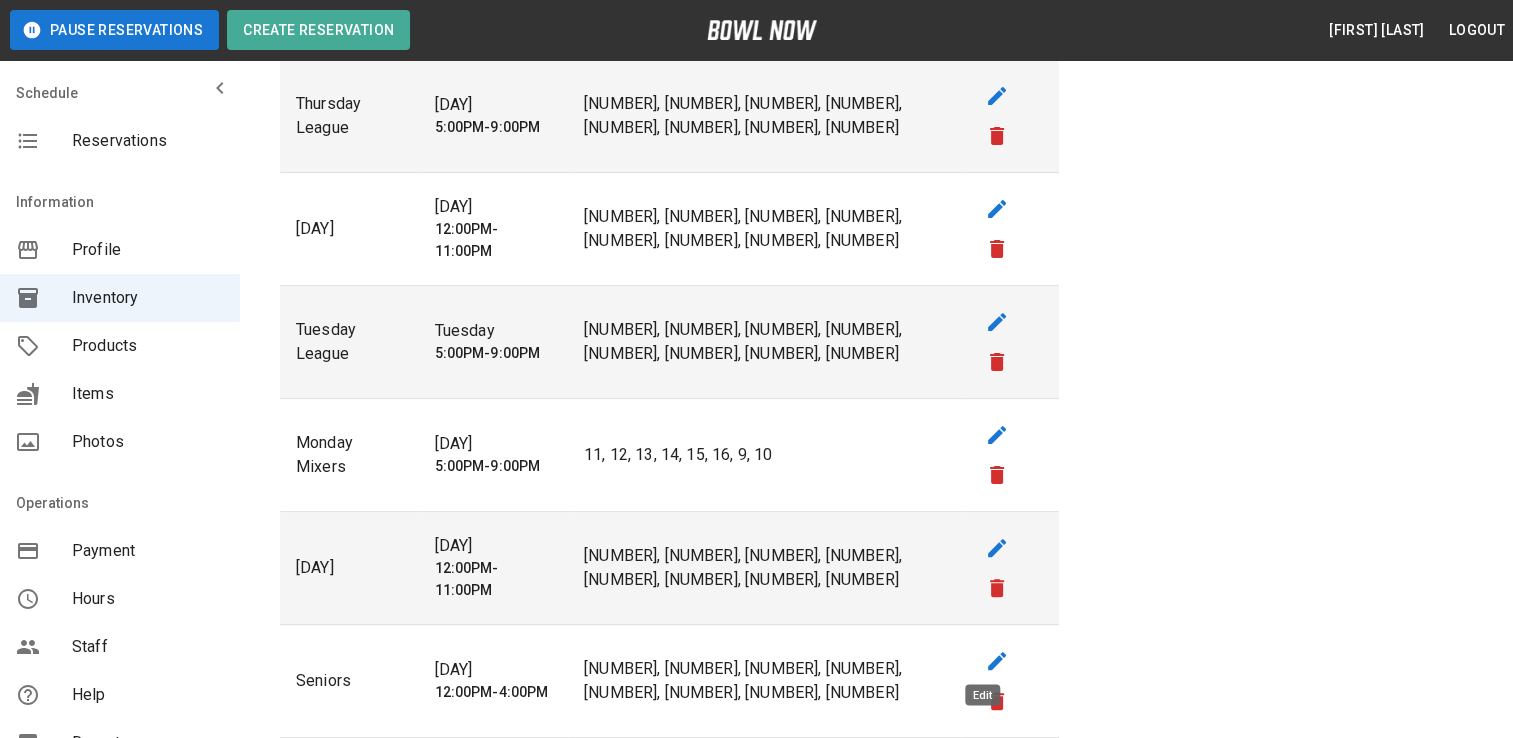 click 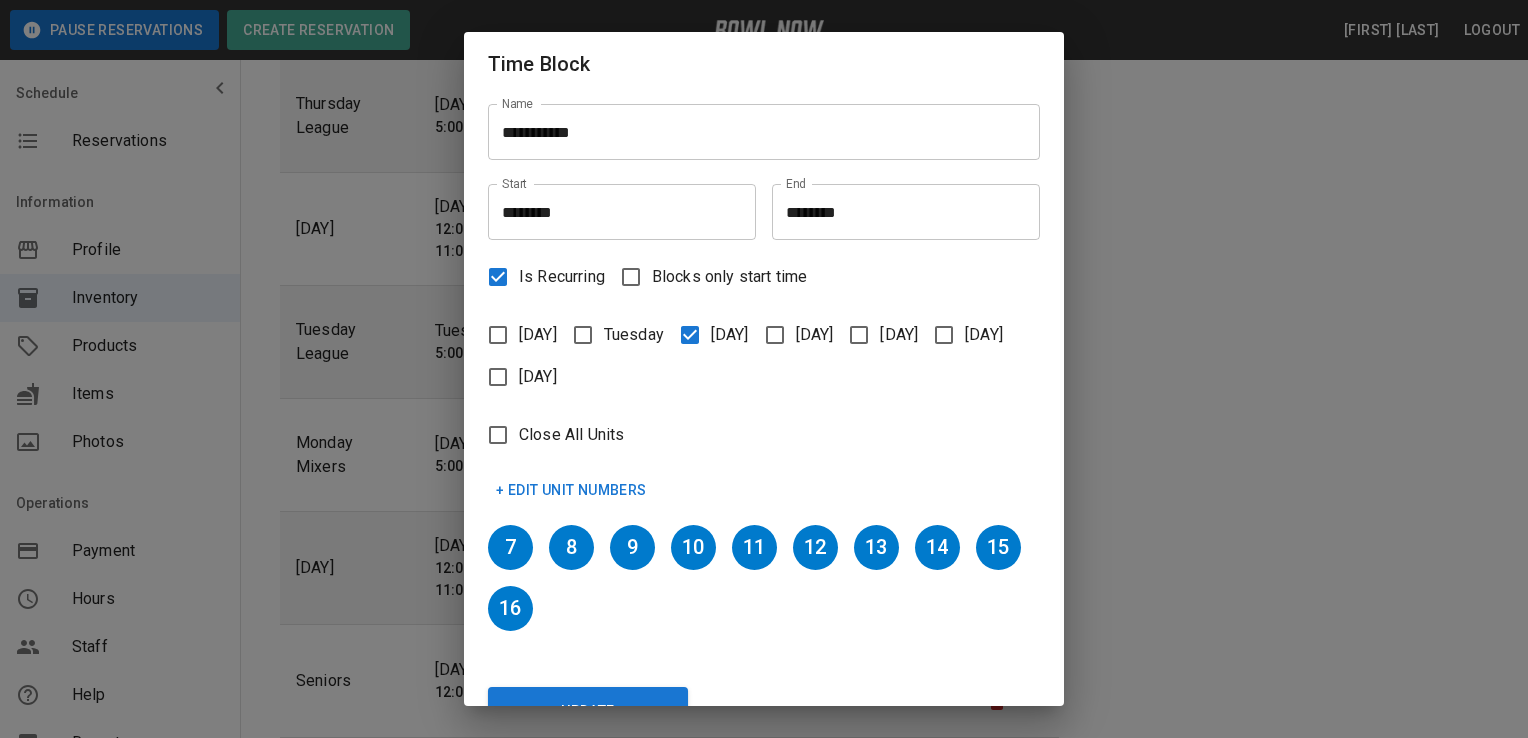 click on "********" at bounding box center [899, 212] 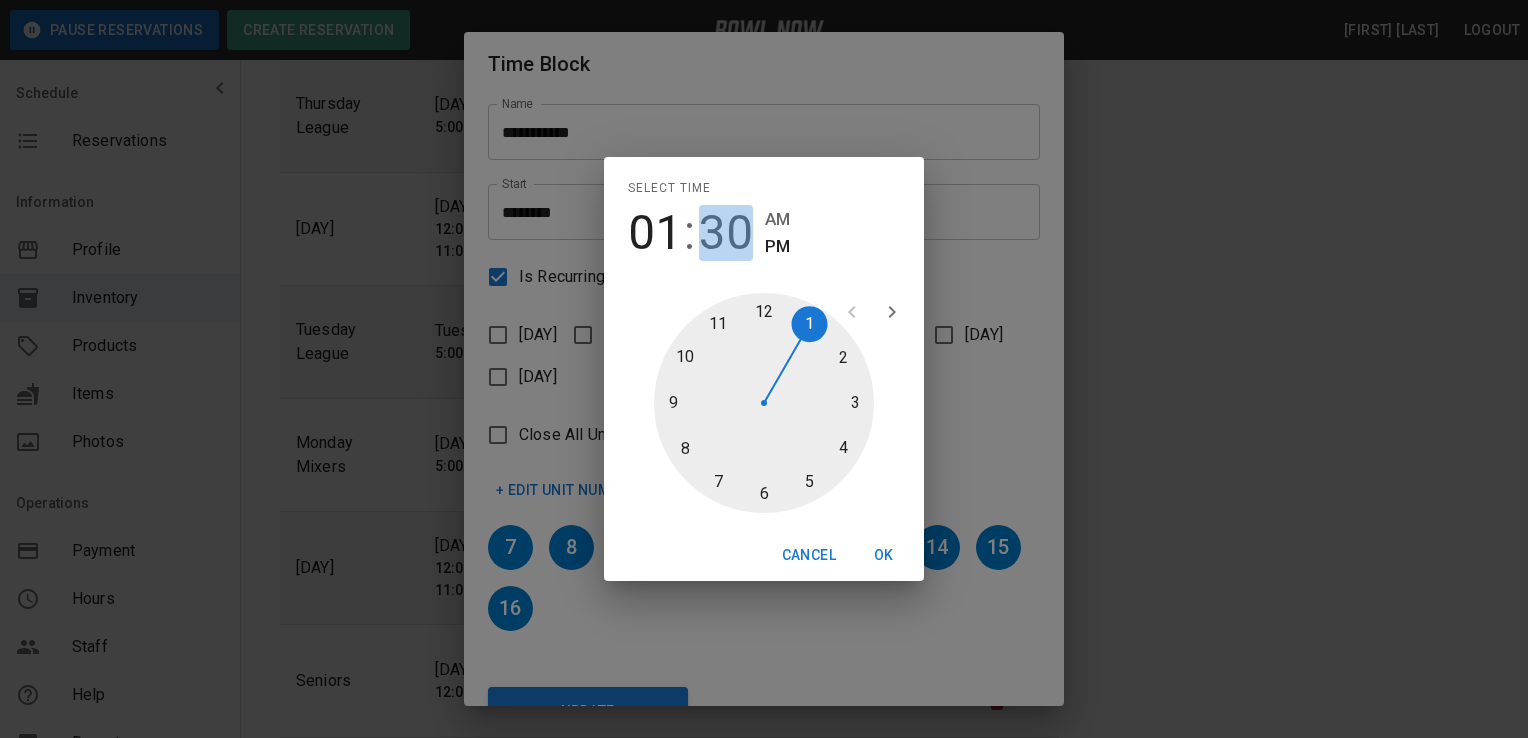 click on "30" at bounding box center [726, 233] 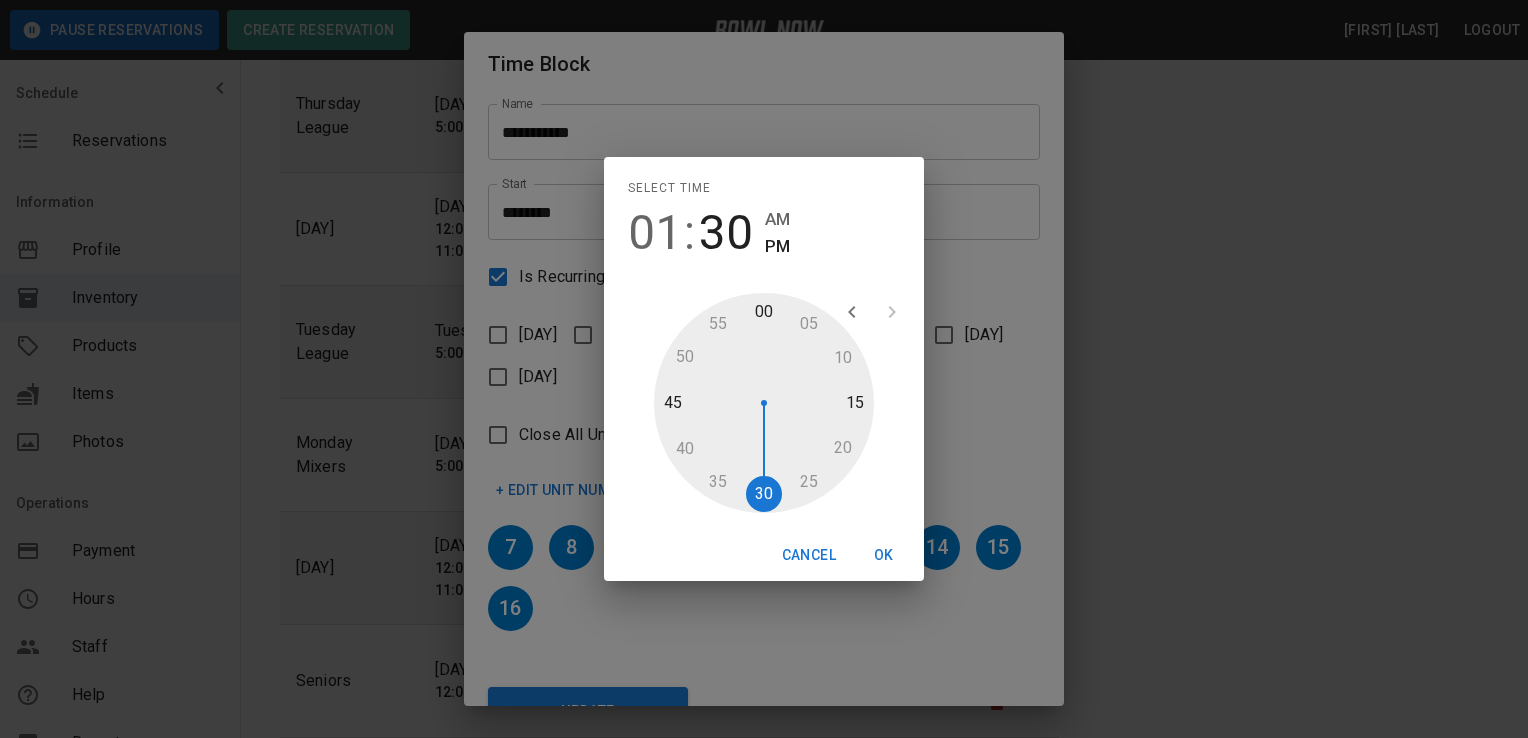 click at bounding box center [764, 403] 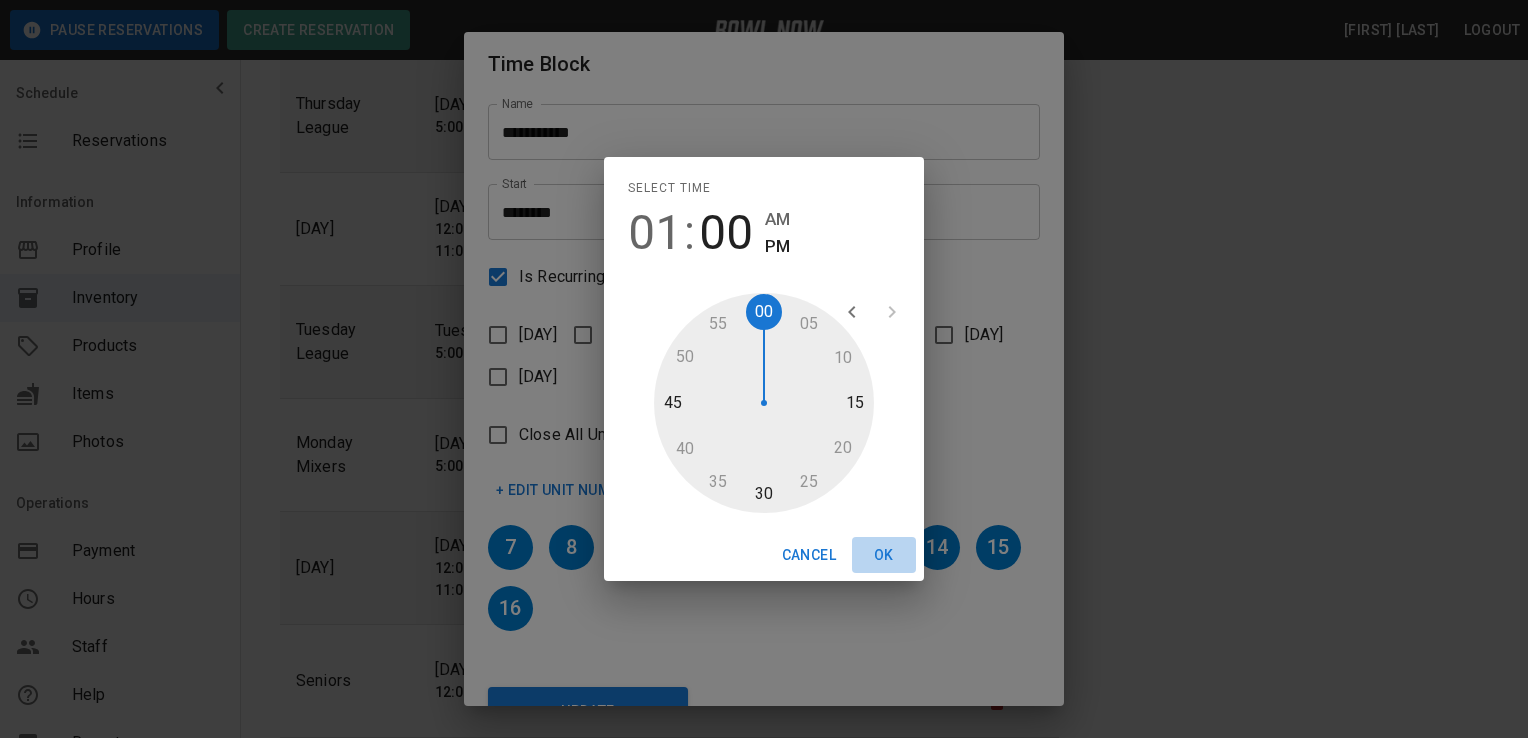 click on "OK" at bounding box center (884, 555) 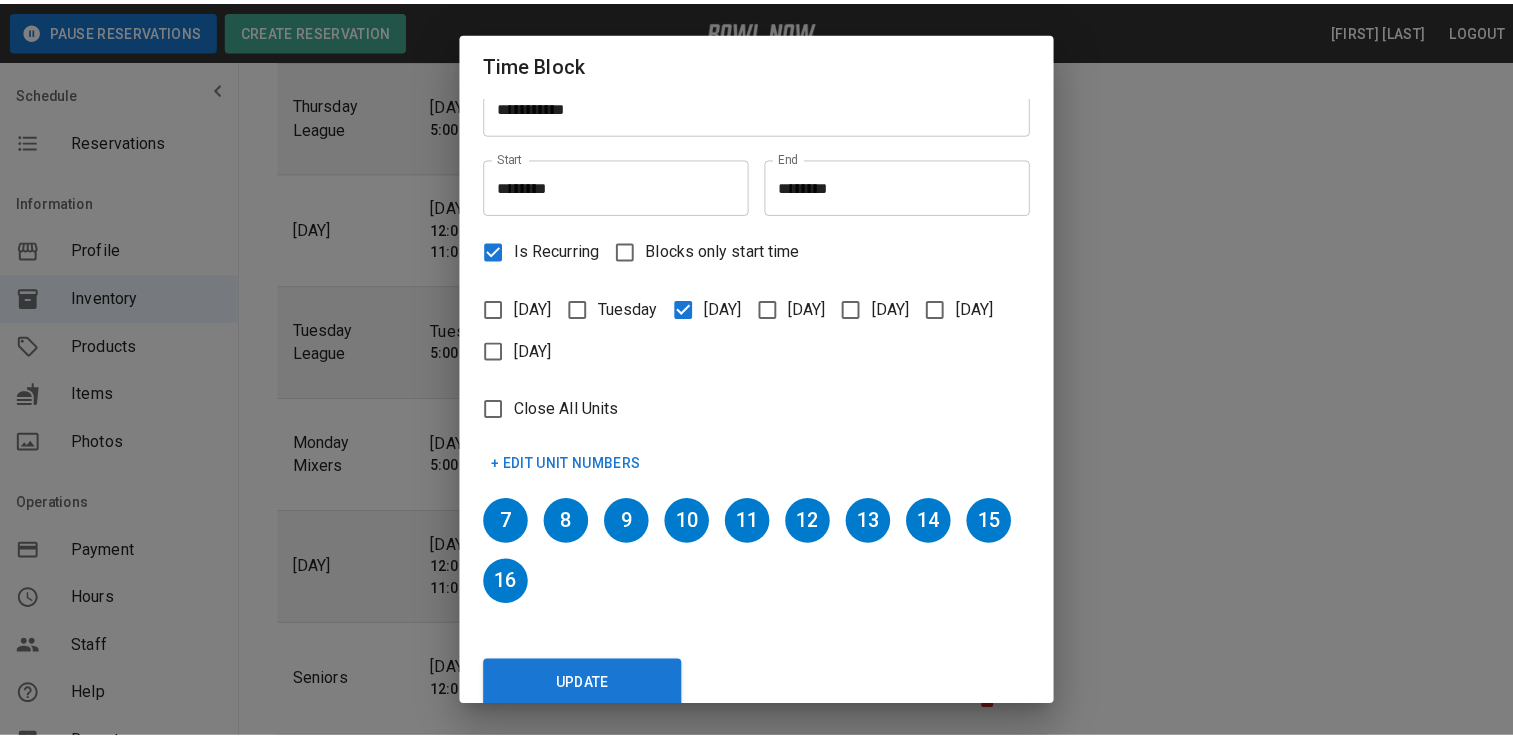 scroll, scrollTop: 50, scrollLeft: 0, axis: vertical 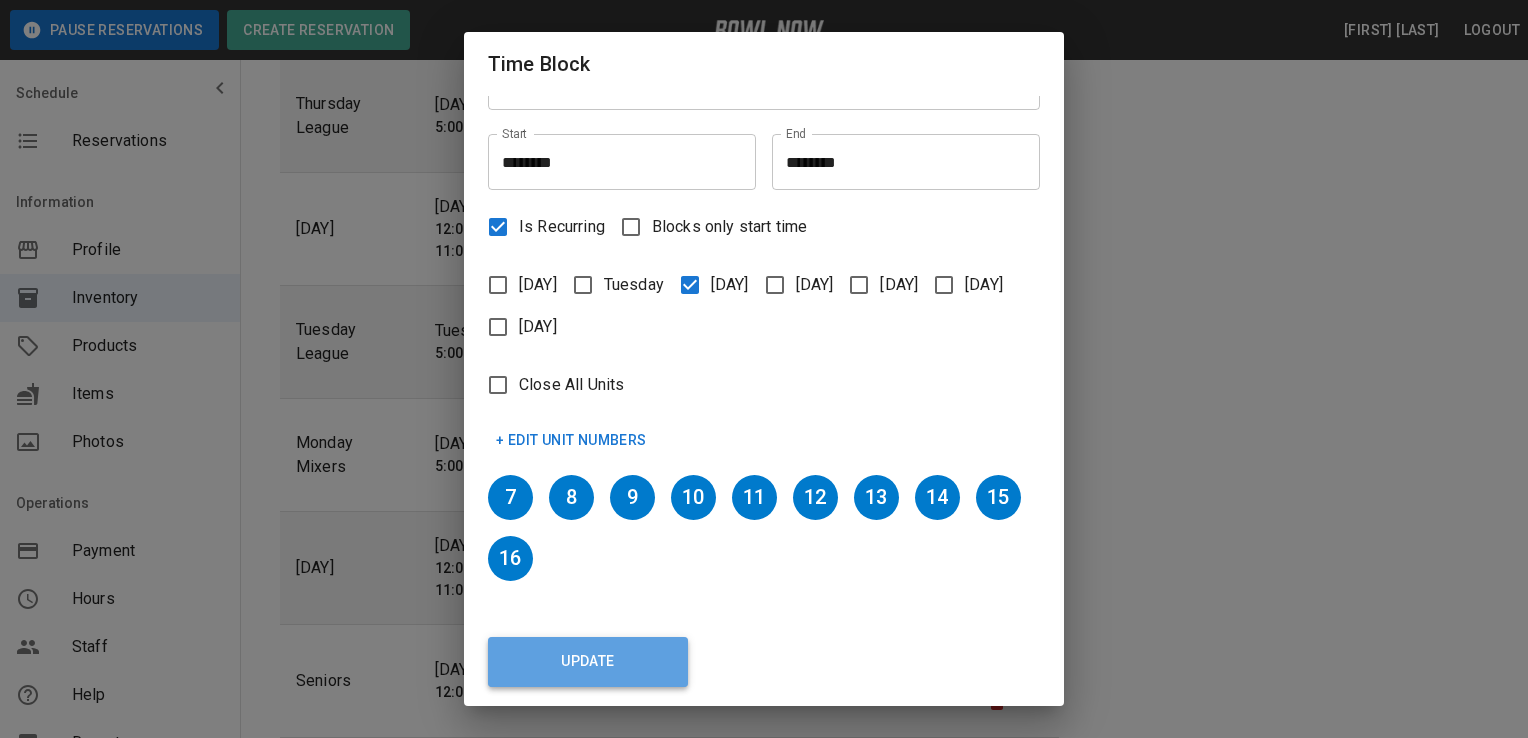 click on "Update" at bounding box center [588, 662] 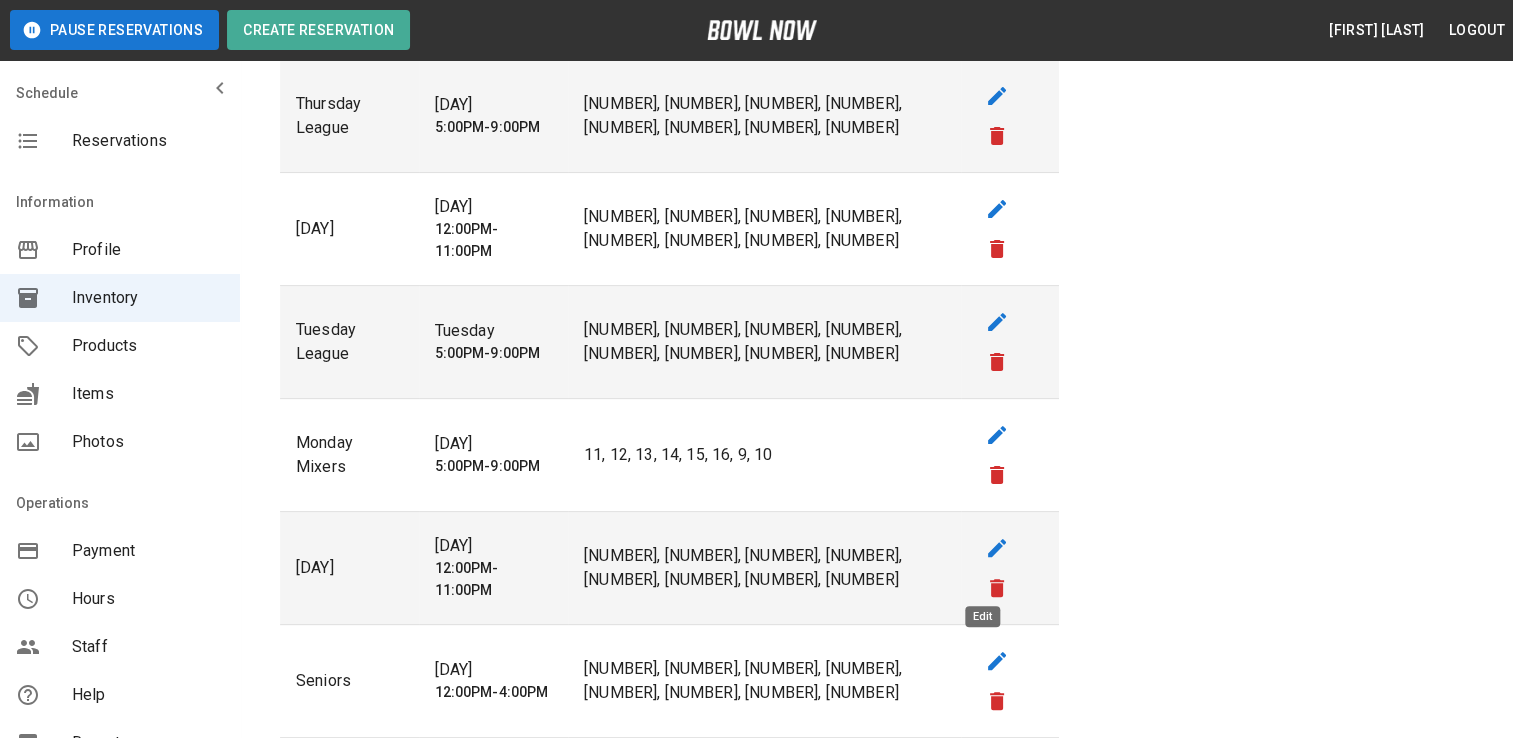 click 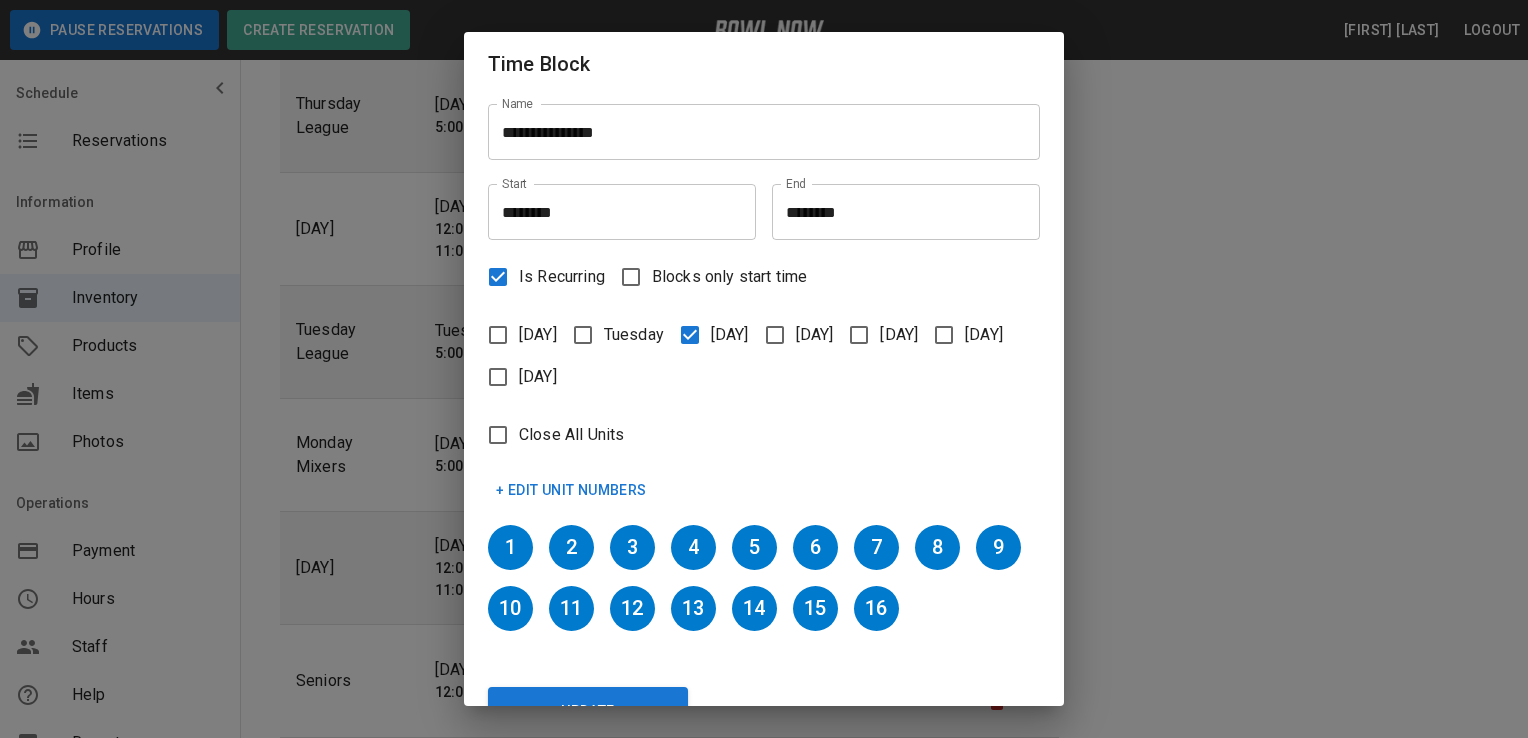 click on "[TIME_BLOCK_NAME] … [DAY] [DAY] [DAY] [DAY] [DAY] [DAY] [DAY] … [NUMBER]" at bounding box center (764, 369) 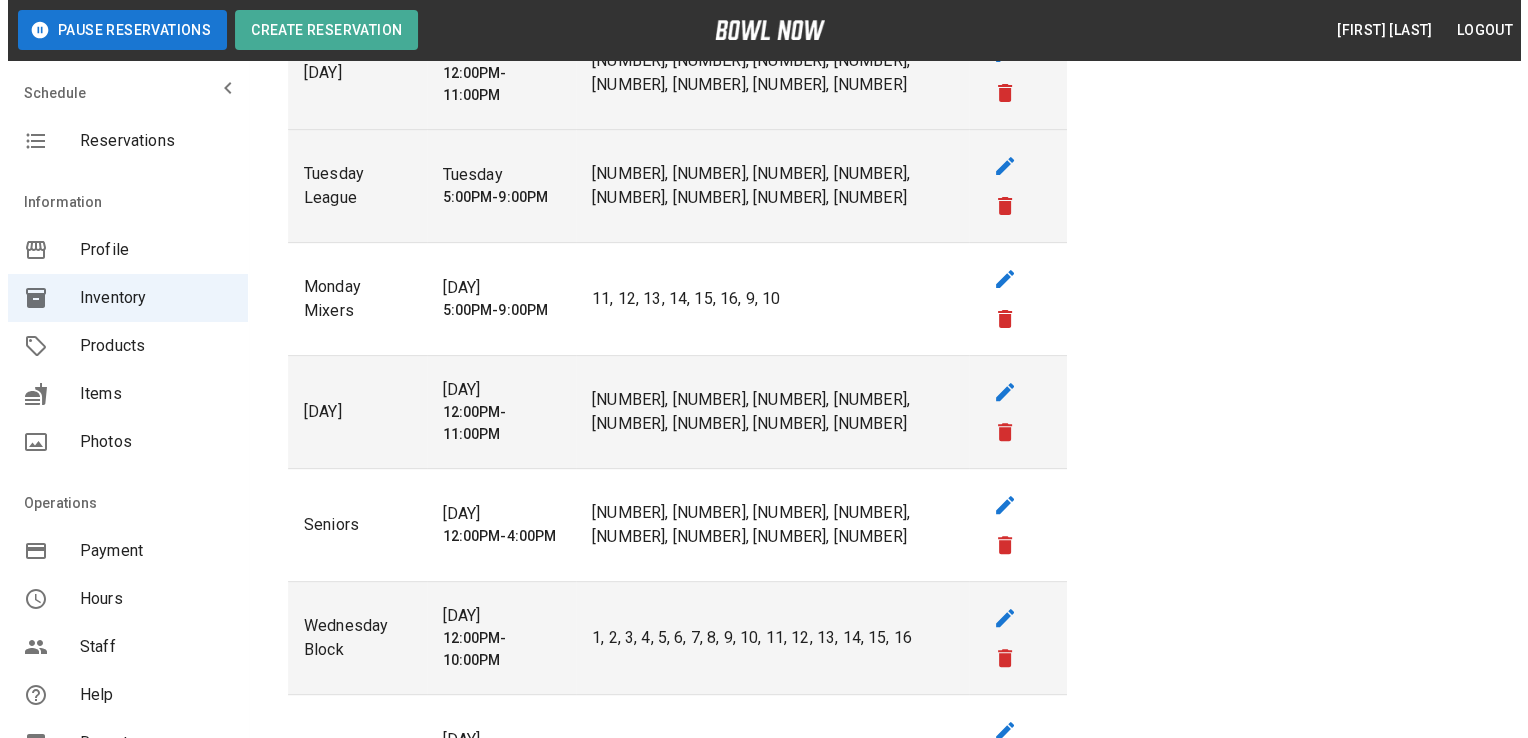 scroll, scrollTop: 640, scrollLeft: 0, axis: vertical 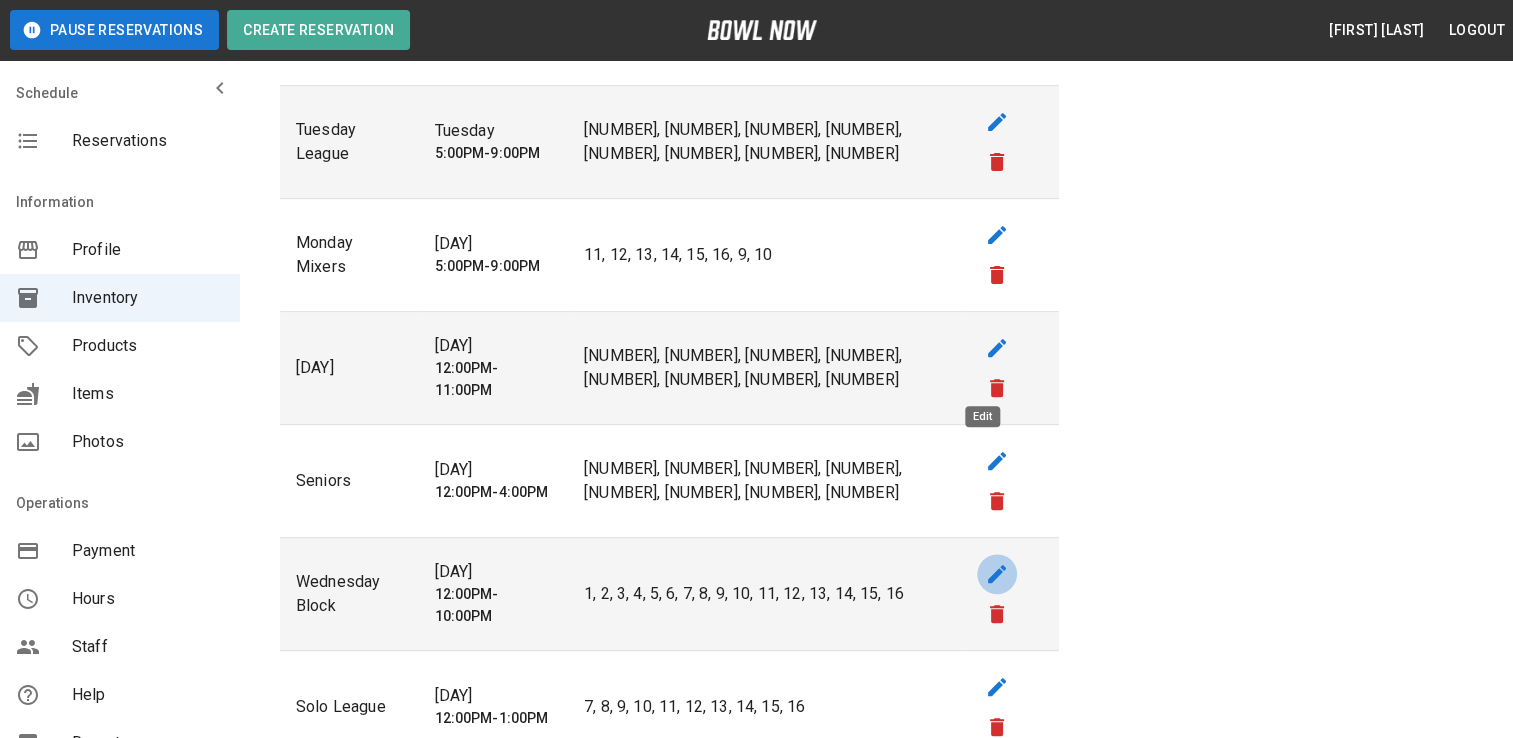 click 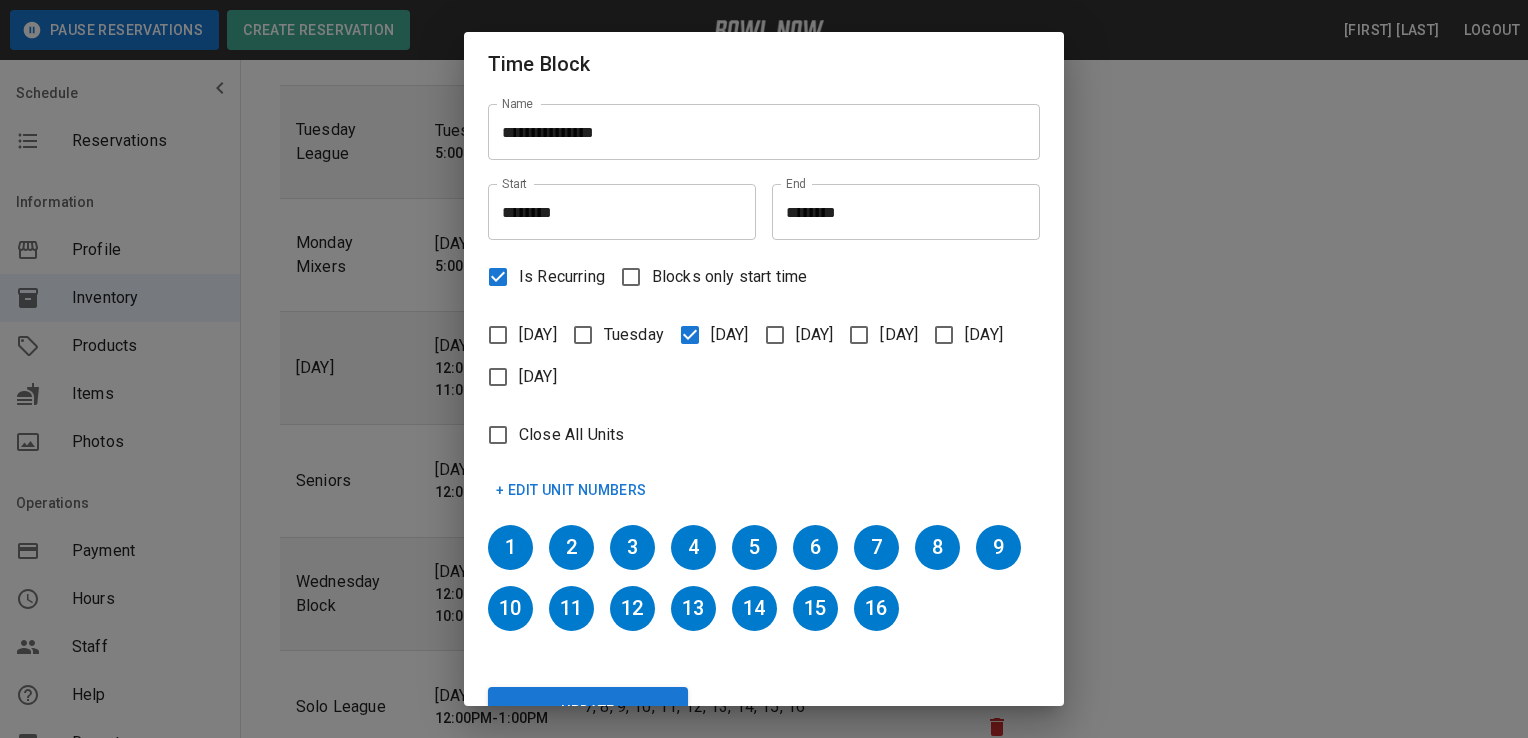 click on "********" at bounding box center [615, 212] 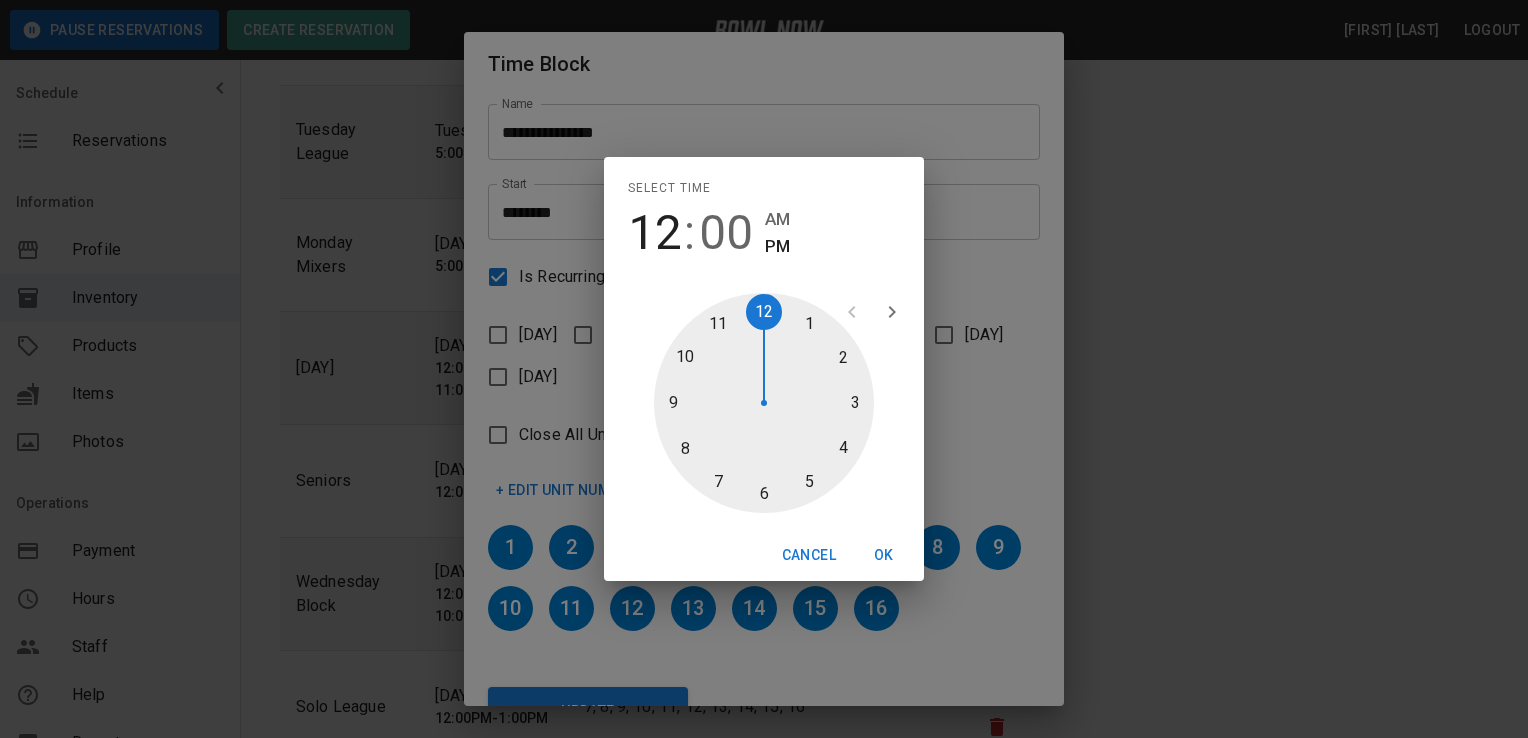 click at bounding box center [764, 403] 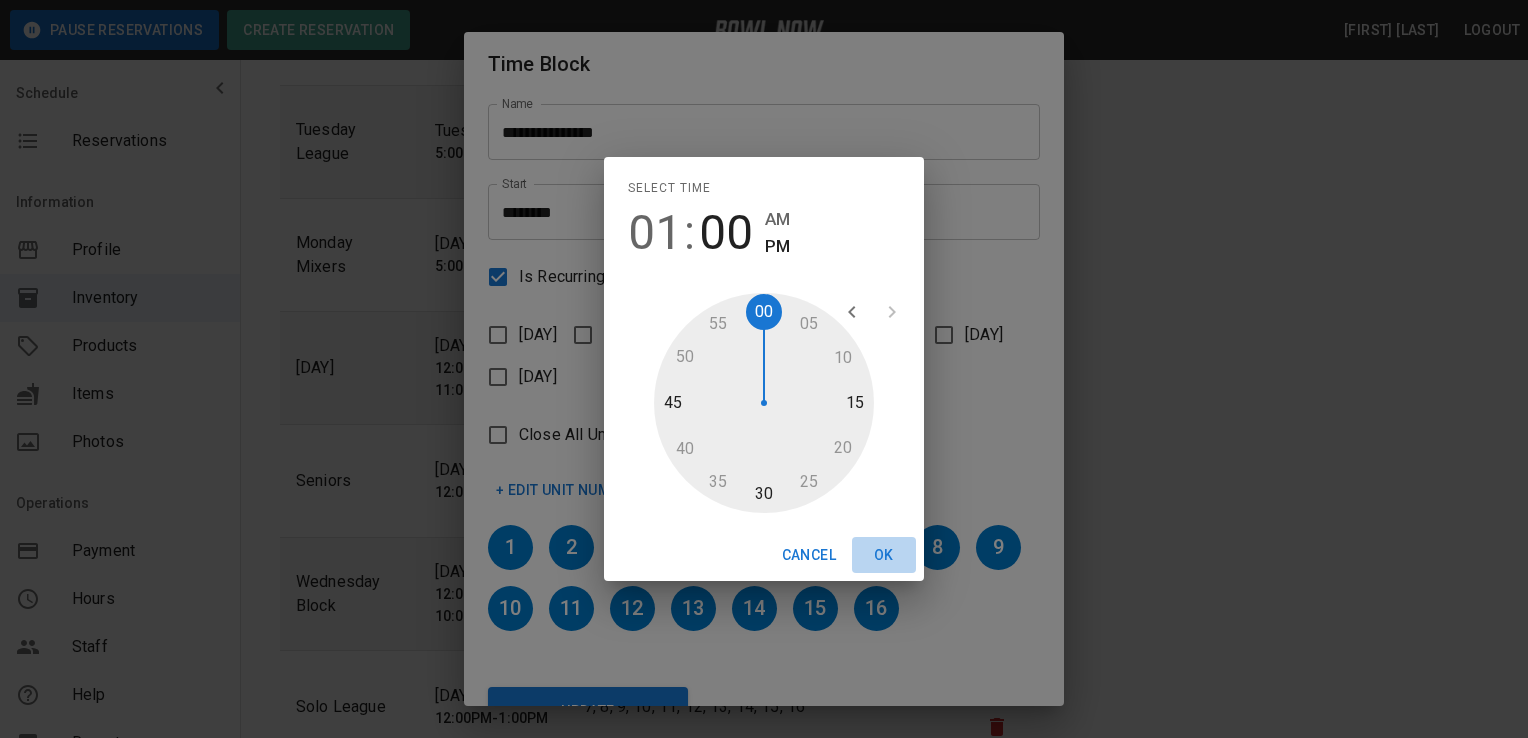 click on "OK" at bounding box center (884, 555) 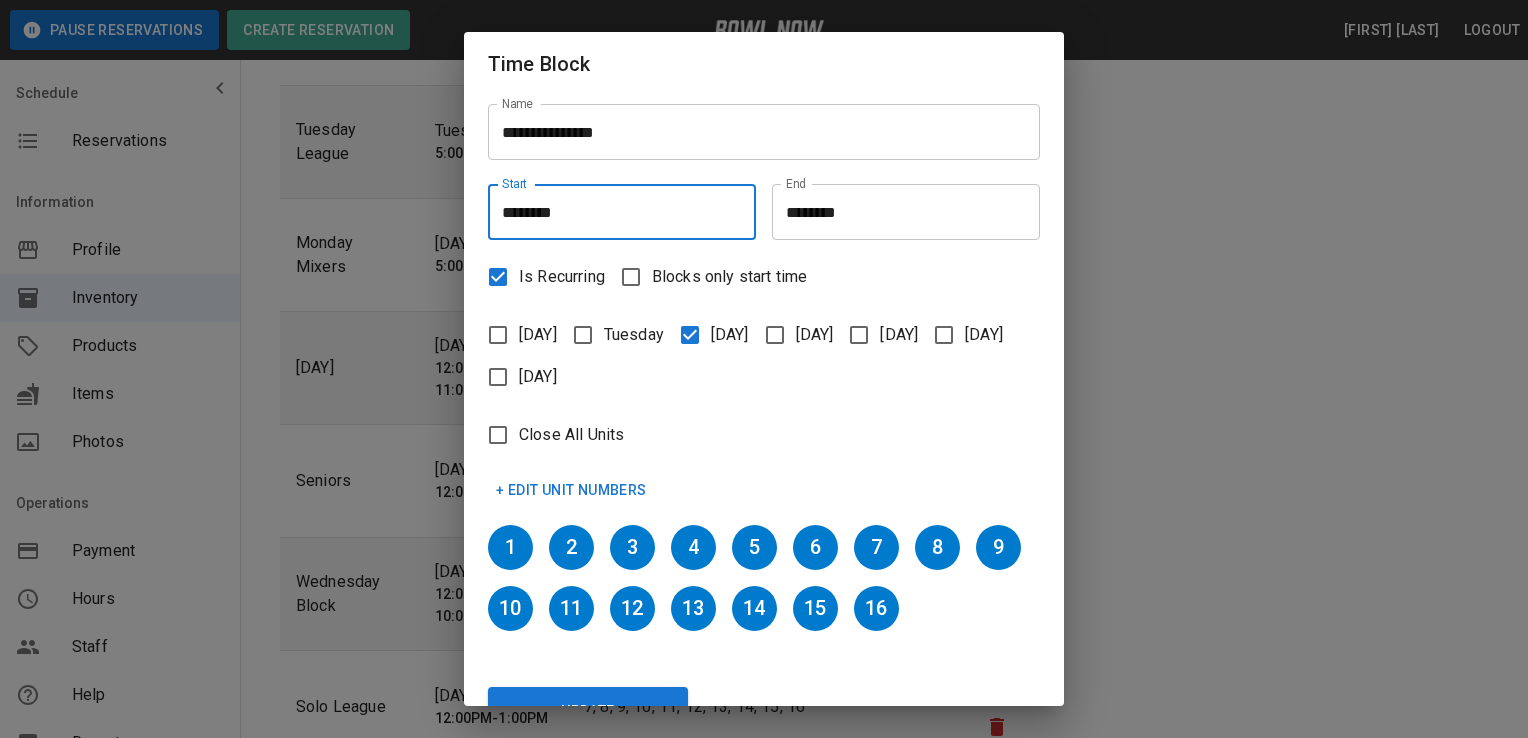 click on "********" at bounding box center [615, 212] 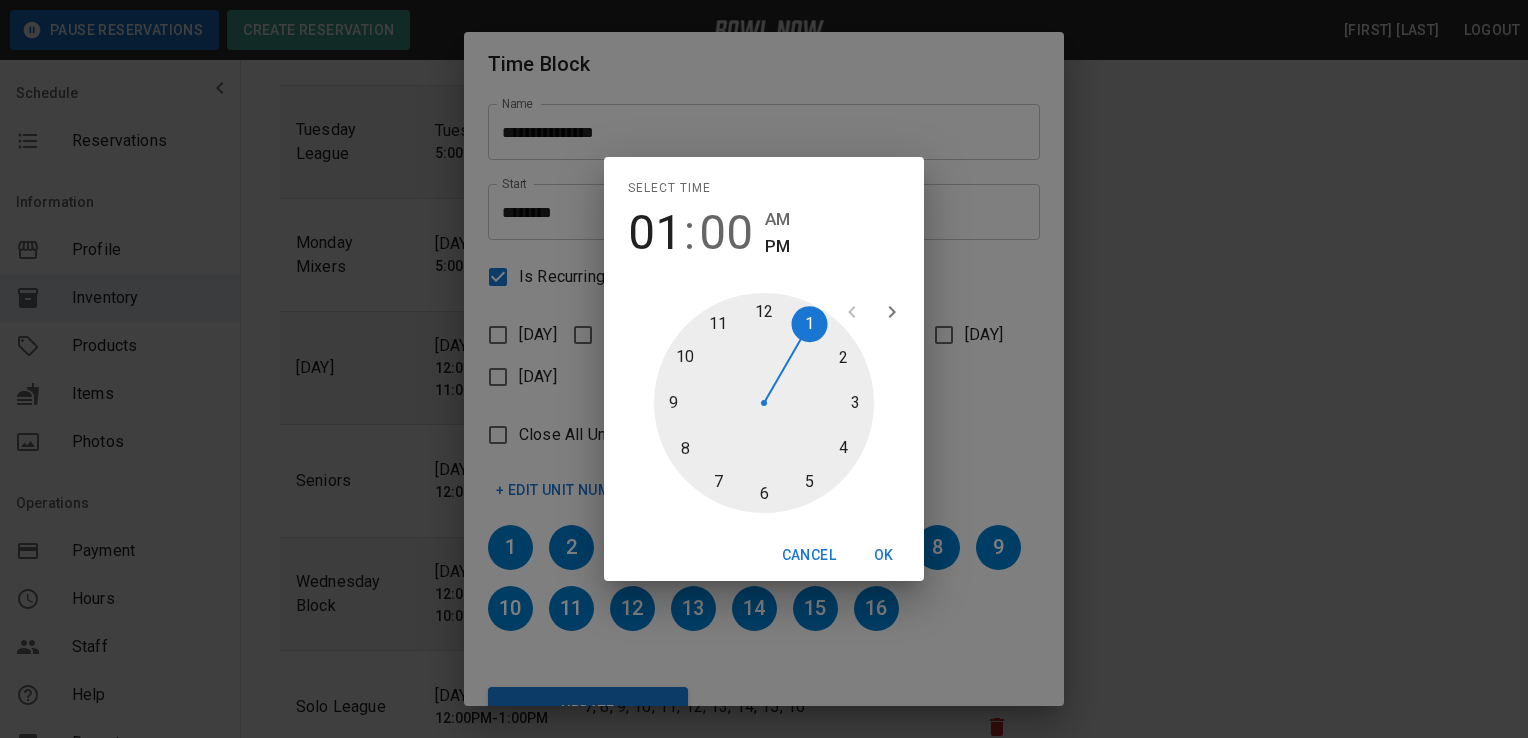 click at bounding box center (764, 403) 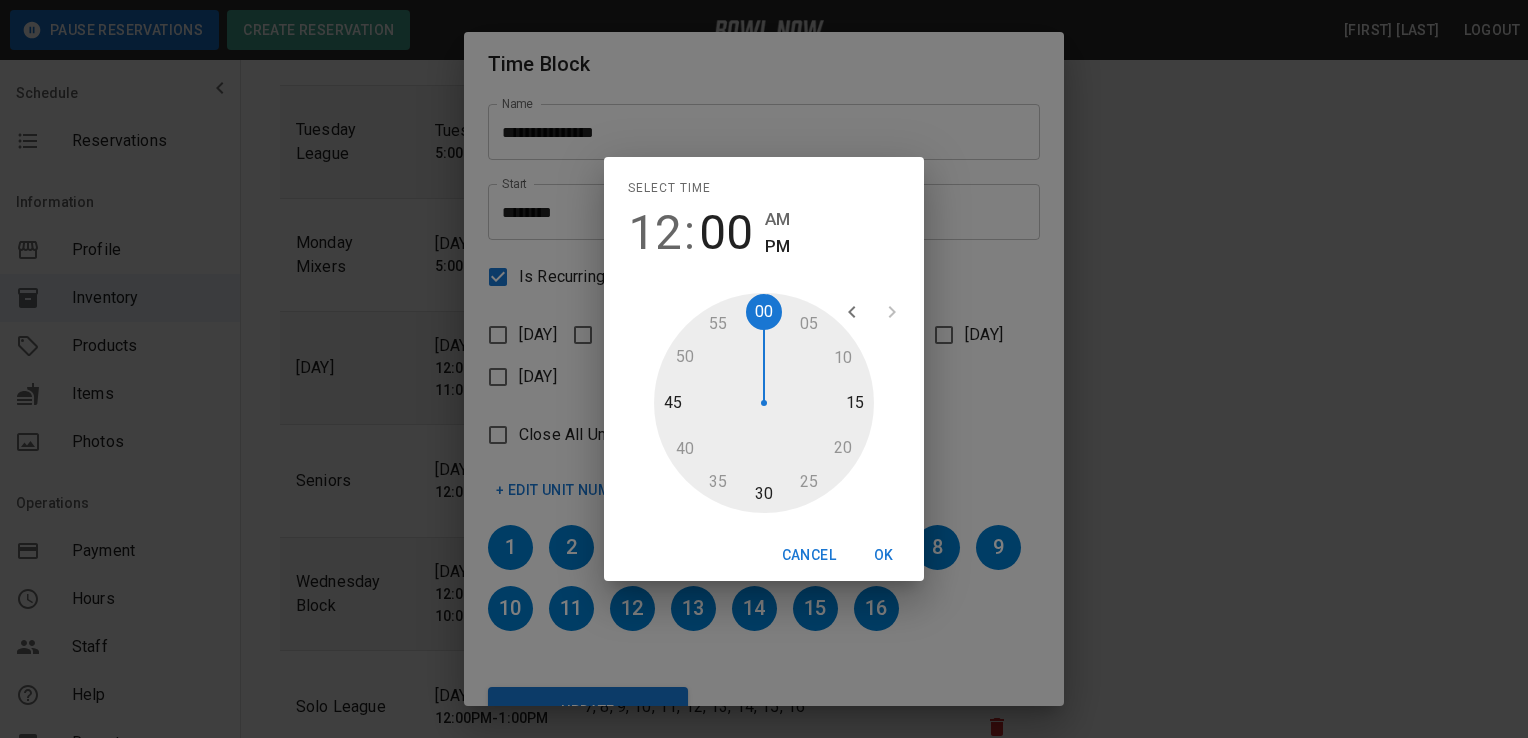 click on "OK" at bounding box center (884, 555) 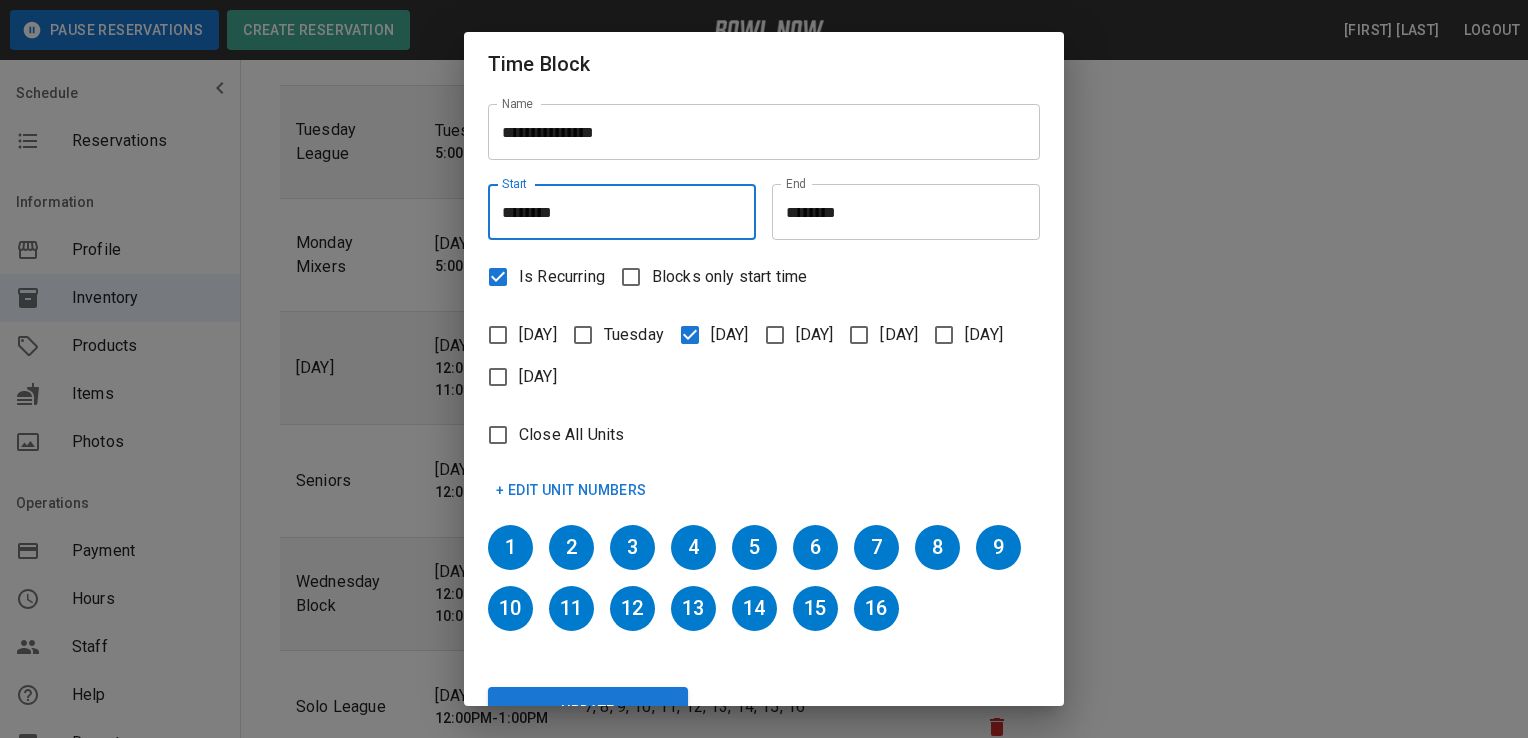 click on "16" at bounding box center (876, 608) 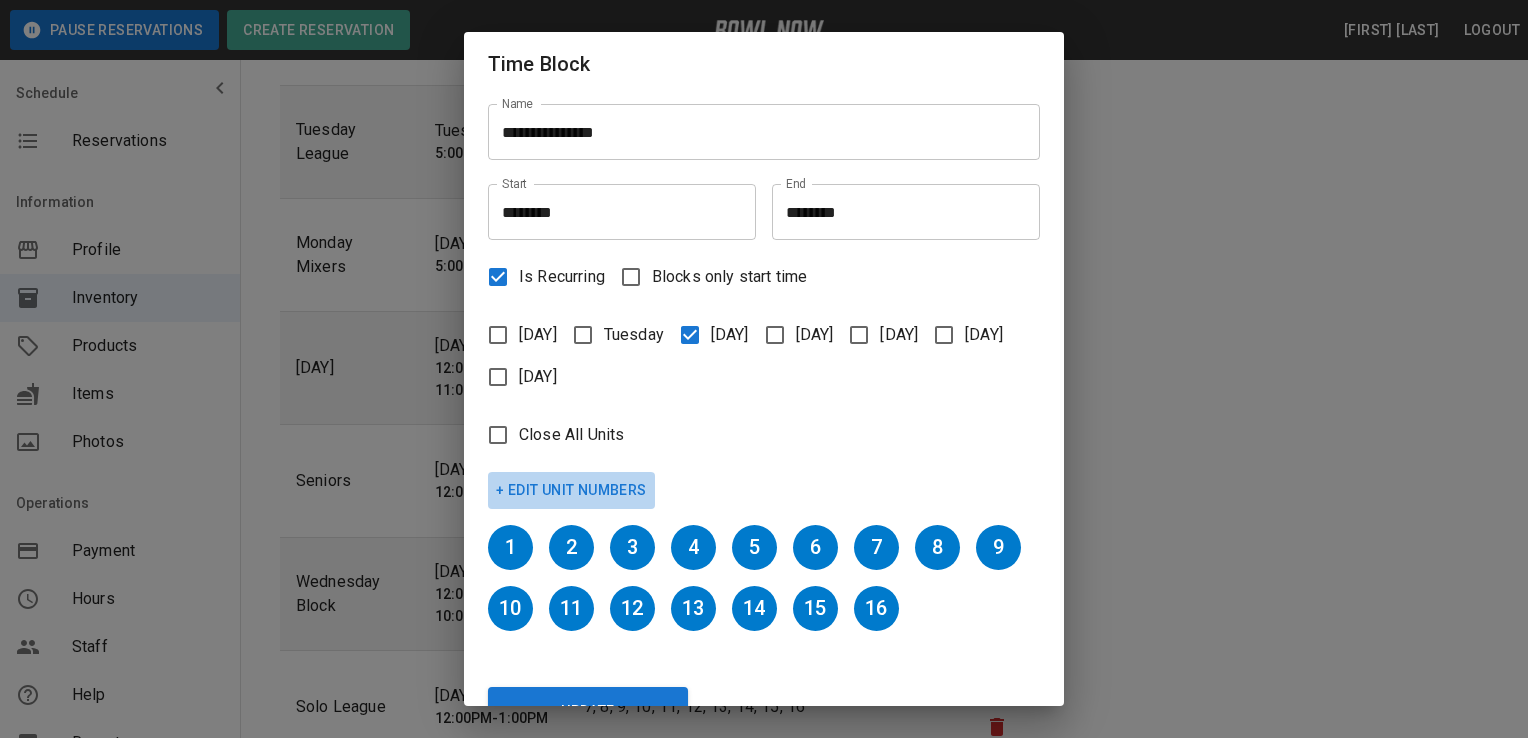 click on "+ Edit Unit Numbers" at bounding box center [571, 490] 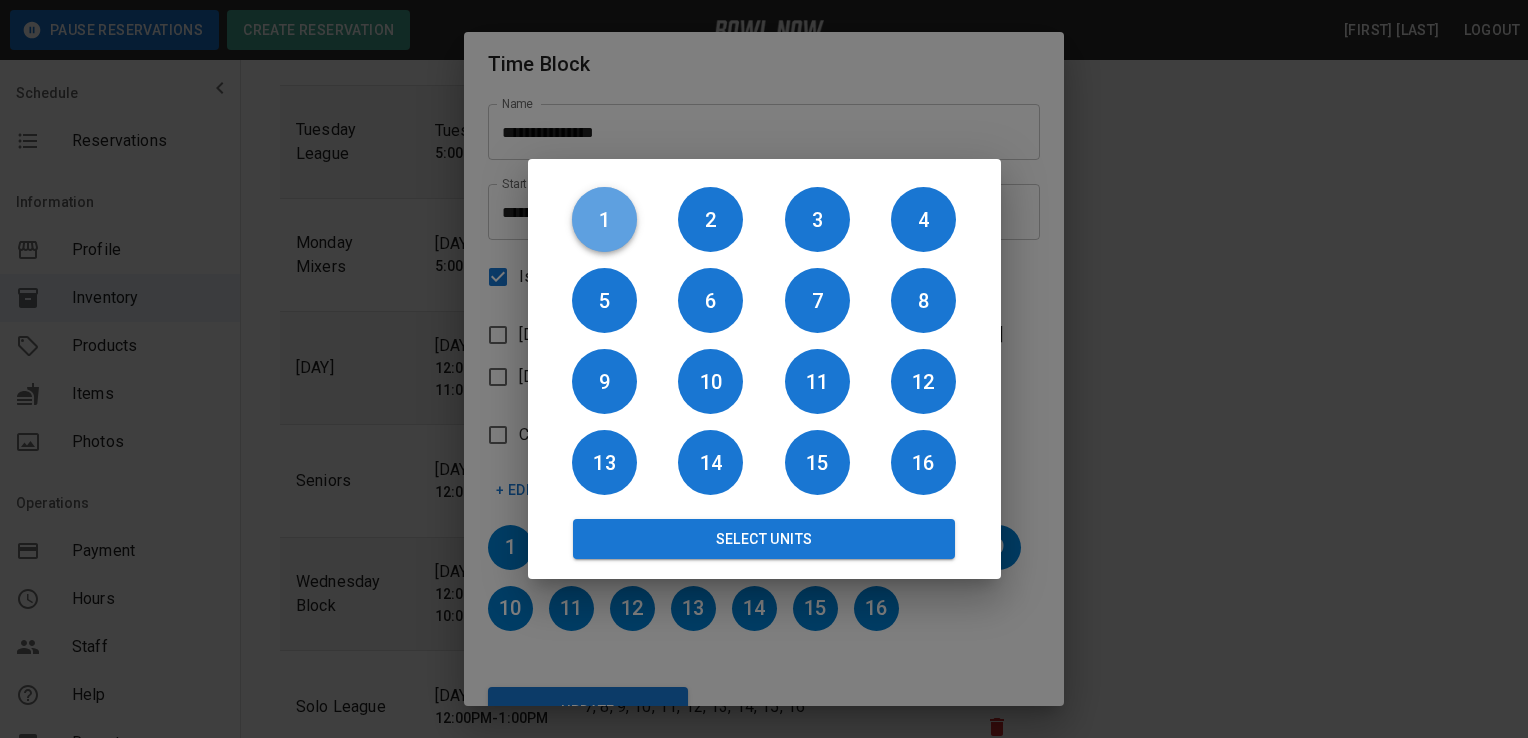 click on "1" at bounding box center (604, 220) 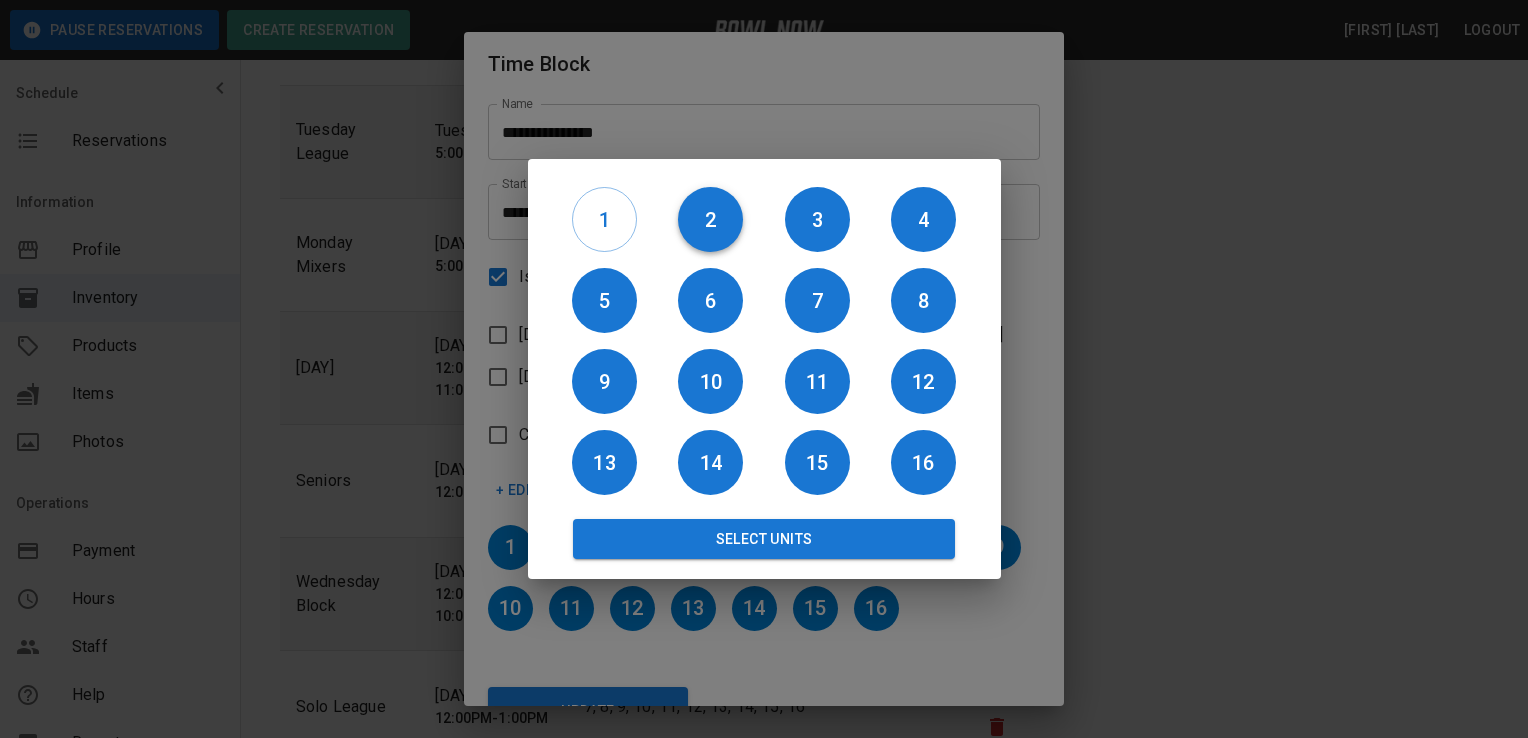 click on "2" at bounding box center [710, 220] 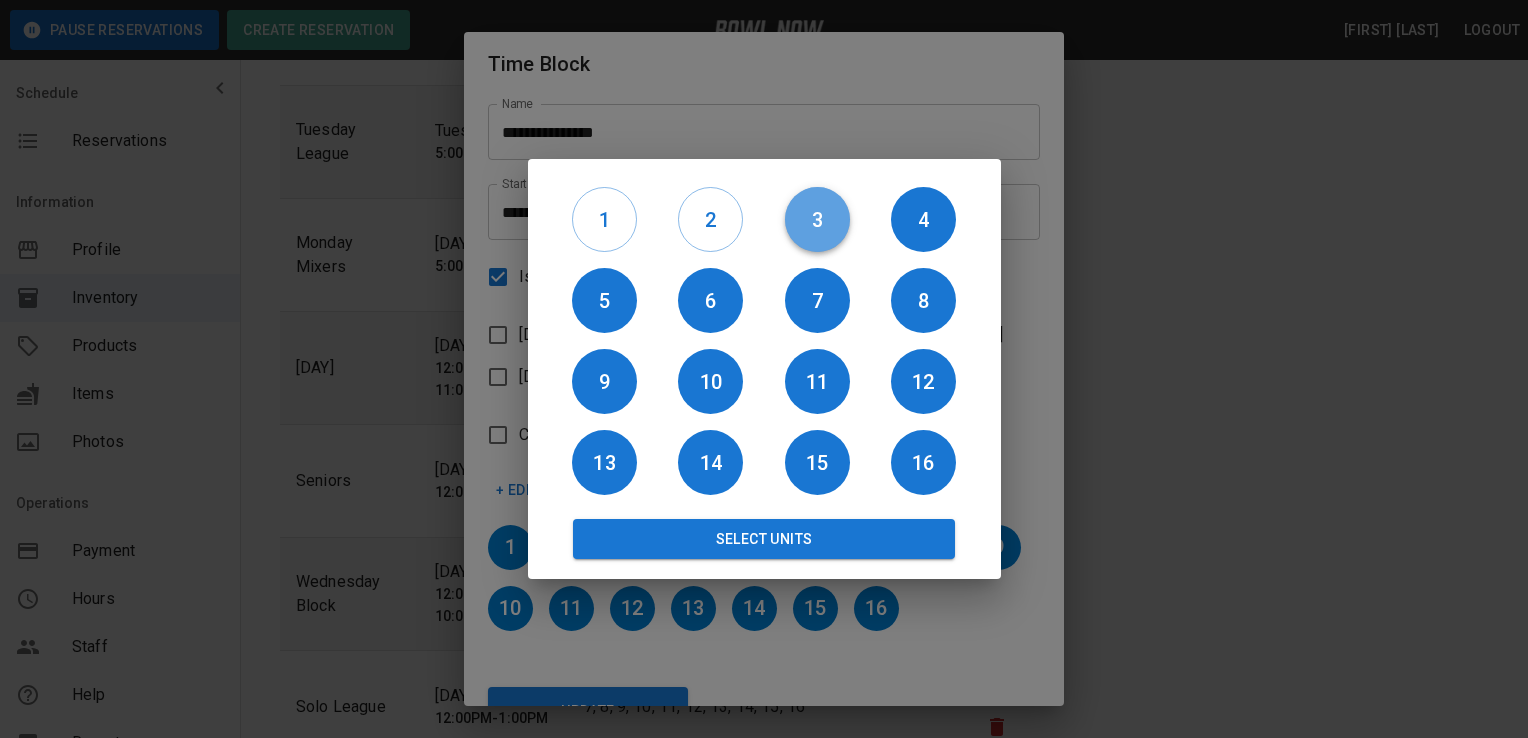 click on "3" at bounding box center (817, 220) 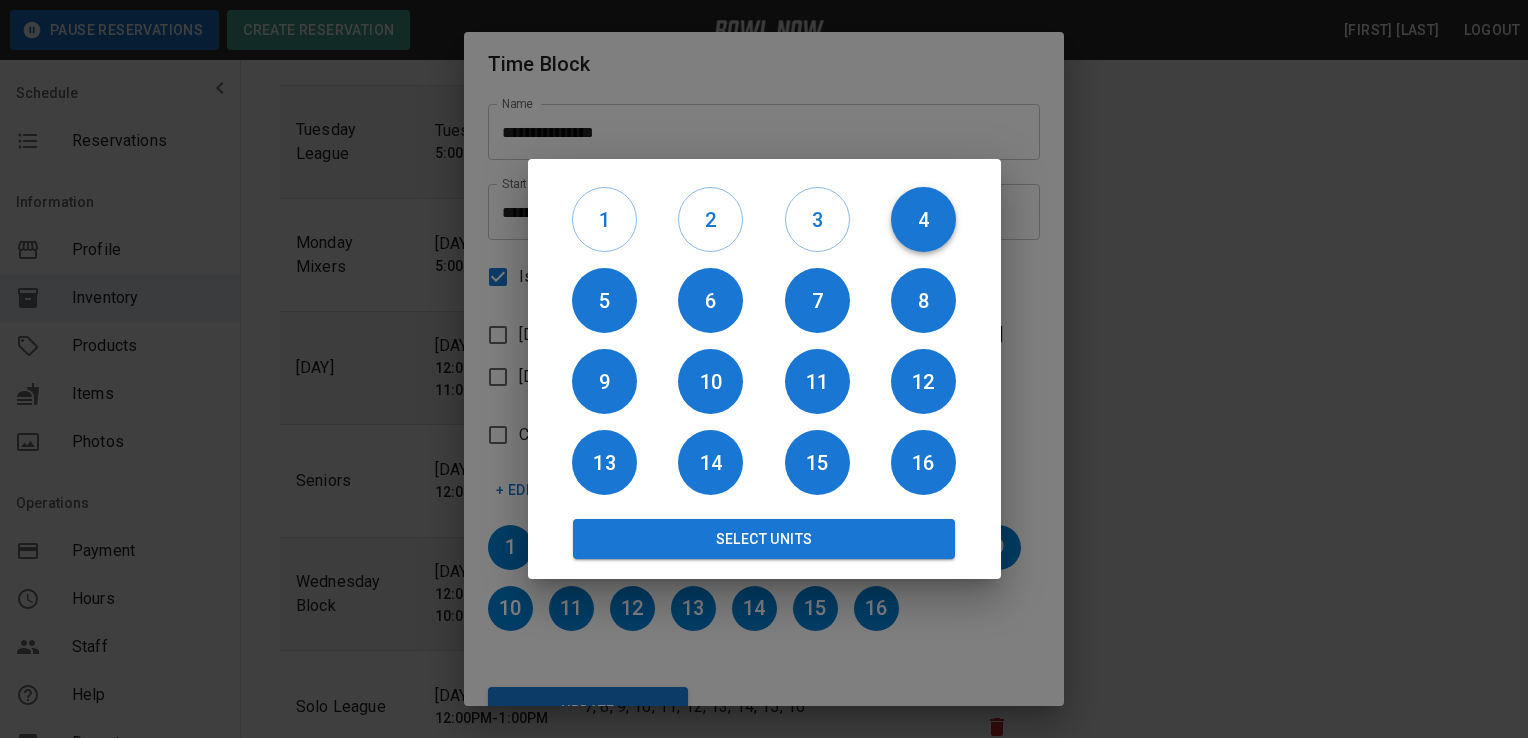 click on "4" at bounding box center (923, 220) 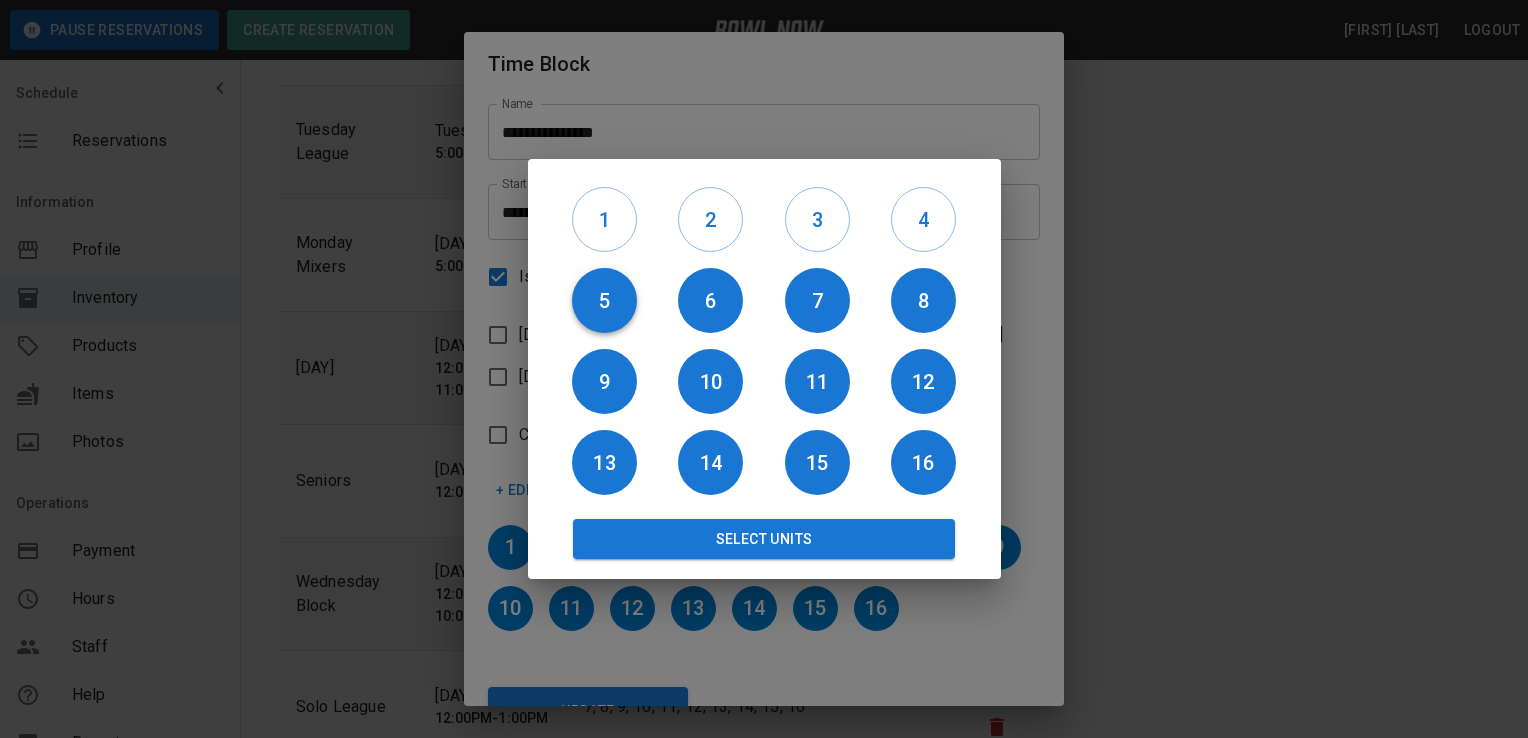 drag, startPoint x: 584, startPoint y: 290, endPoint x: 621, endPoint y: 287, distance: 37.12142 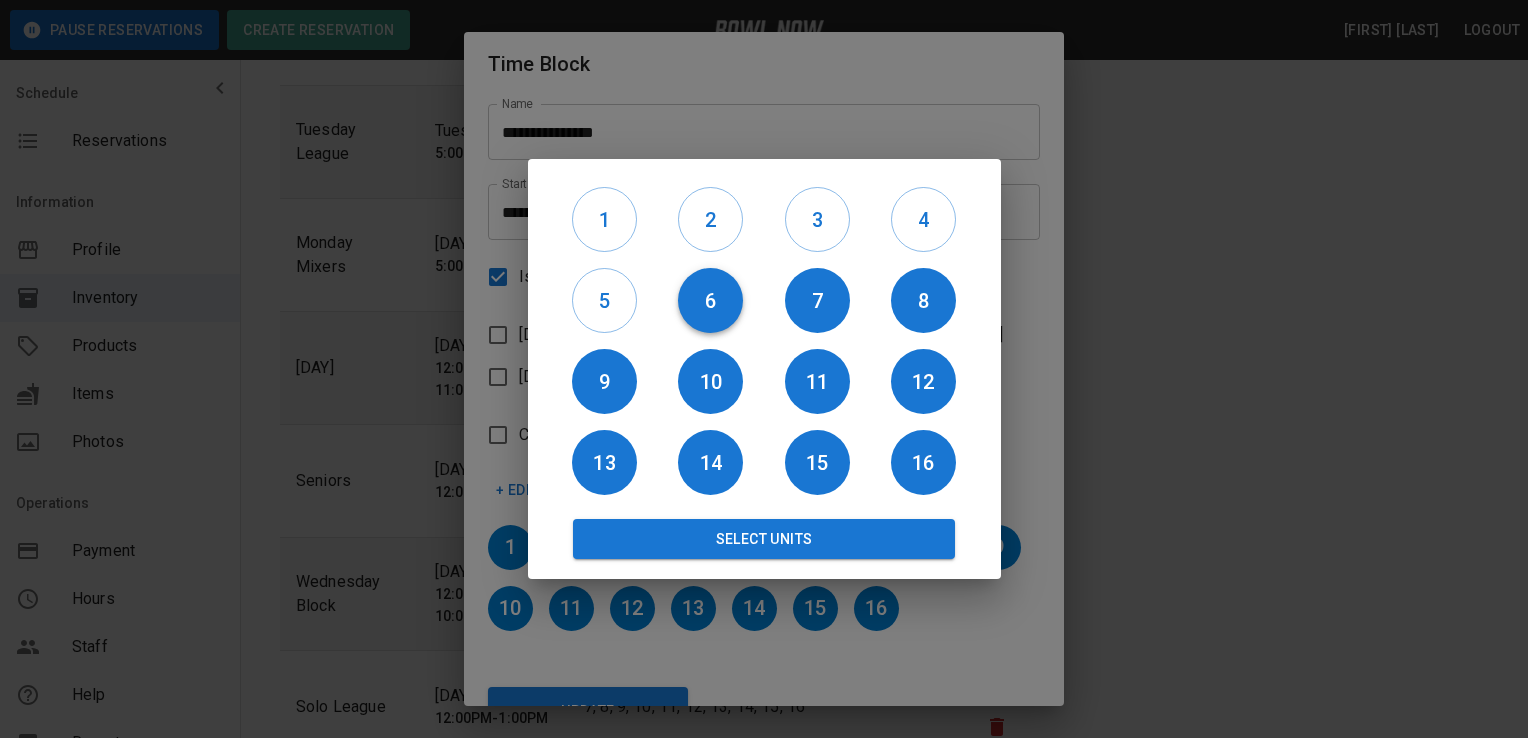 click on "6" at bounding box center [710, 301] 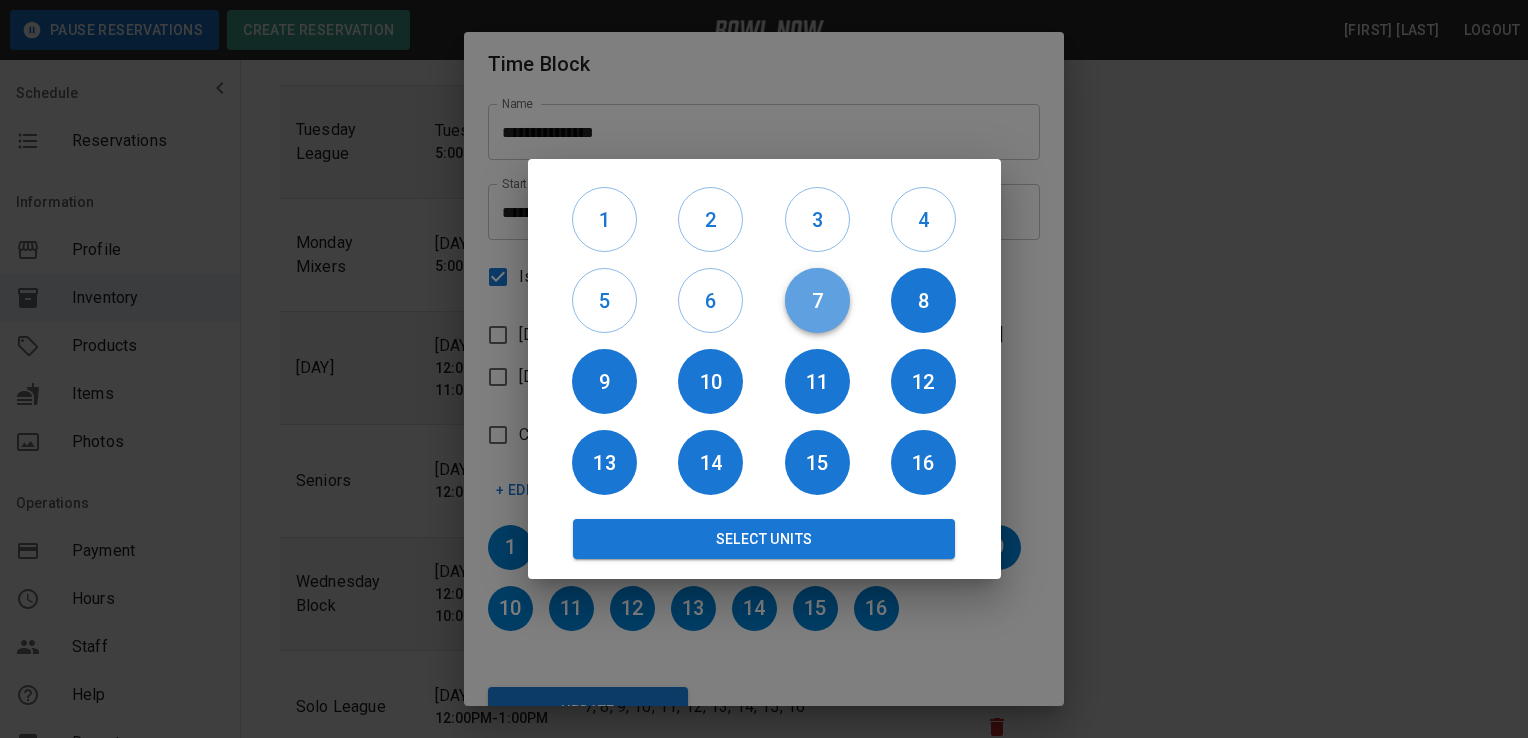click on "7" at bounding box center [817, 301] 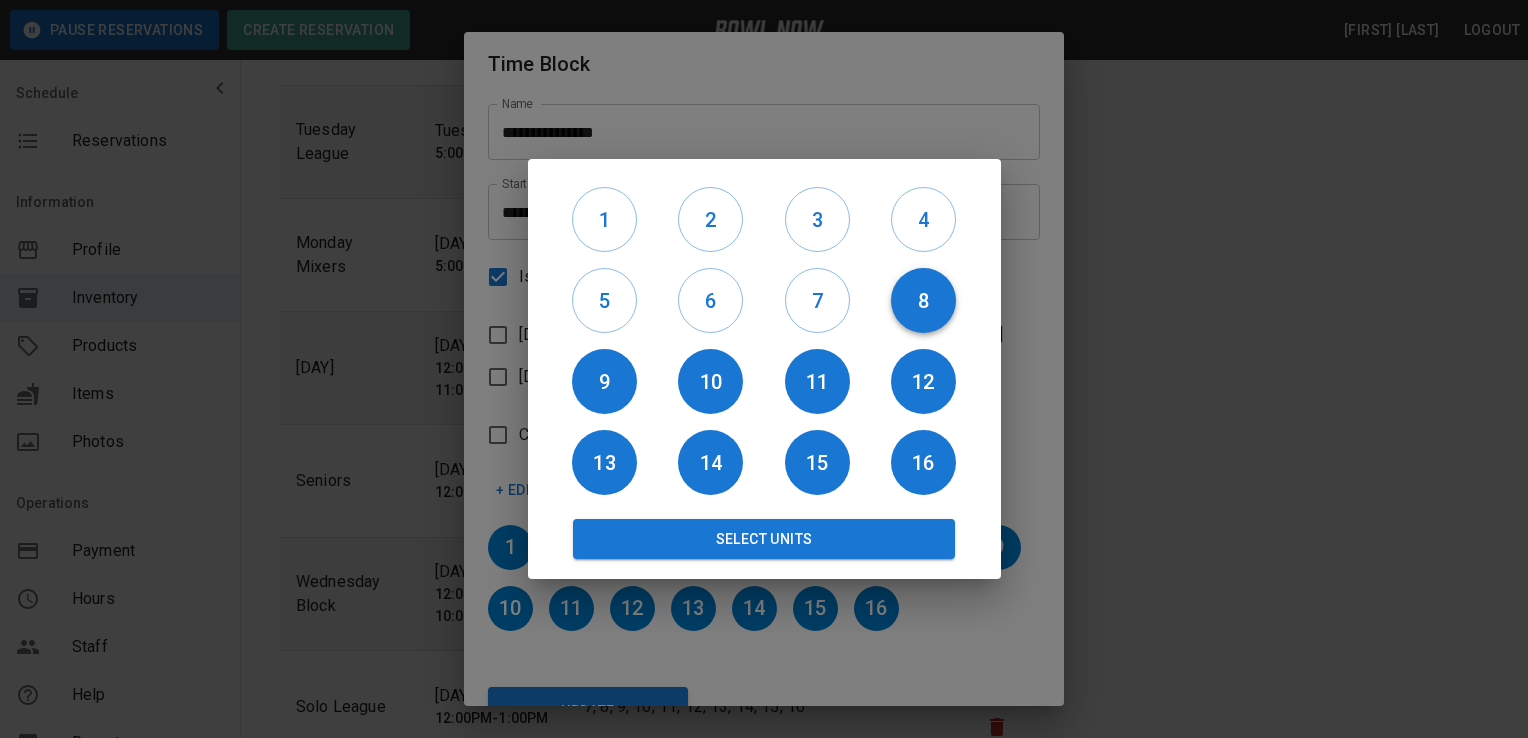 click on "8" at bounding box center [923, 301] 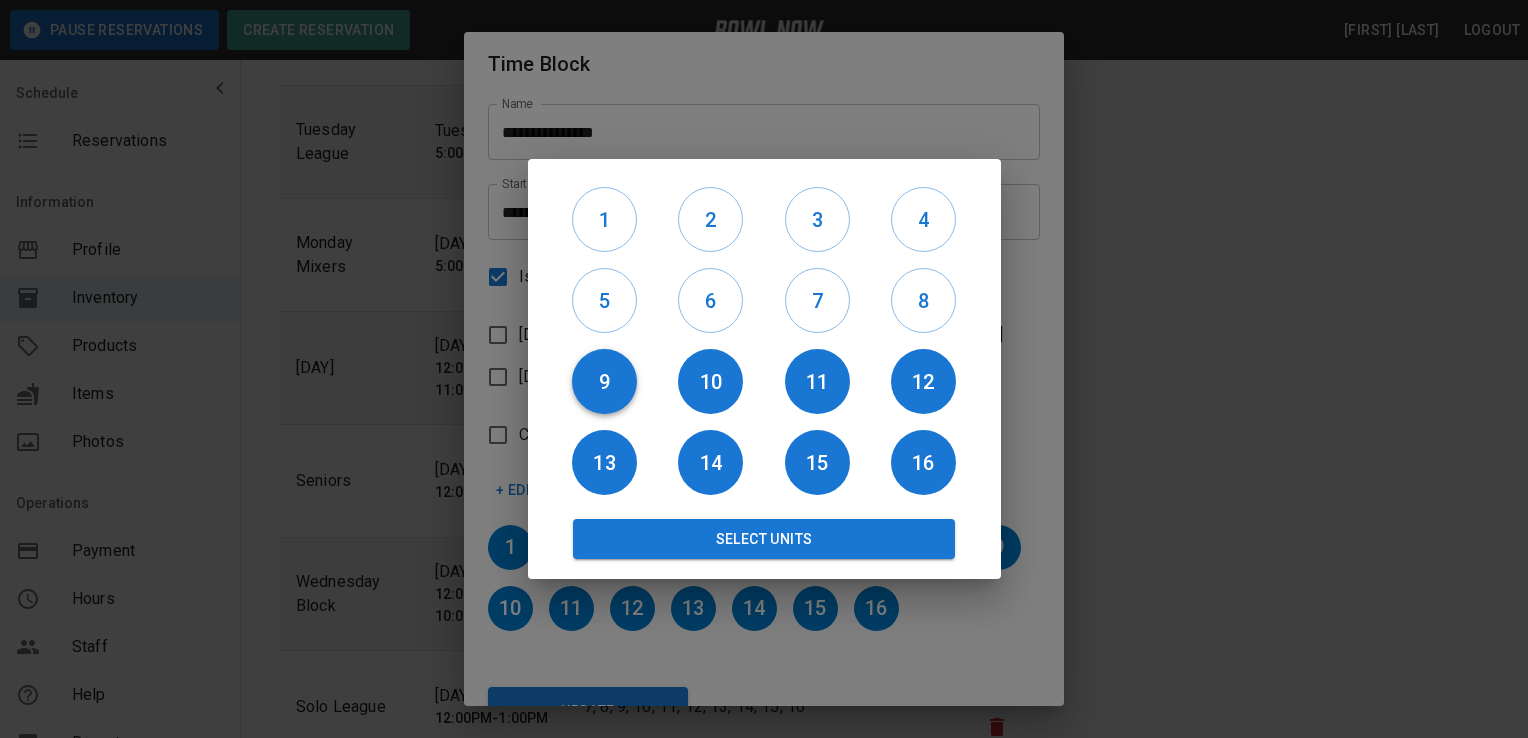 drag, startPoint x: 593, startPoint y: 377, endPoint x: 623, endPoint y: 370, distance: 30.805843 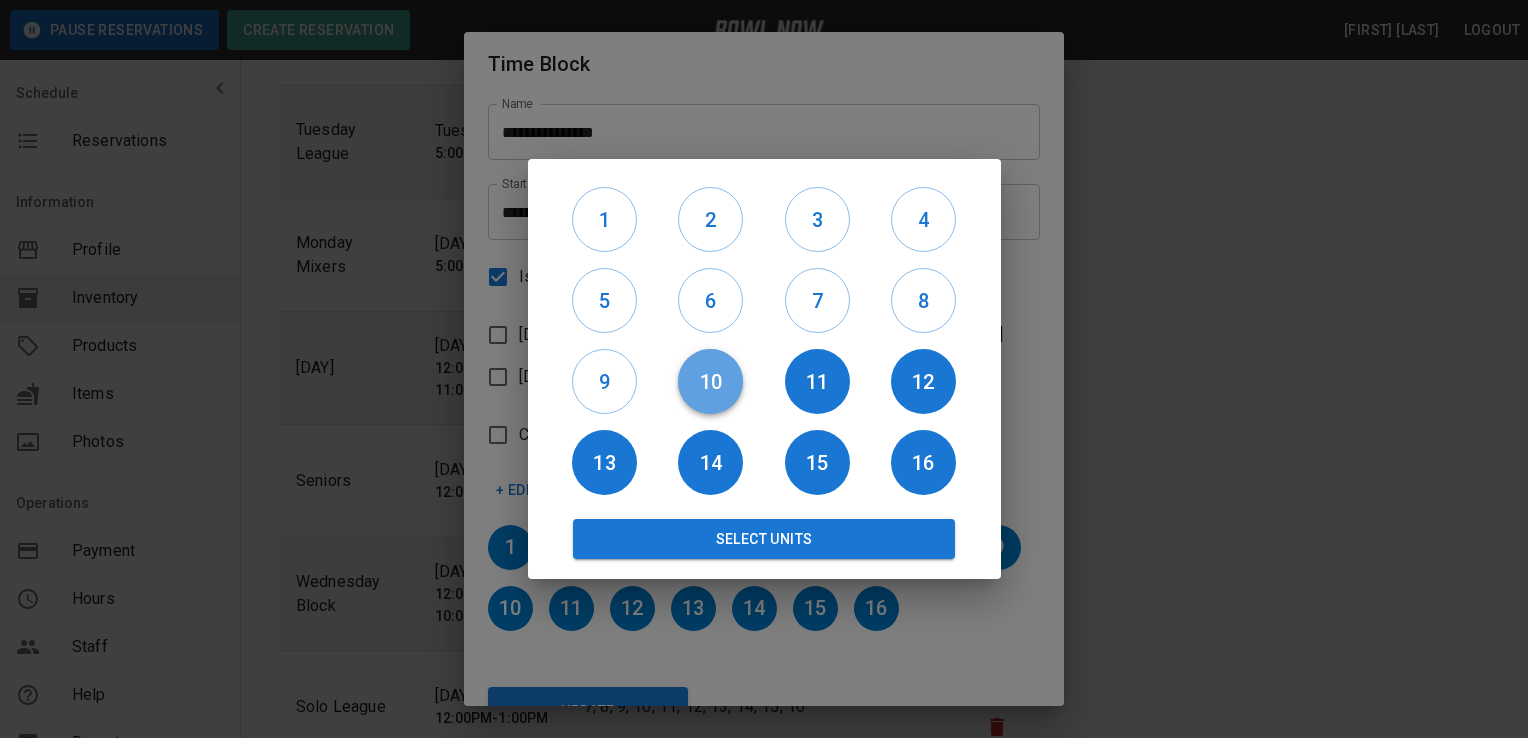 click on "10" at bounding box center [710, 382] 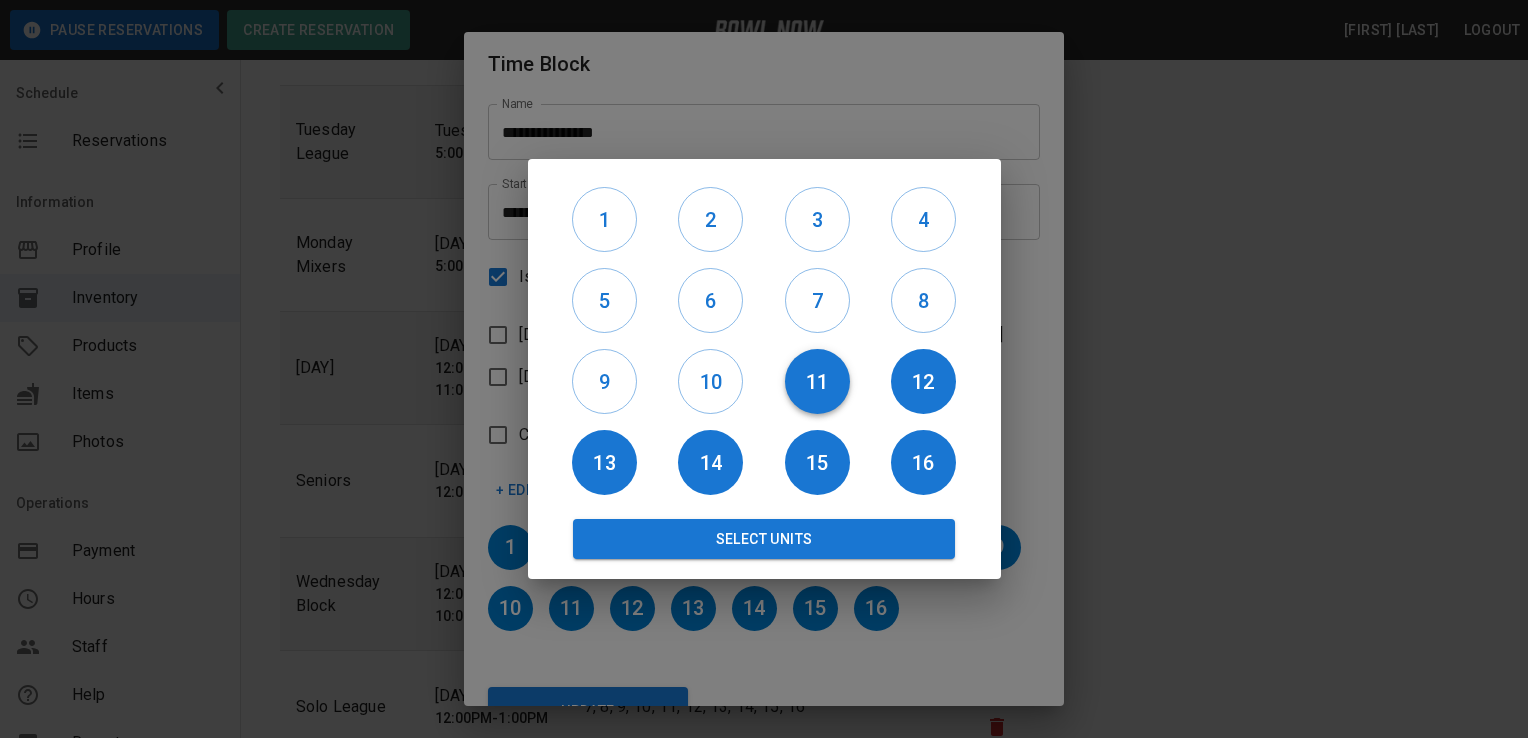 click on "11" at bounding box center [817, 382] 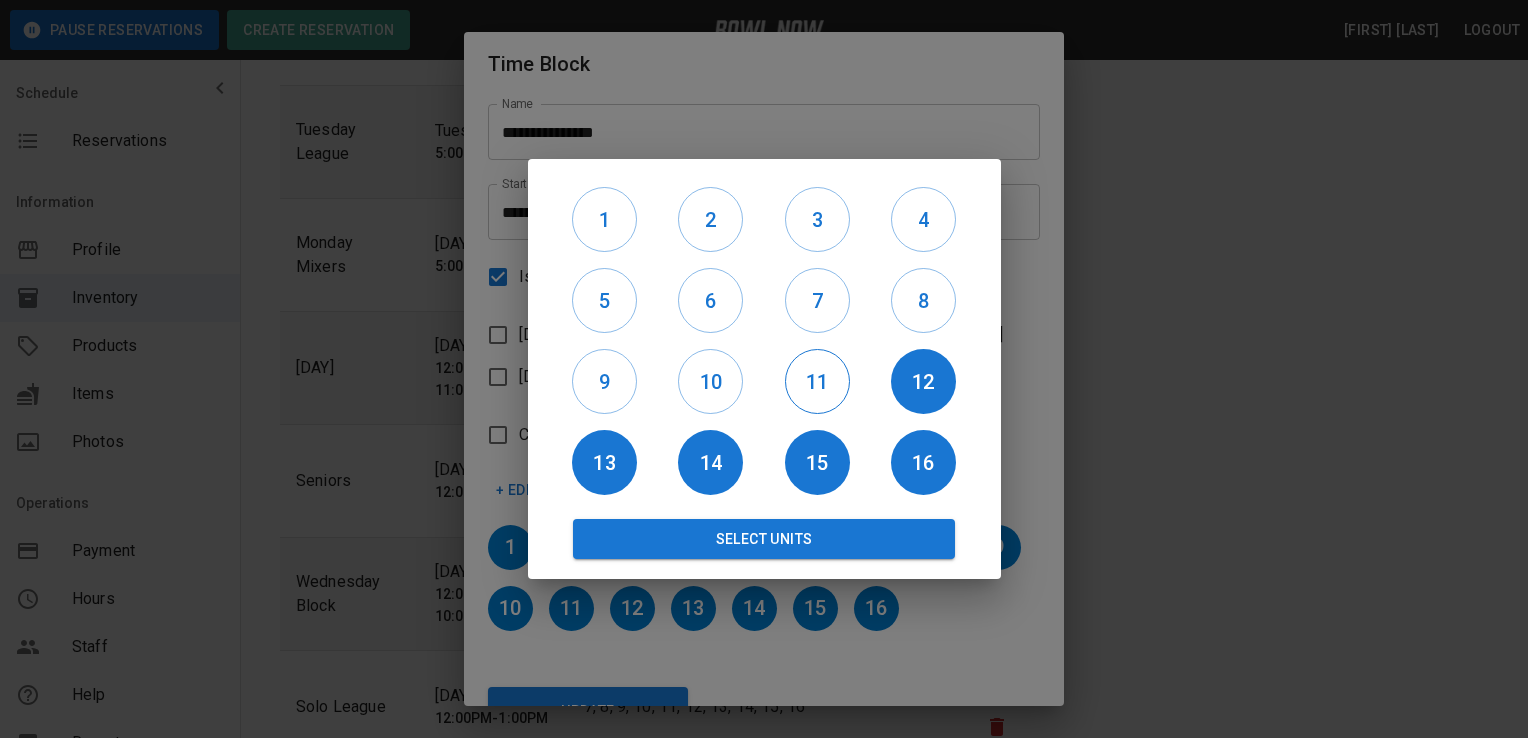 click on "11" at bounding box center [817, 382] 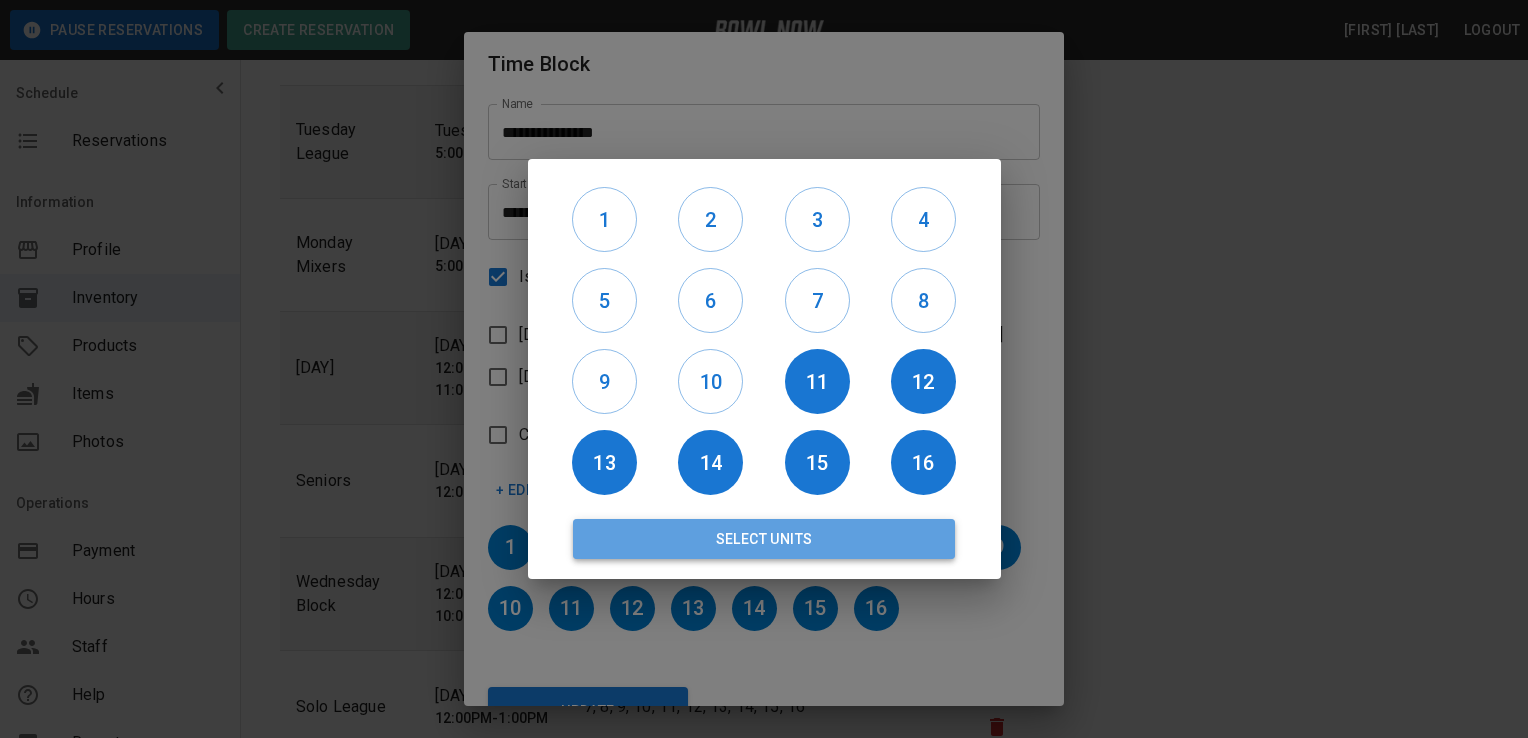 click on "Select Units" at bounding box center [764, 539] 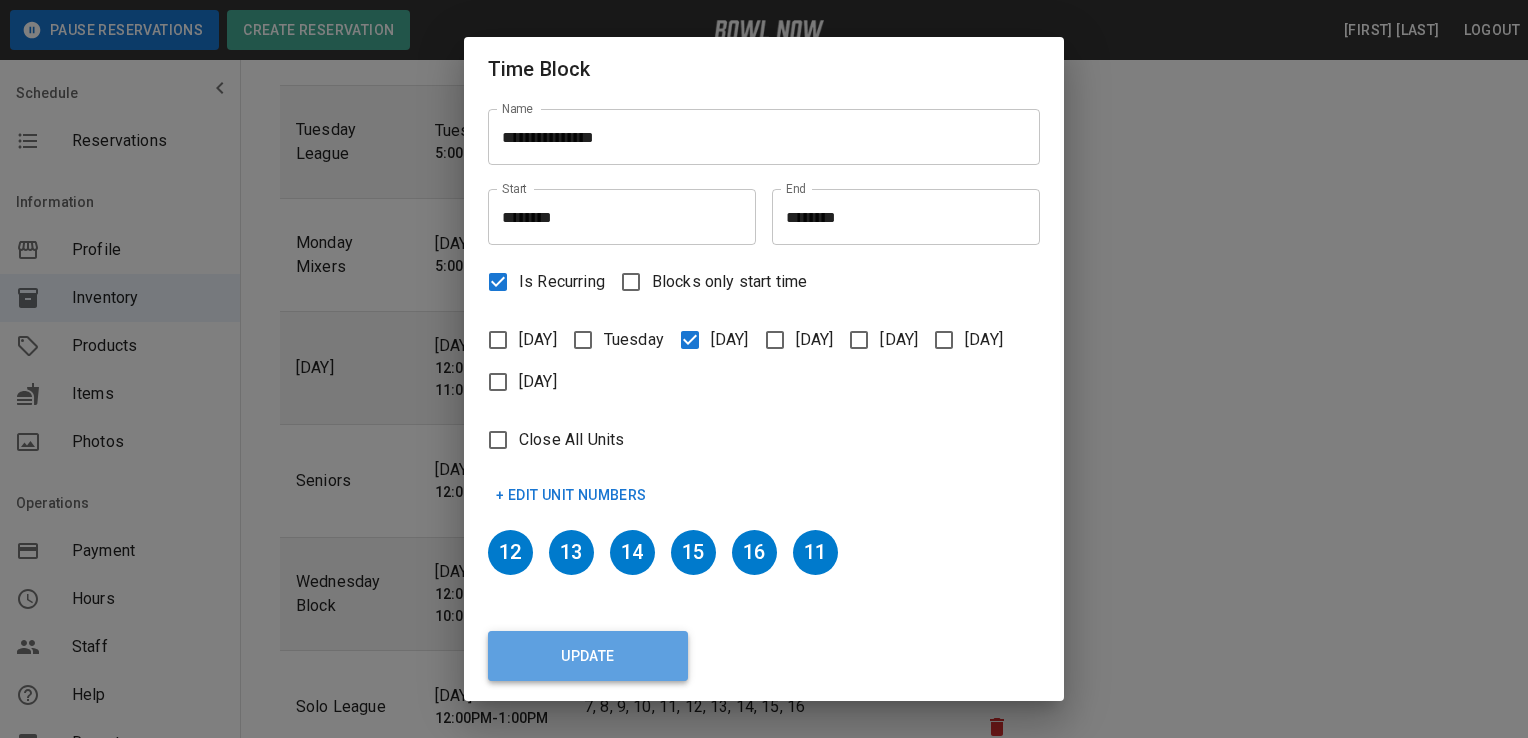 click on "Update" at bounding box center [588, 656] 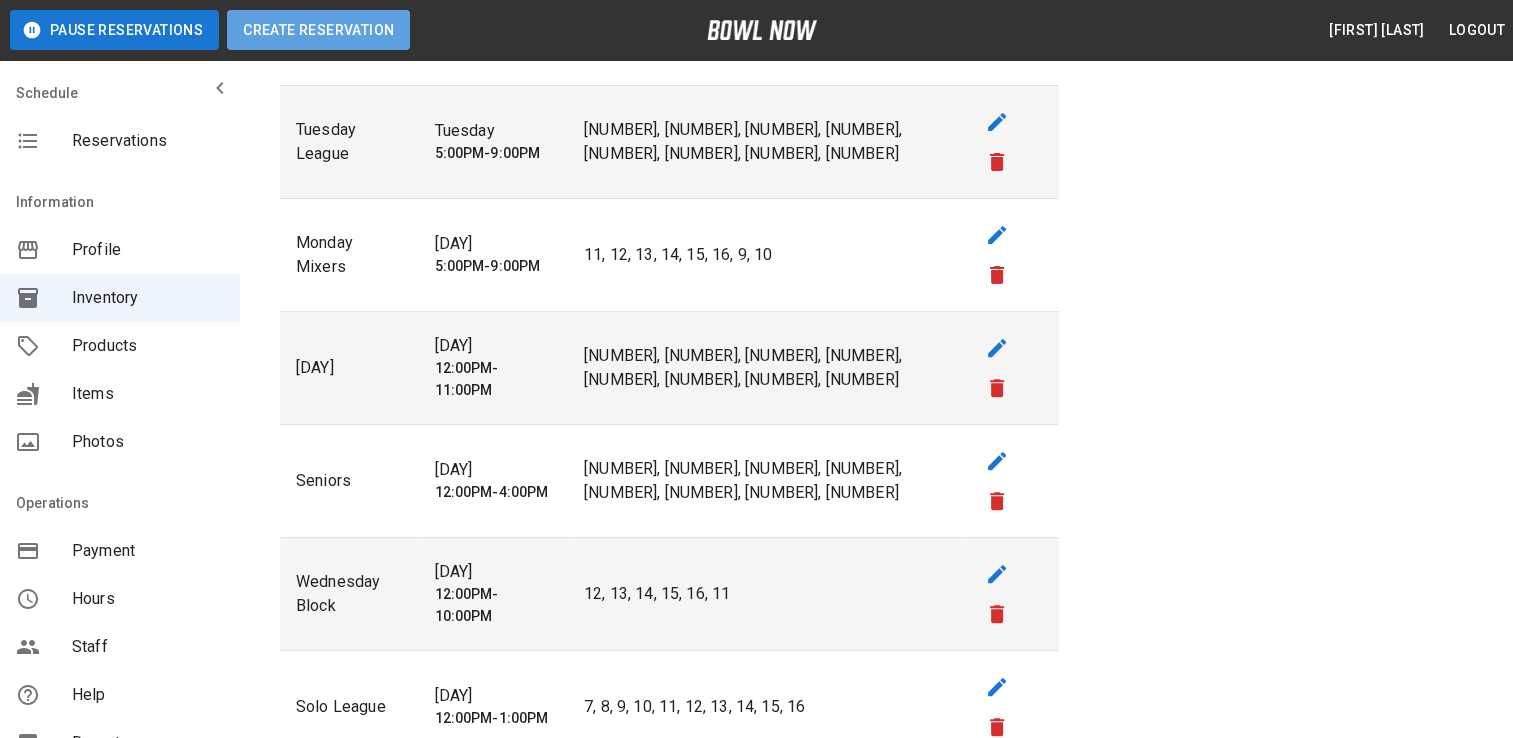 click on "Create Reservation" at bounding box center [318, 30] 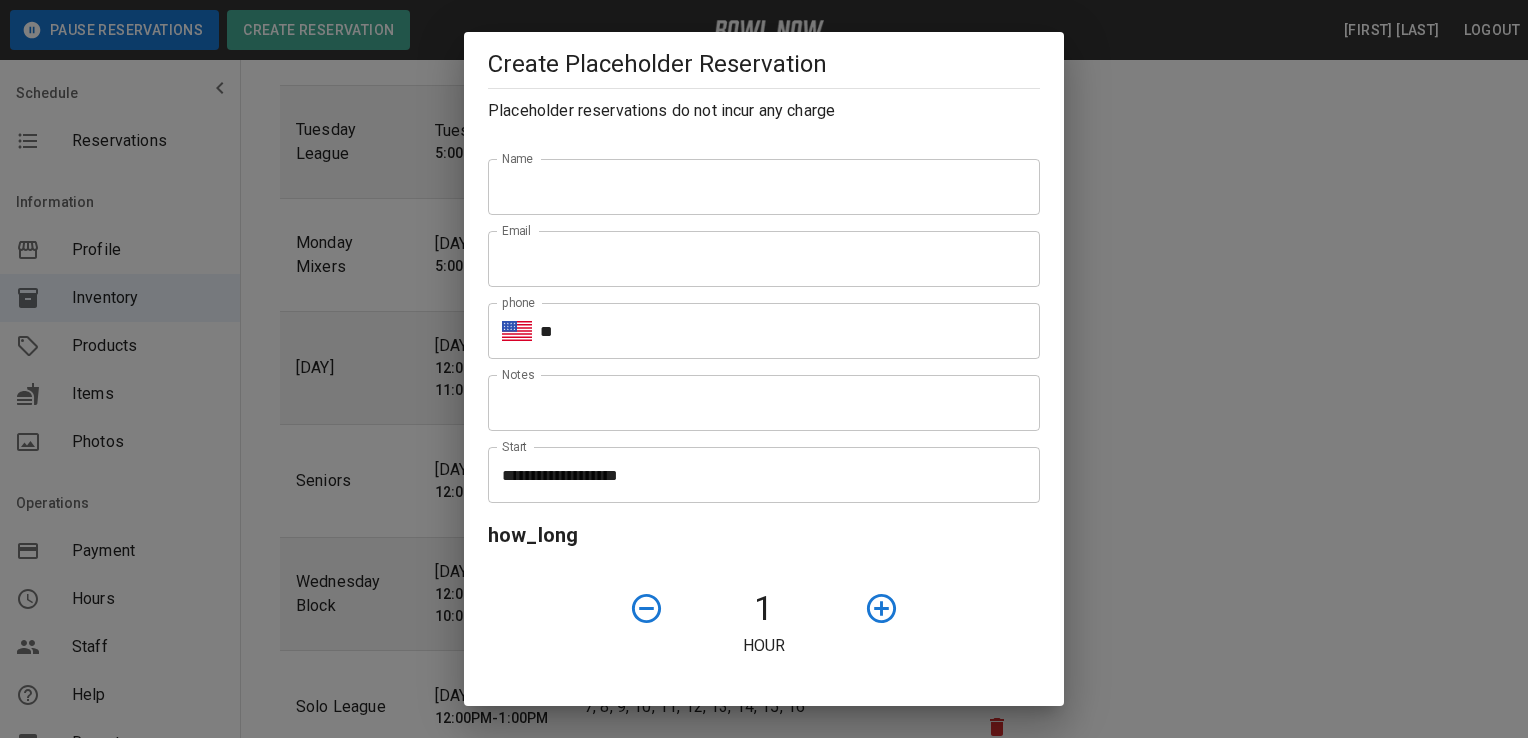 click on "Name" at bounding box center [764, 187] 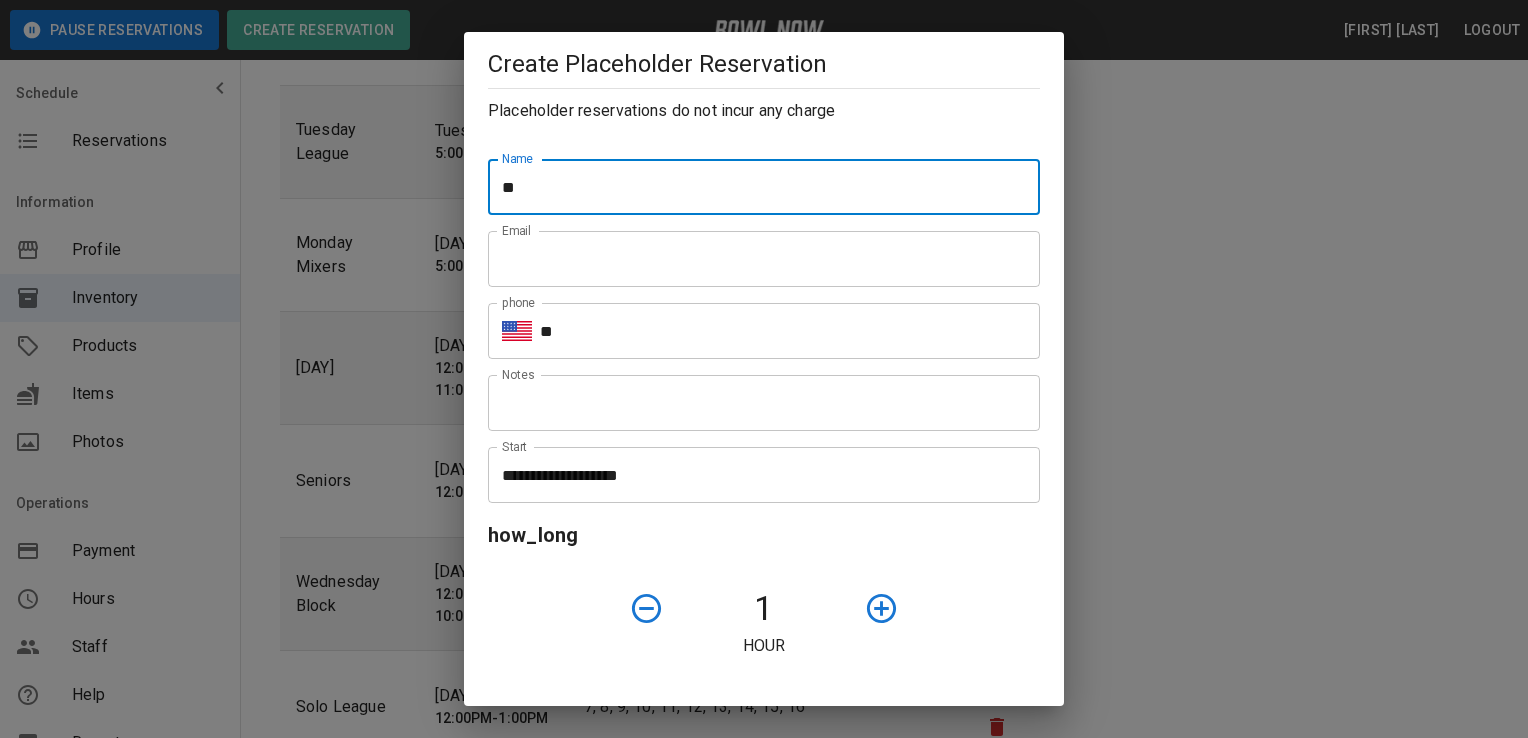 type on "*" 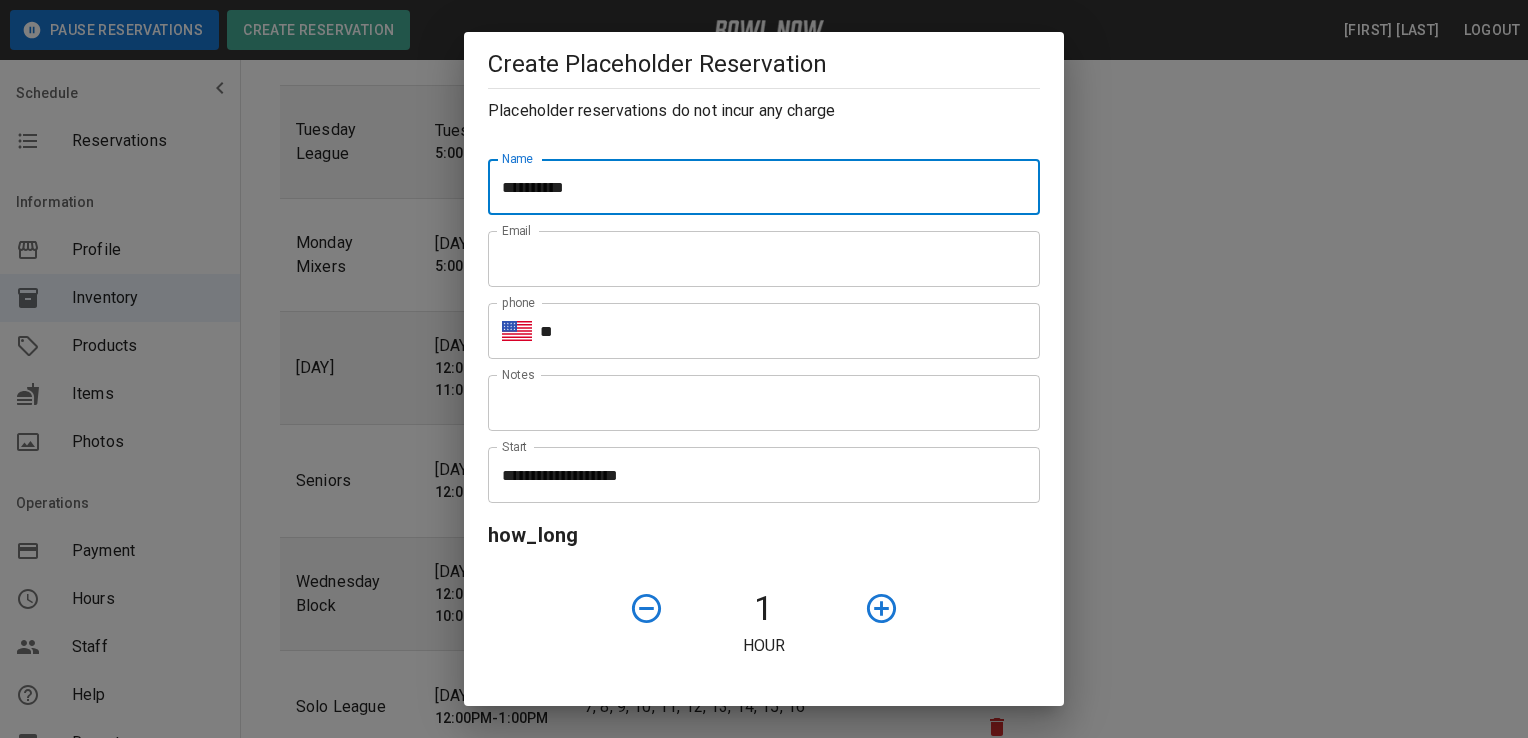 type on "**********" 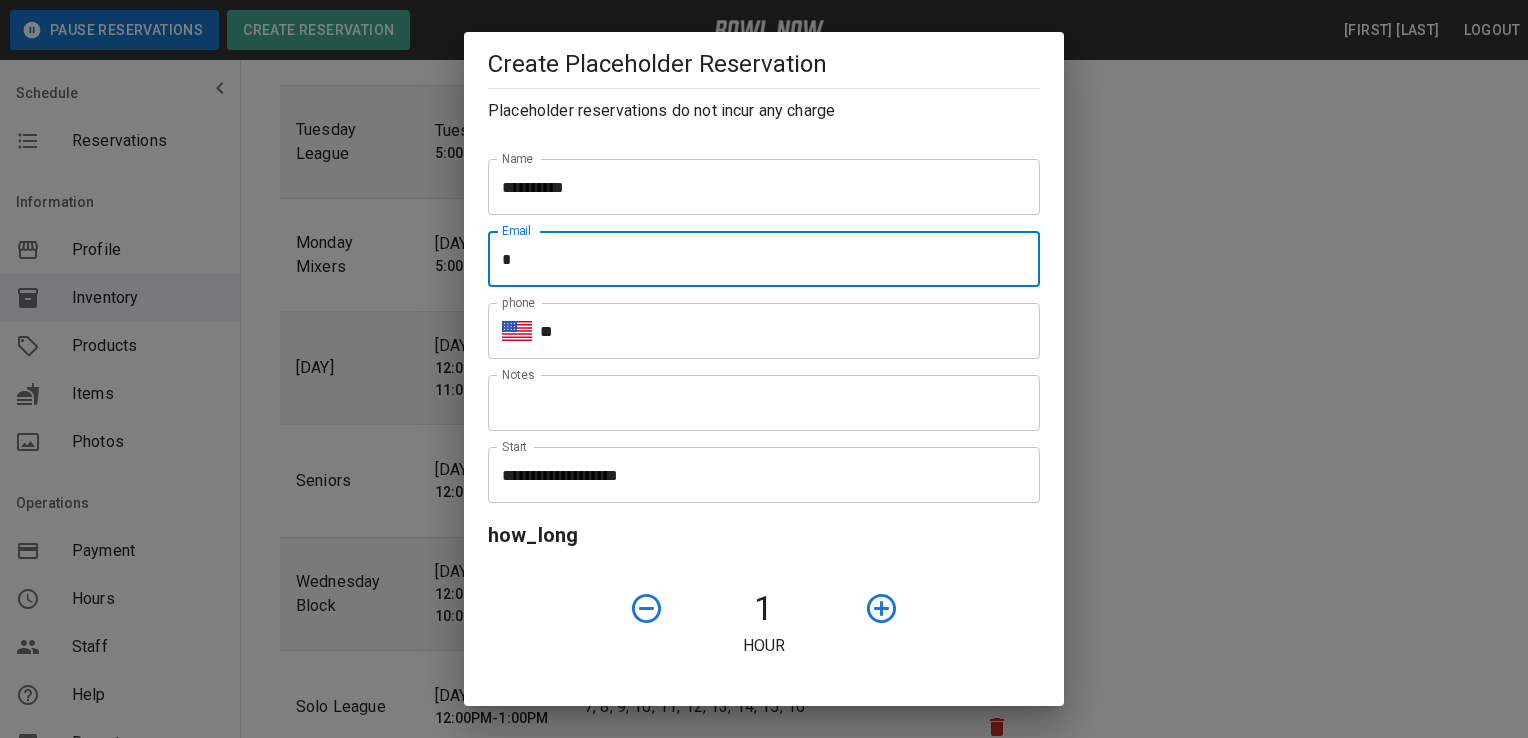 type on "**********" 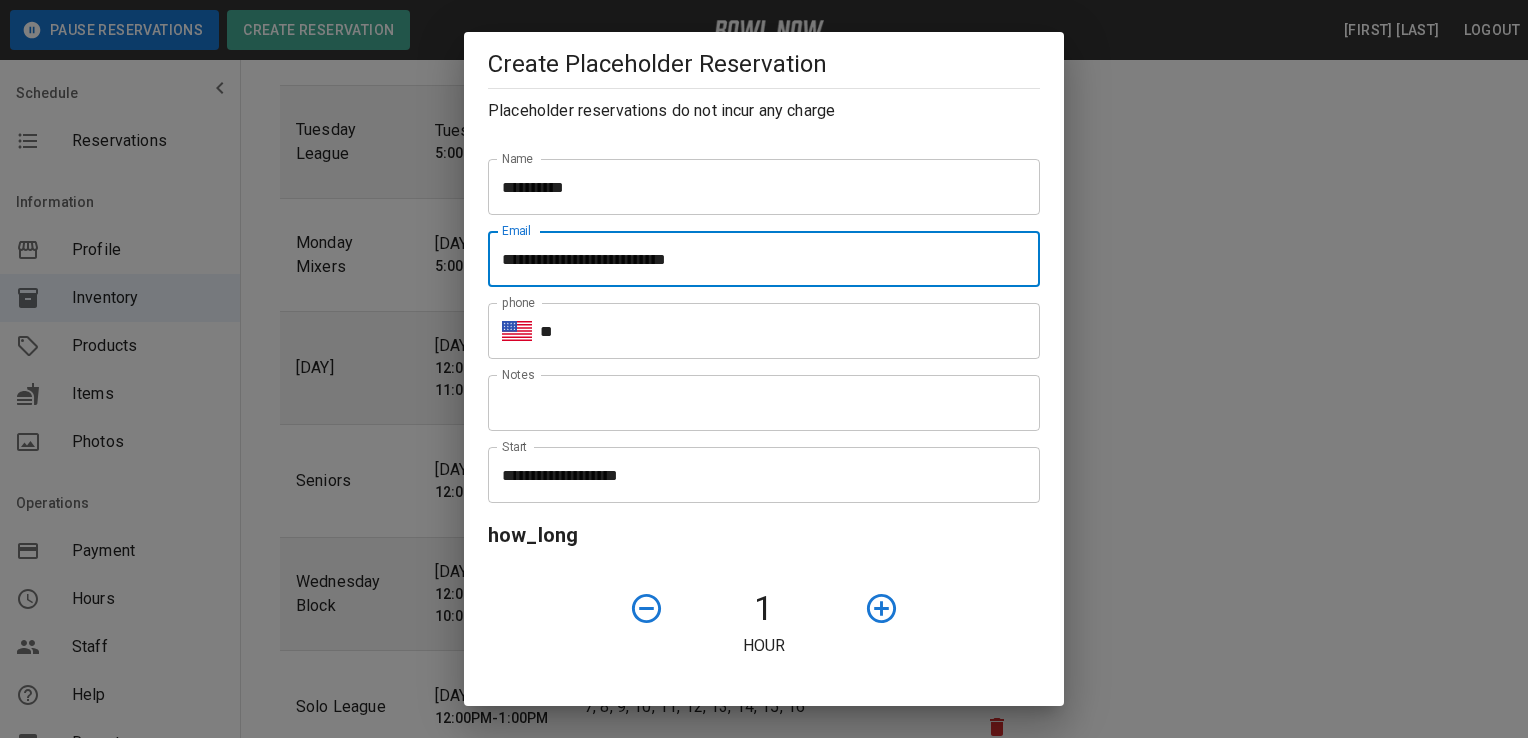type 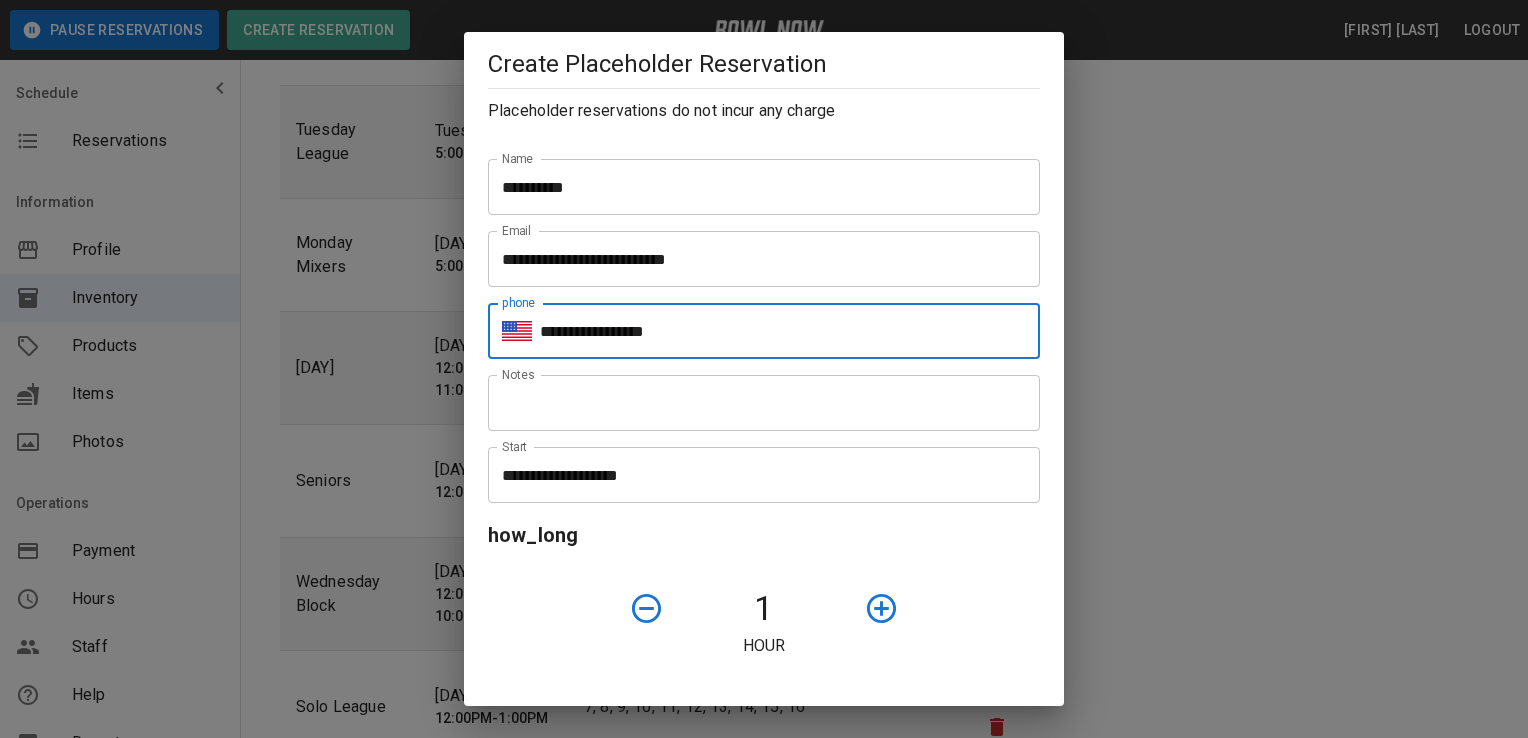 type on "**********" 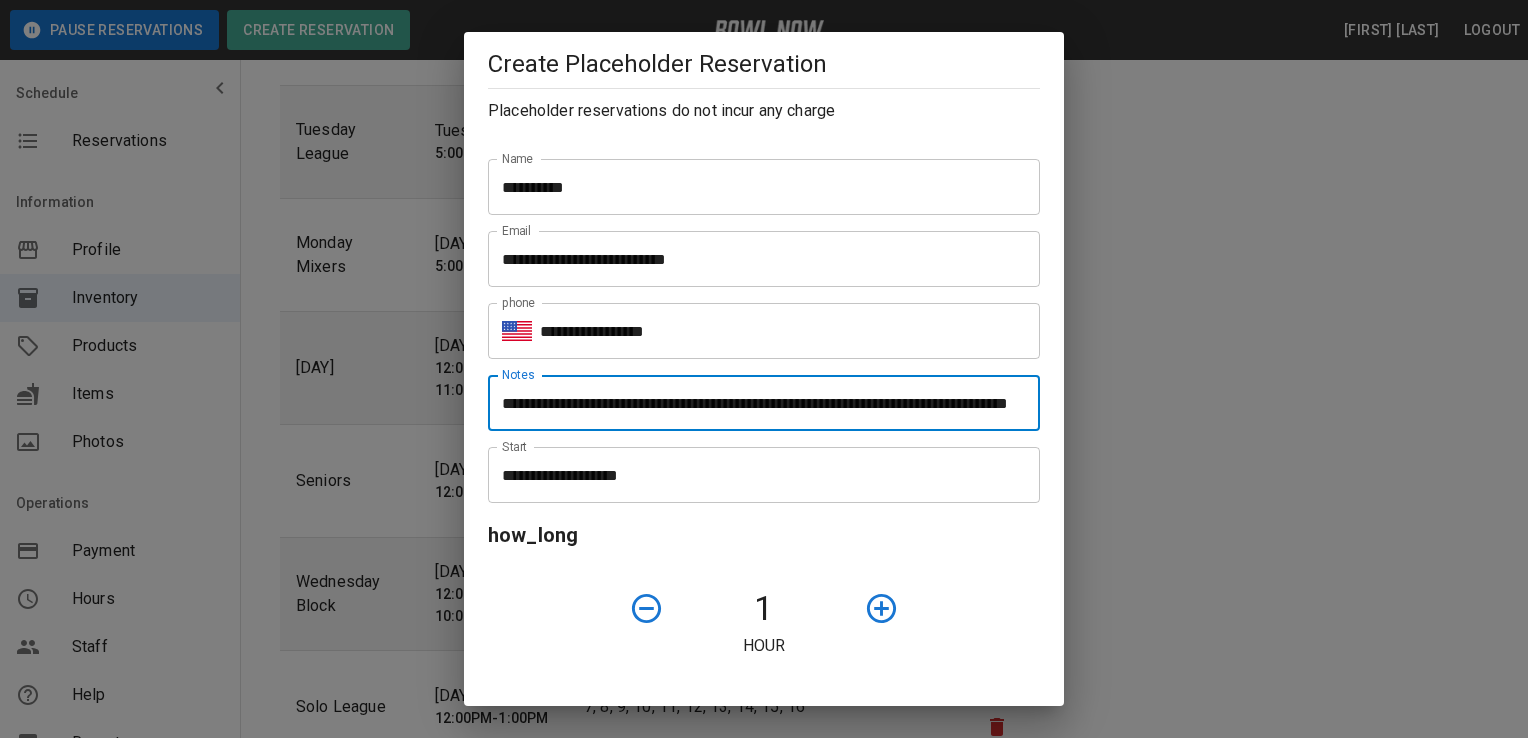 scroll, scrollTop: 0, scrollLeft: 95, axis: horizontal 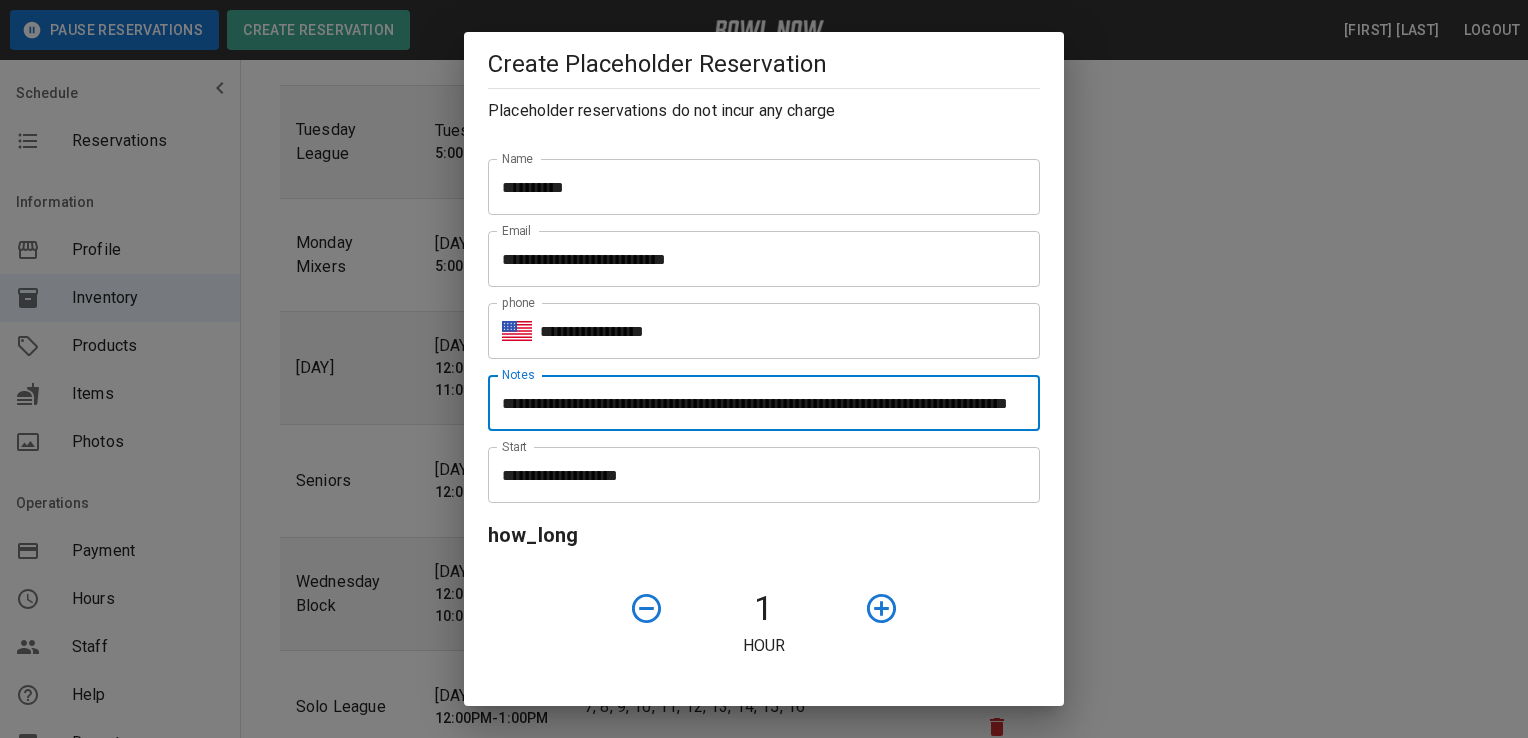 type on "**********" 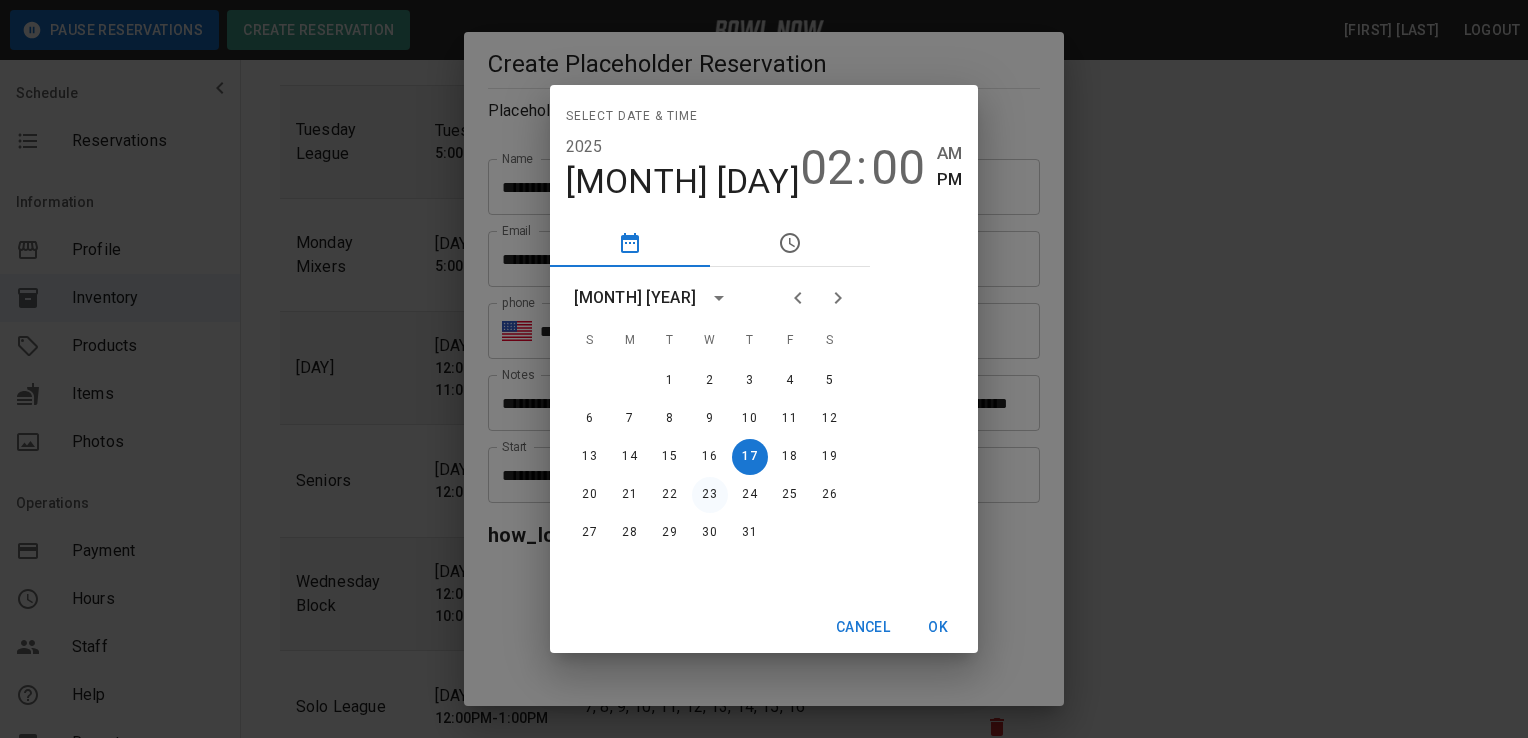 click on "23" at bounding box center (710, 495) 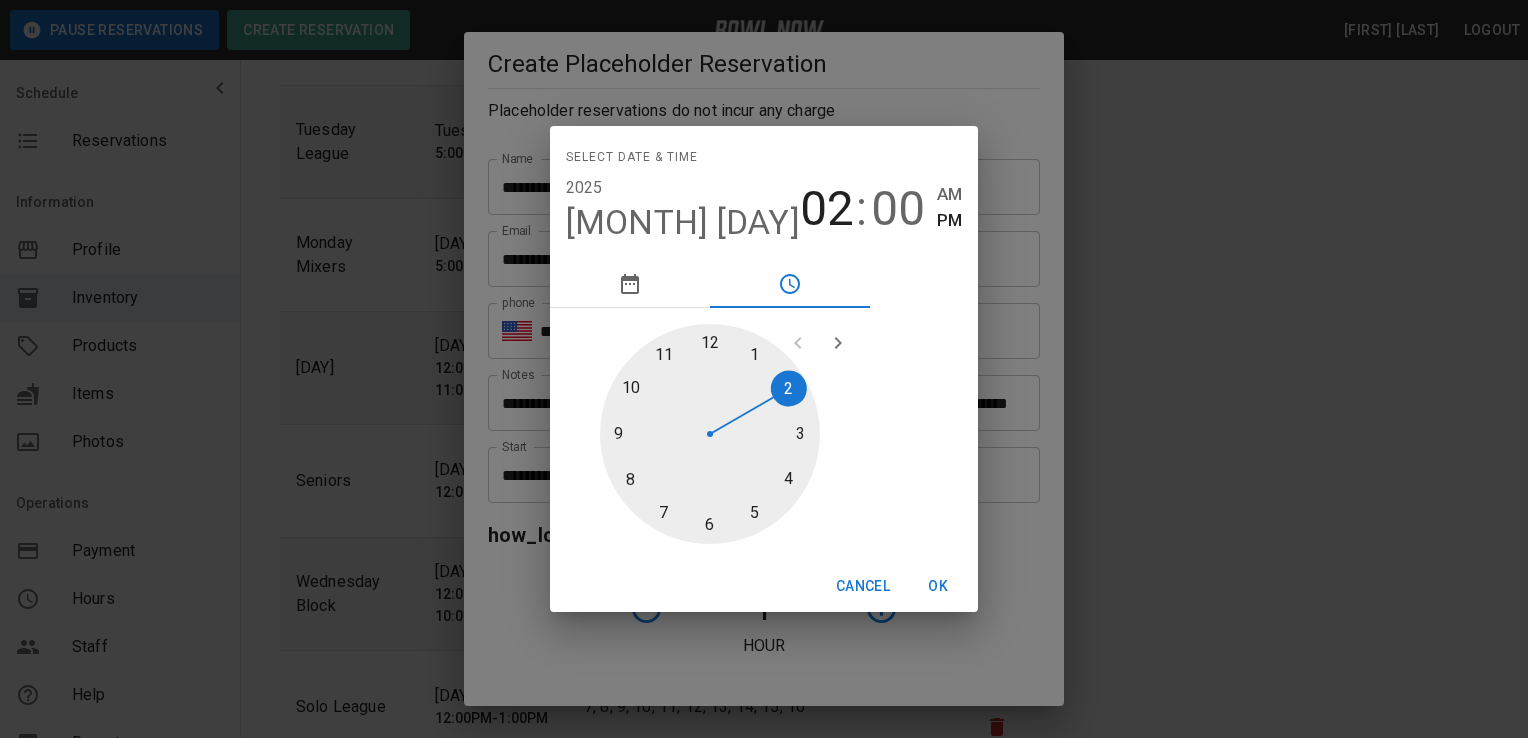 click on "02" at bounding box center [827, 209] 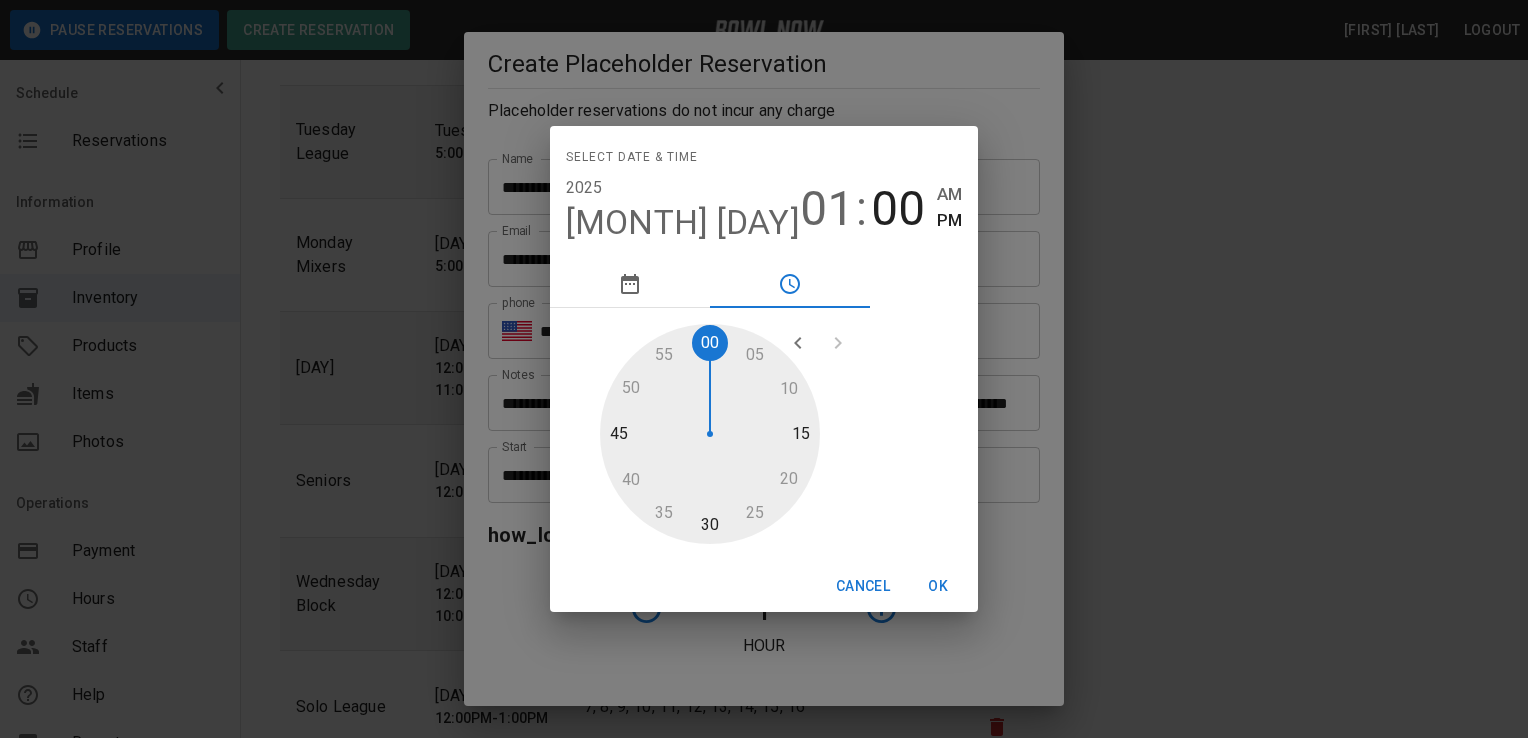 click on "OK" at bounding box center (938, 586) 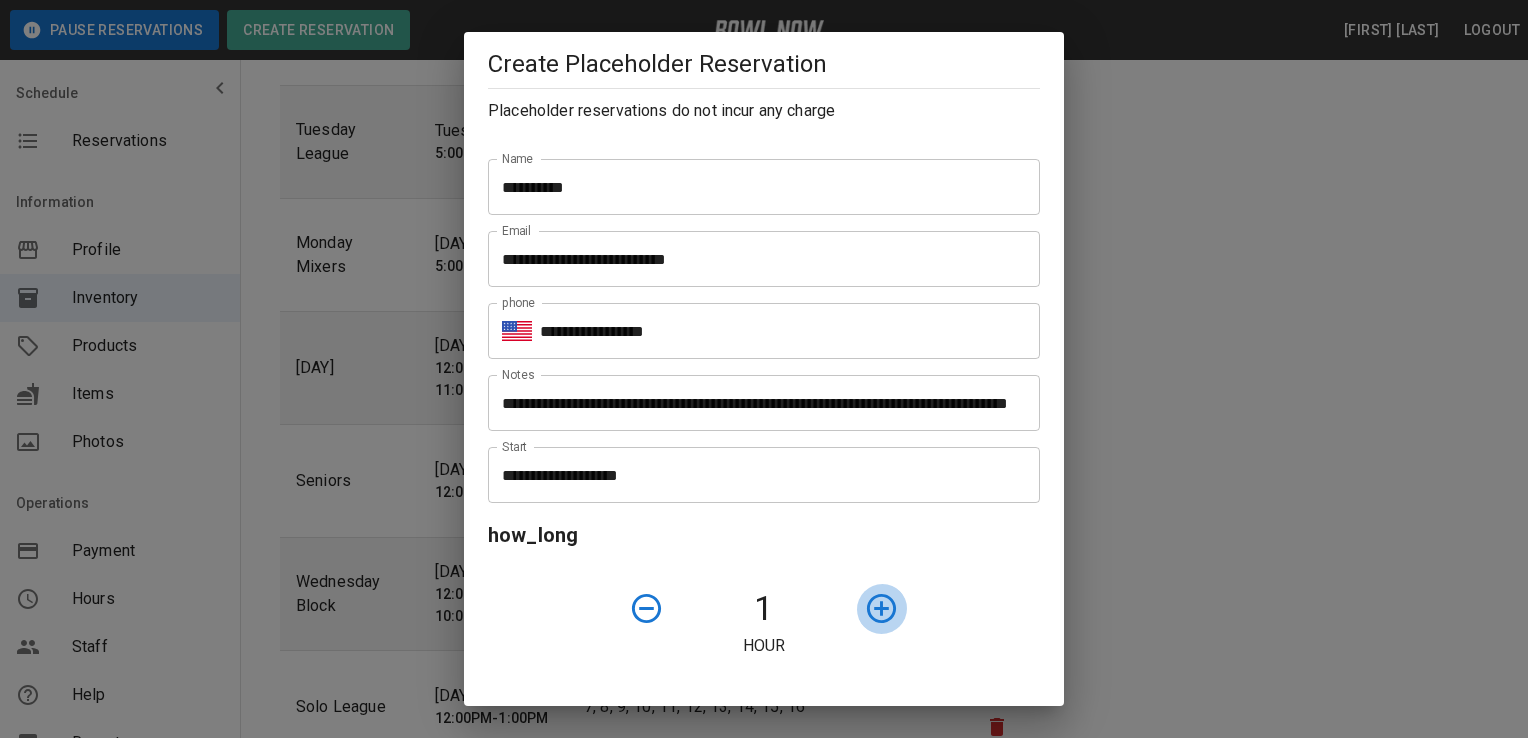 click 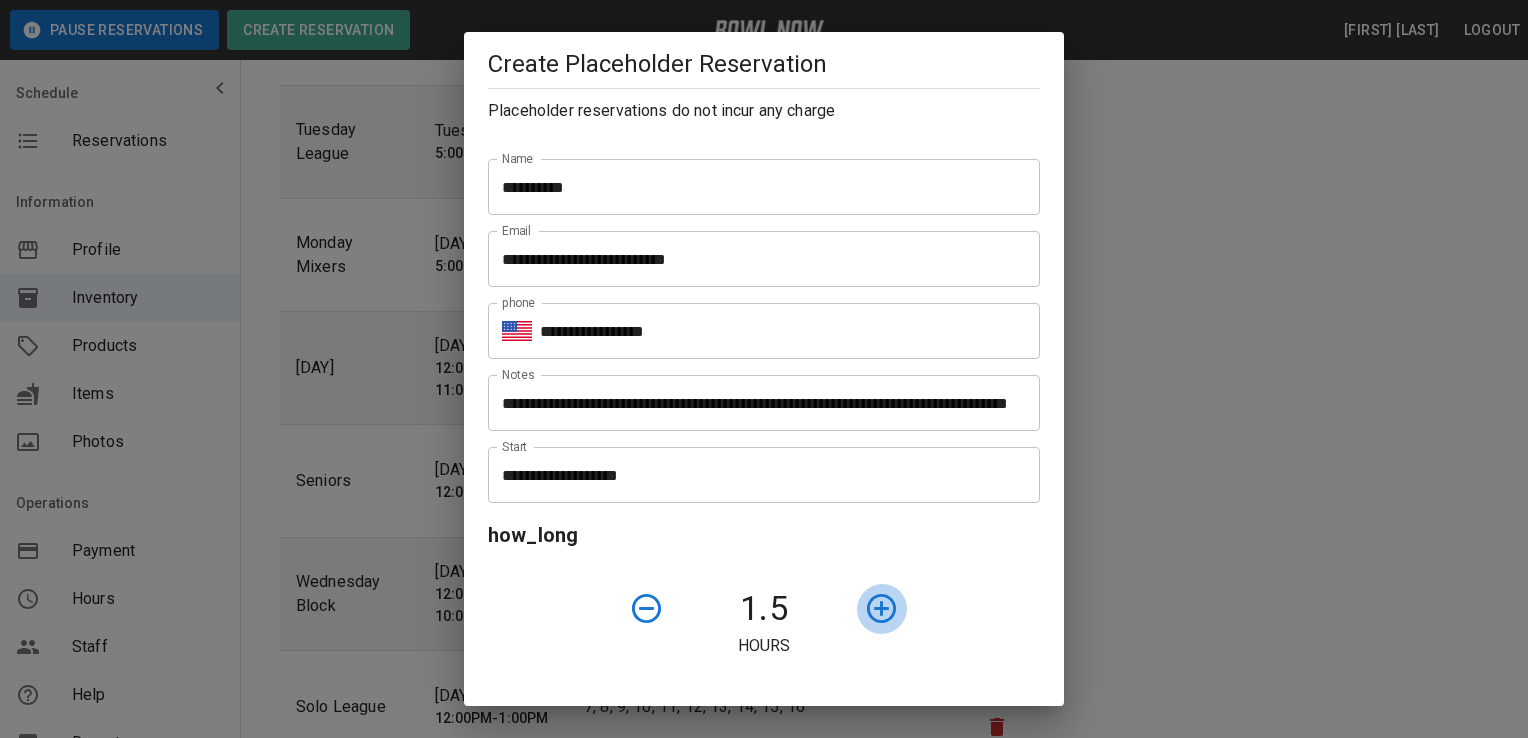 click 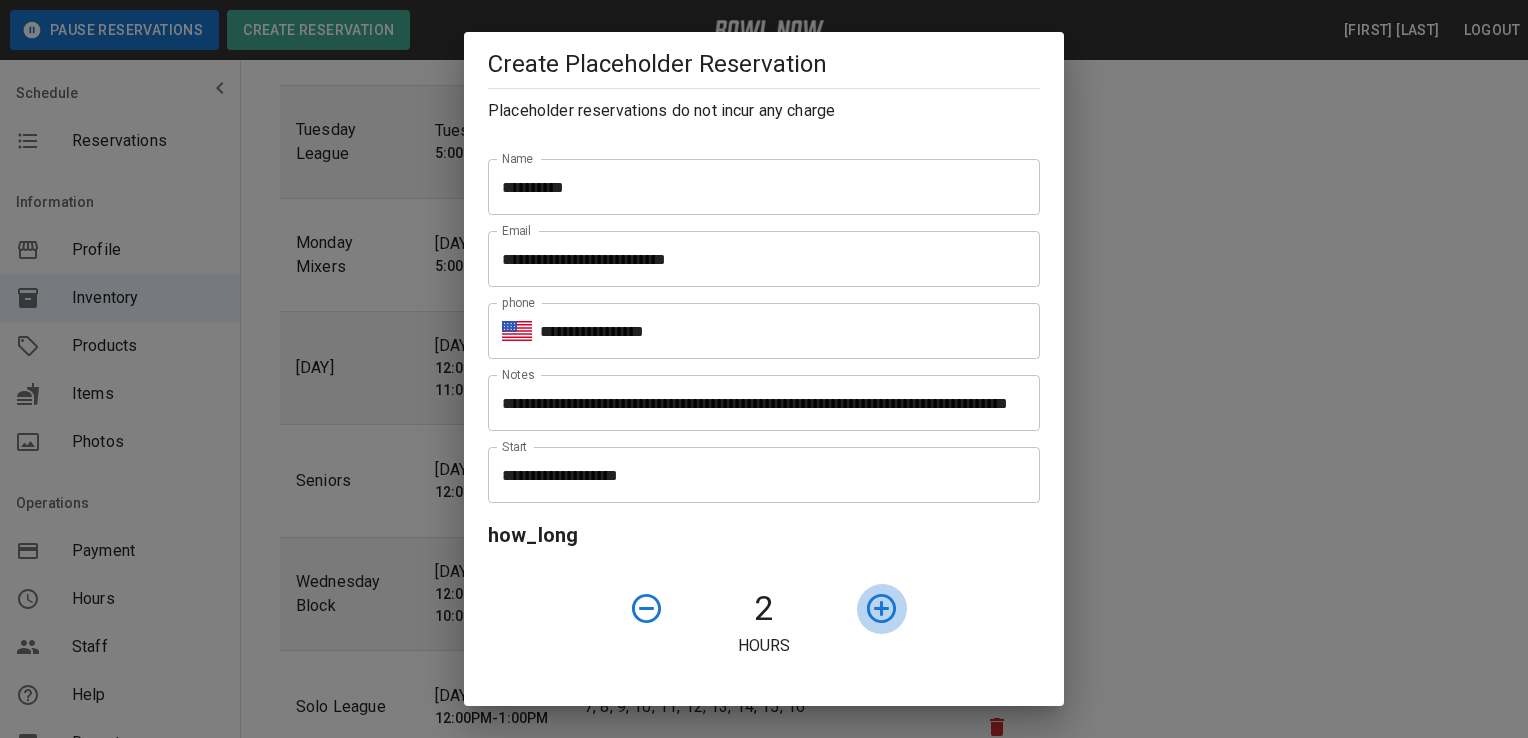 click 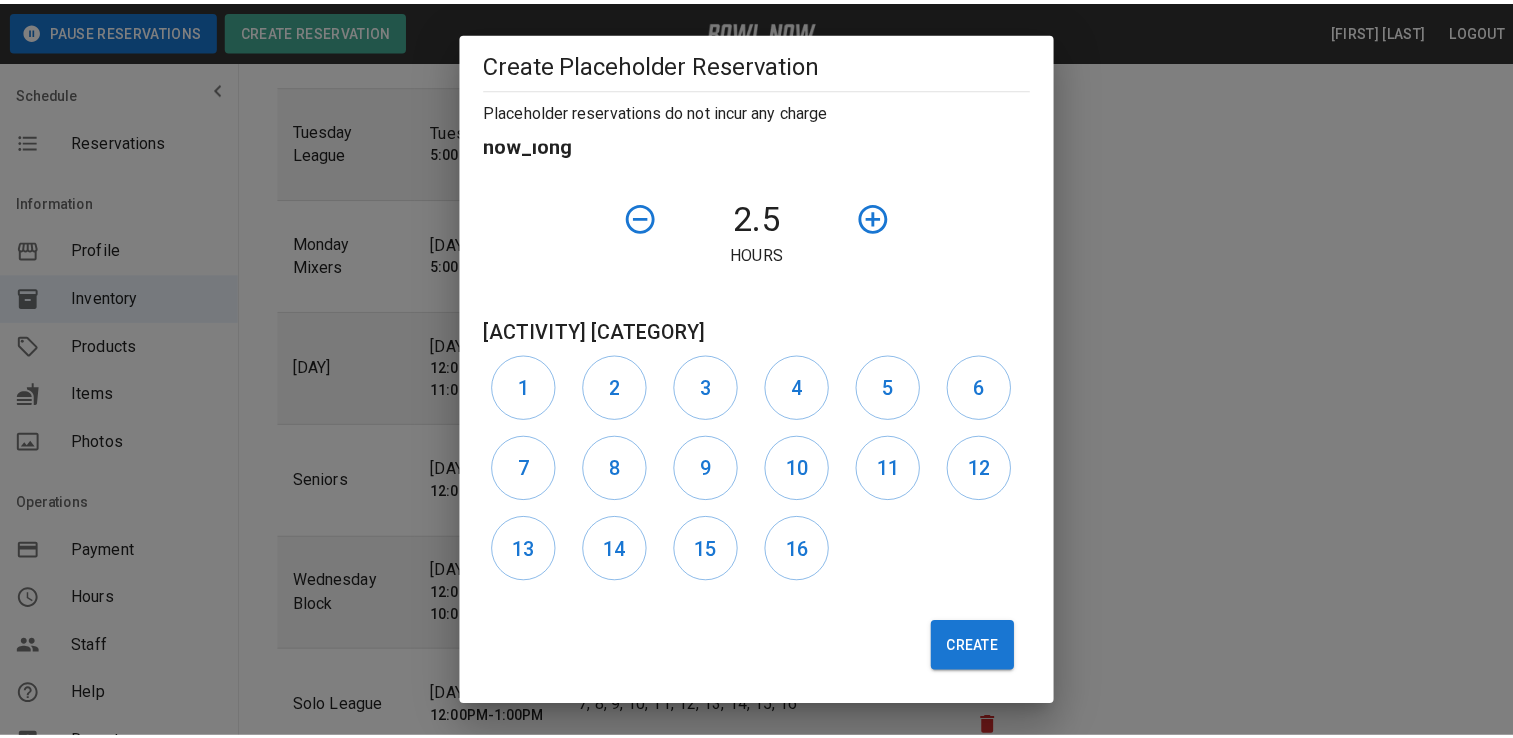 scroll, scrollTop: 392, scrollLeft: 0, axis: vertical 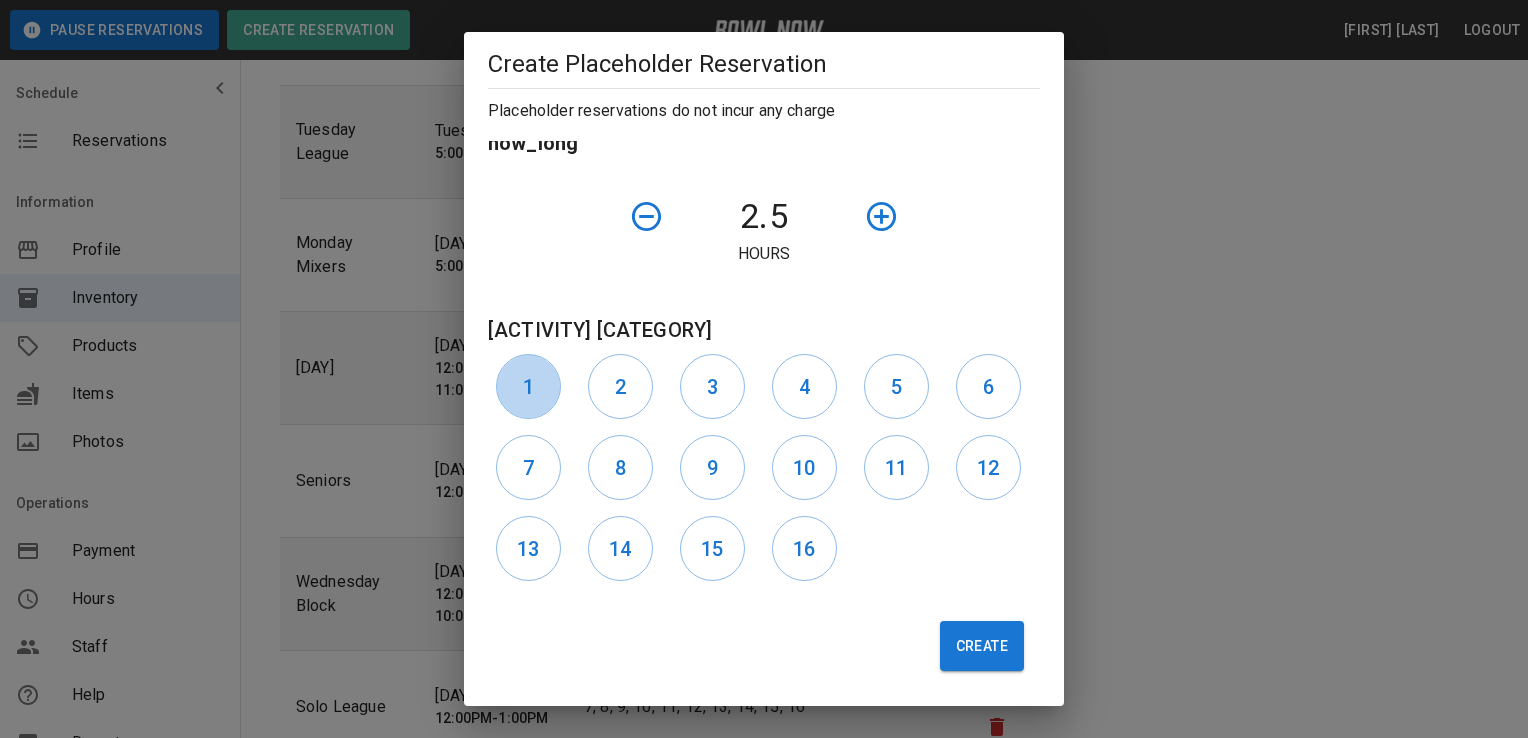 drag, startPoint x: 538, startPoint y: 382, endPoint x: 578, endPoint y: 381, distance: 40.012497 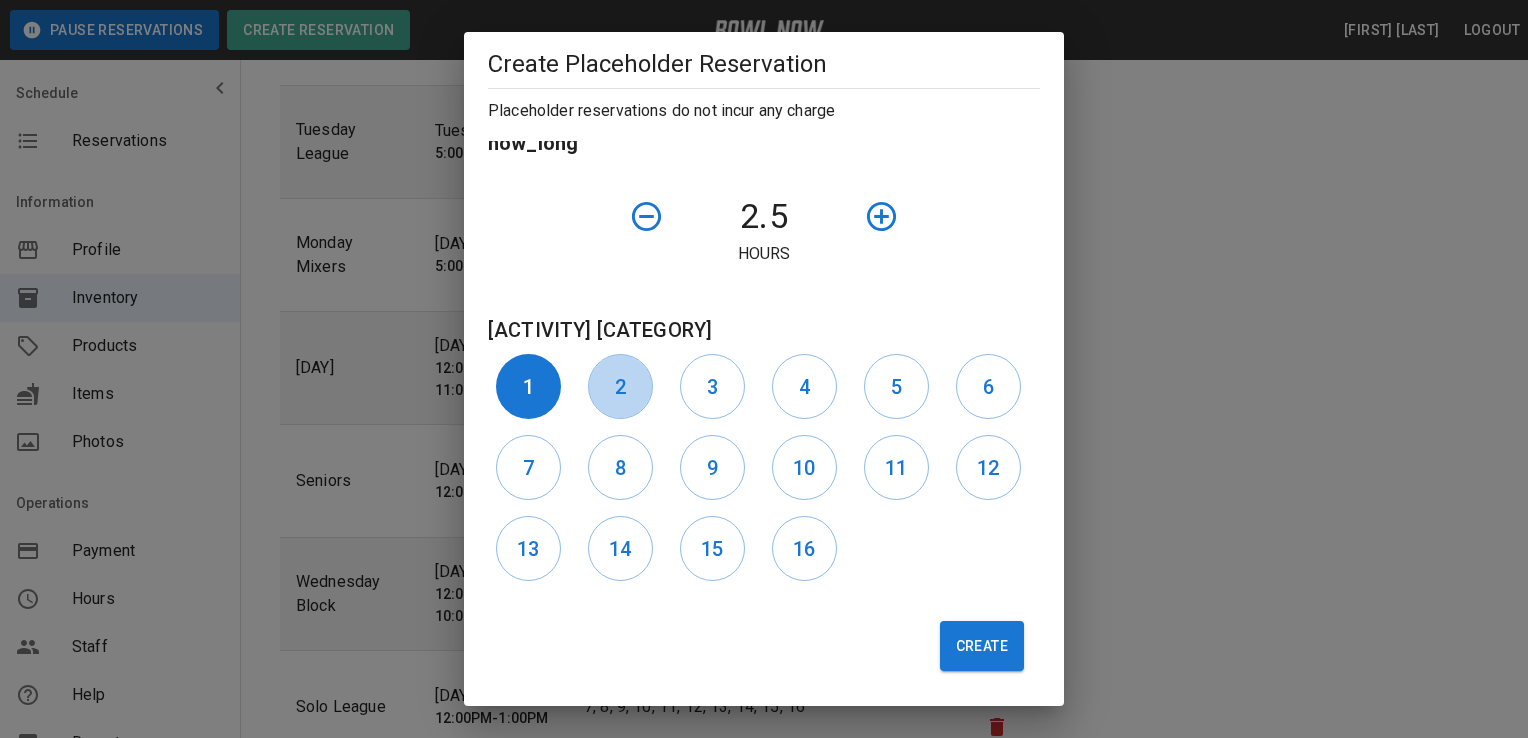 drag, startPoint x: 599, startPoint y: 381, endPoint x: 665, endPoint y: 386, distance: 66.189125 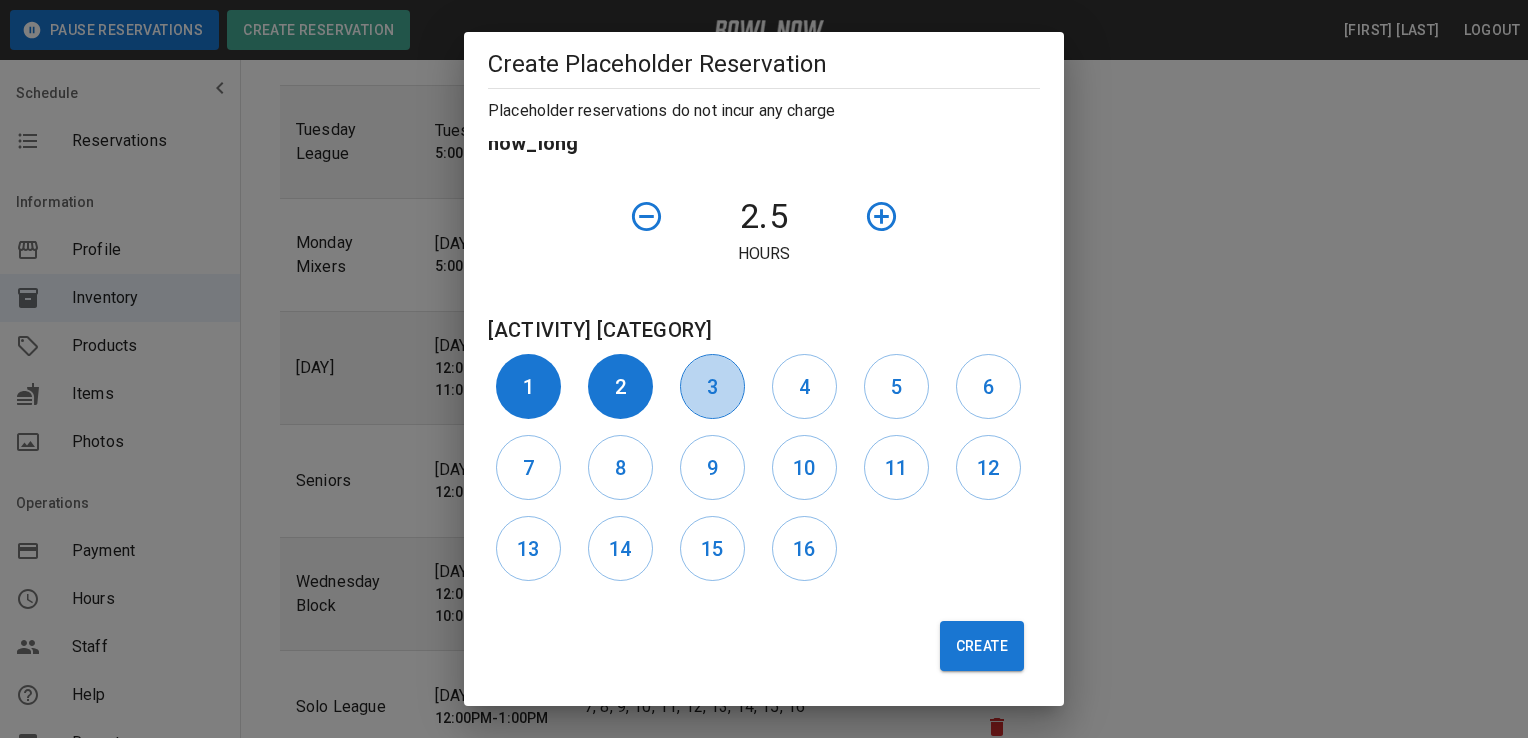 drag, startPoint x: 684, startPoint y: 386, endPoint x: 720, endPoint y: 388, distance: 36.05551 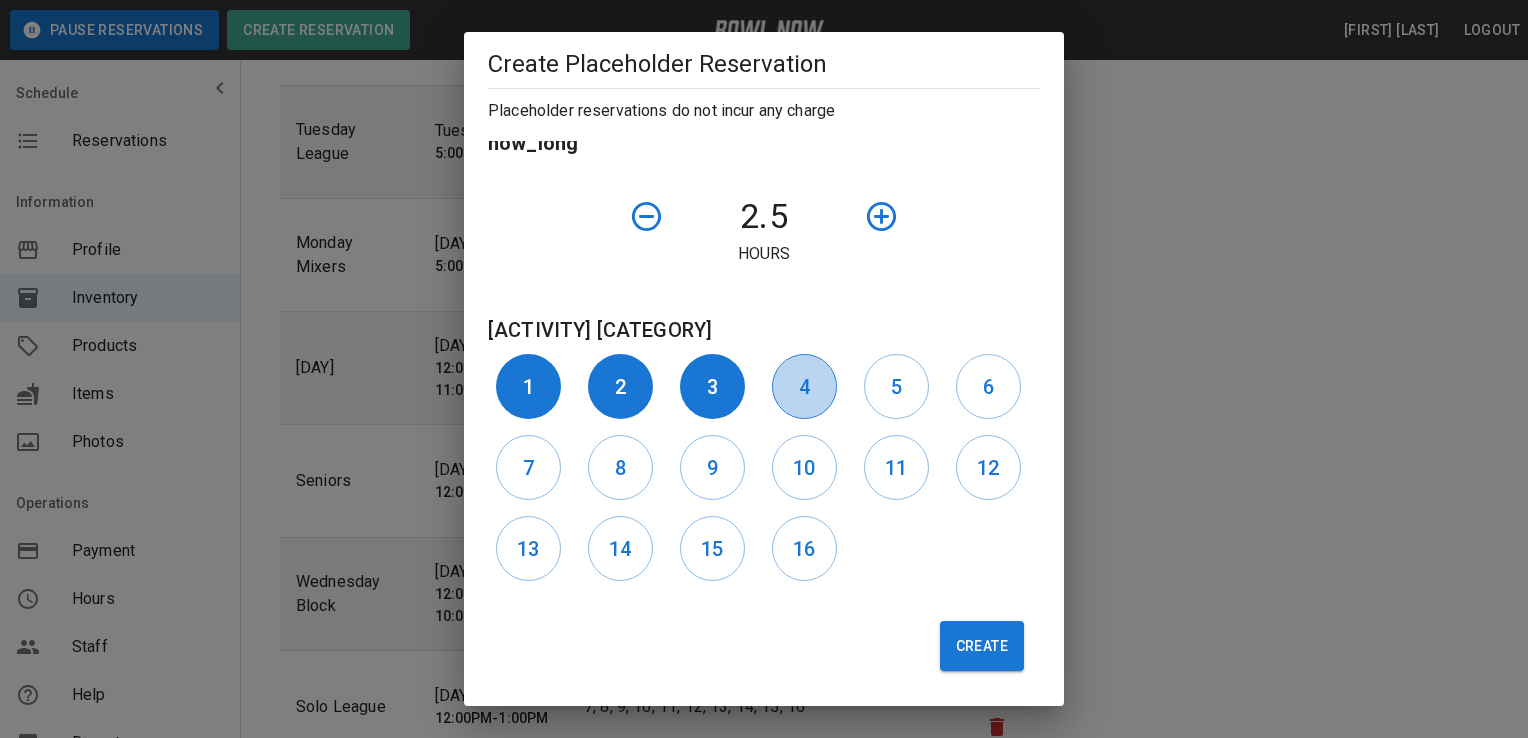 drag, startPoint x: 787, startPoint y: 389, endPoint x: 812, endPoint y: 393, distance: 25.317978 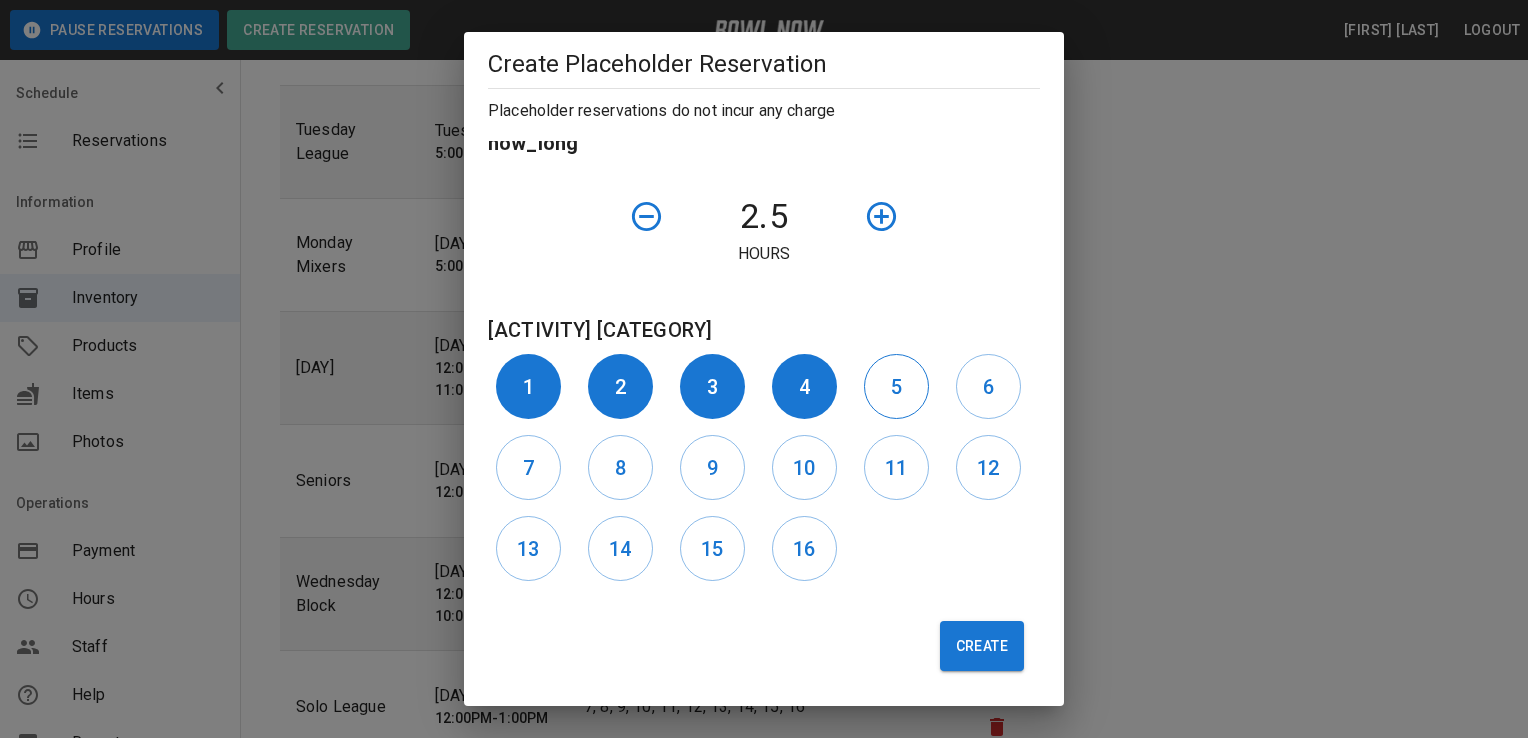 drag, startPoint x: 881, startPoint y: 387, endPoint x: 910, endPoint y: 386, distance: 29.017237 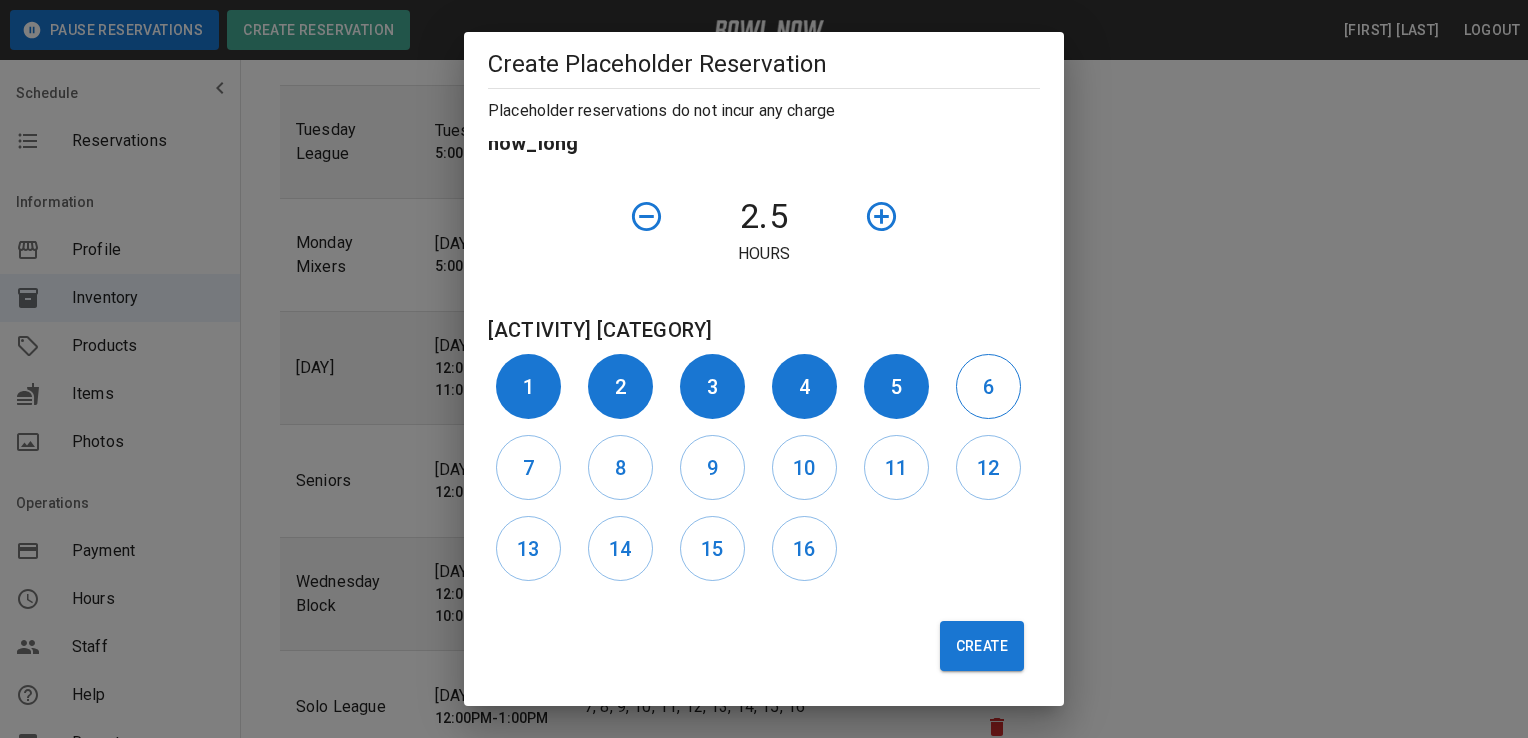 click on "6" at bounding box center [988, 386] 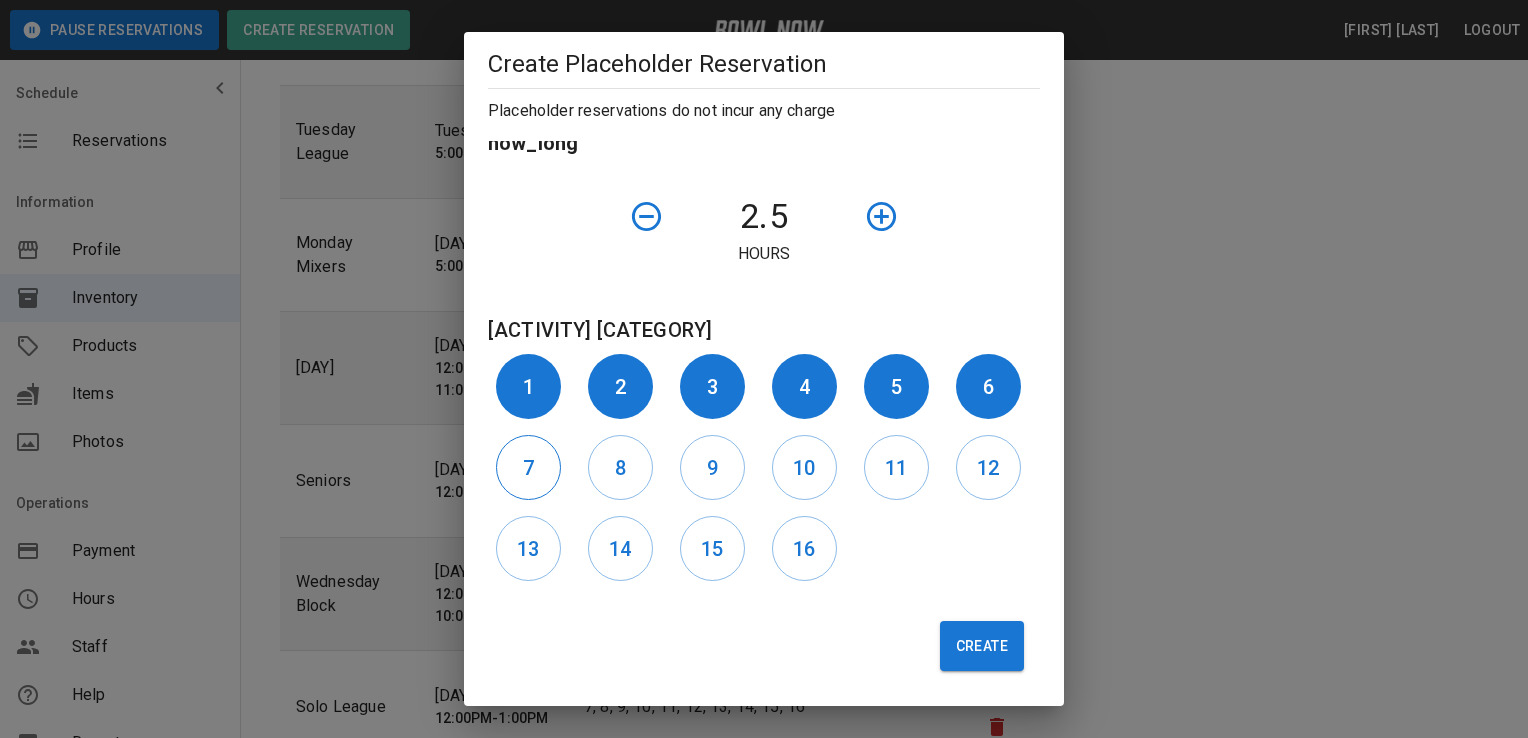 drag, startPoint x: 532, startPoint y: 469, endPoint x: 546, endPoint y: 466, distance: 14.3178215 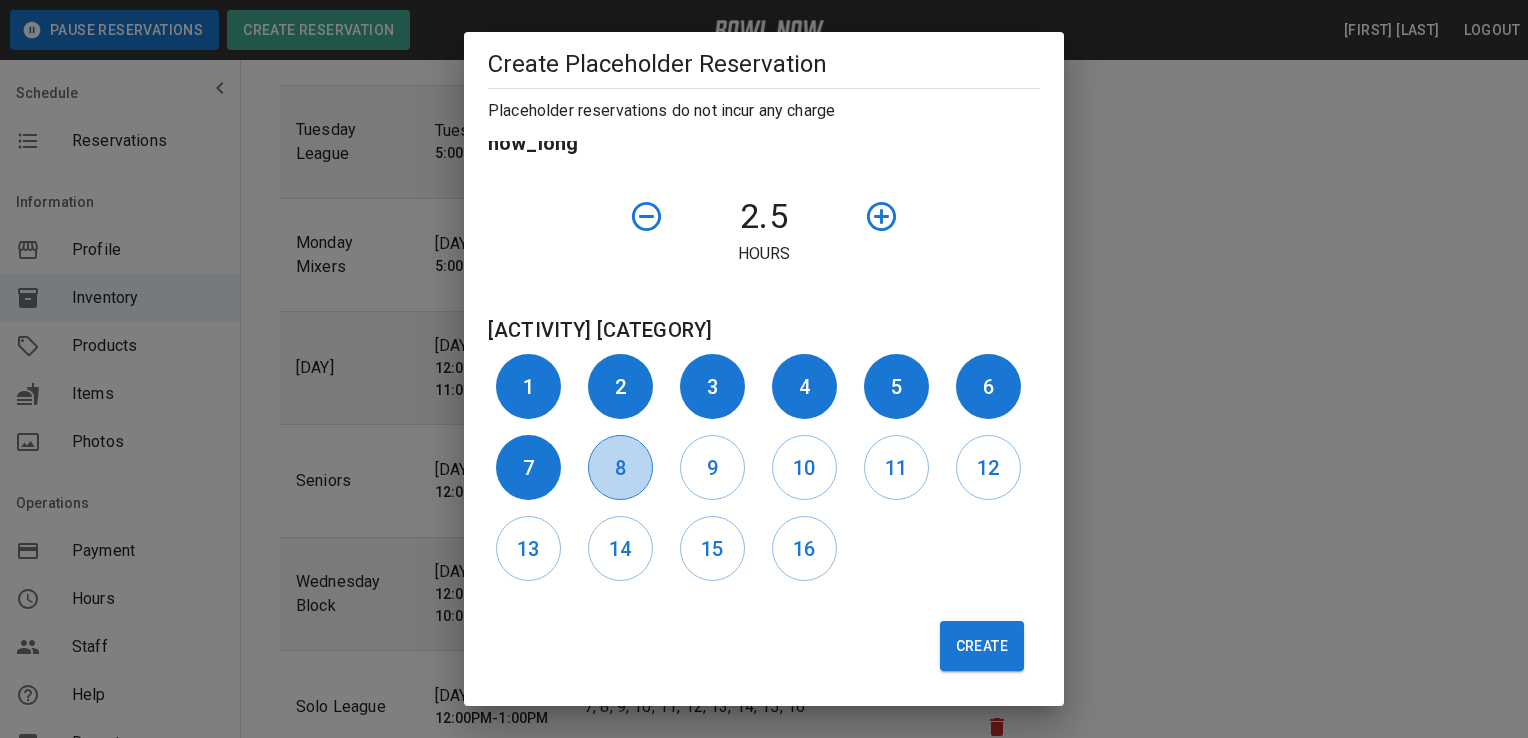 click on "8" at bounding box center (620, 467) 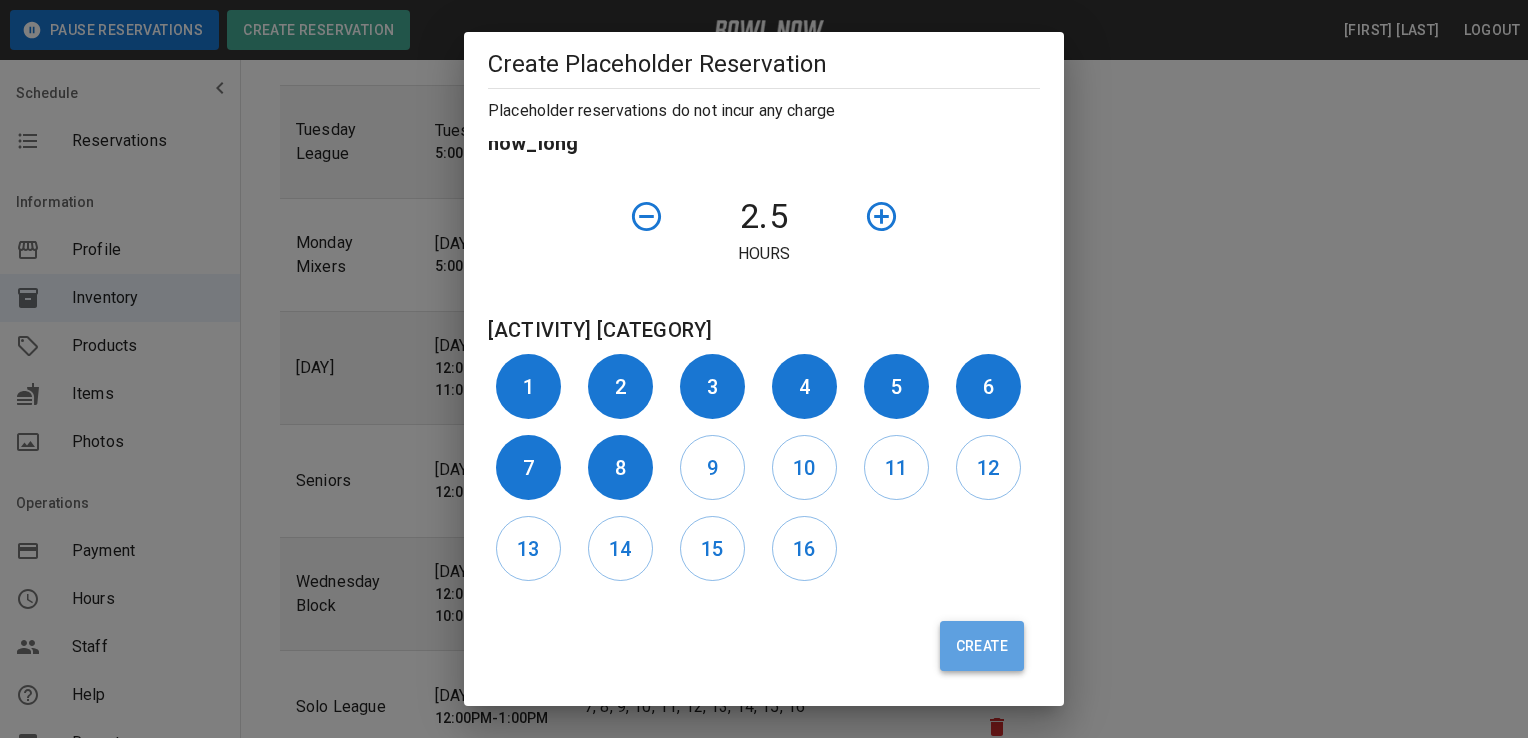 click on "Create" at bounding box center [982, 646] 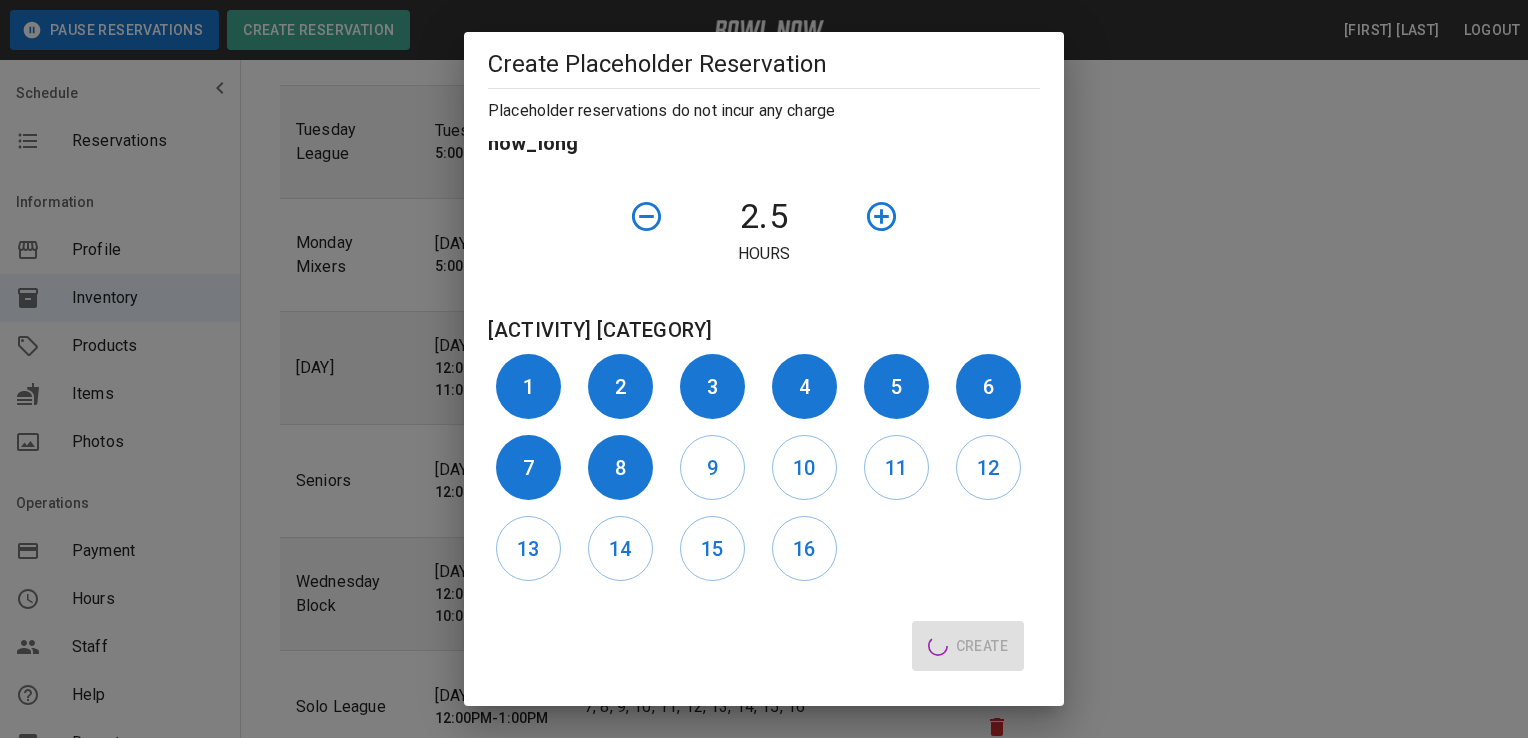 type 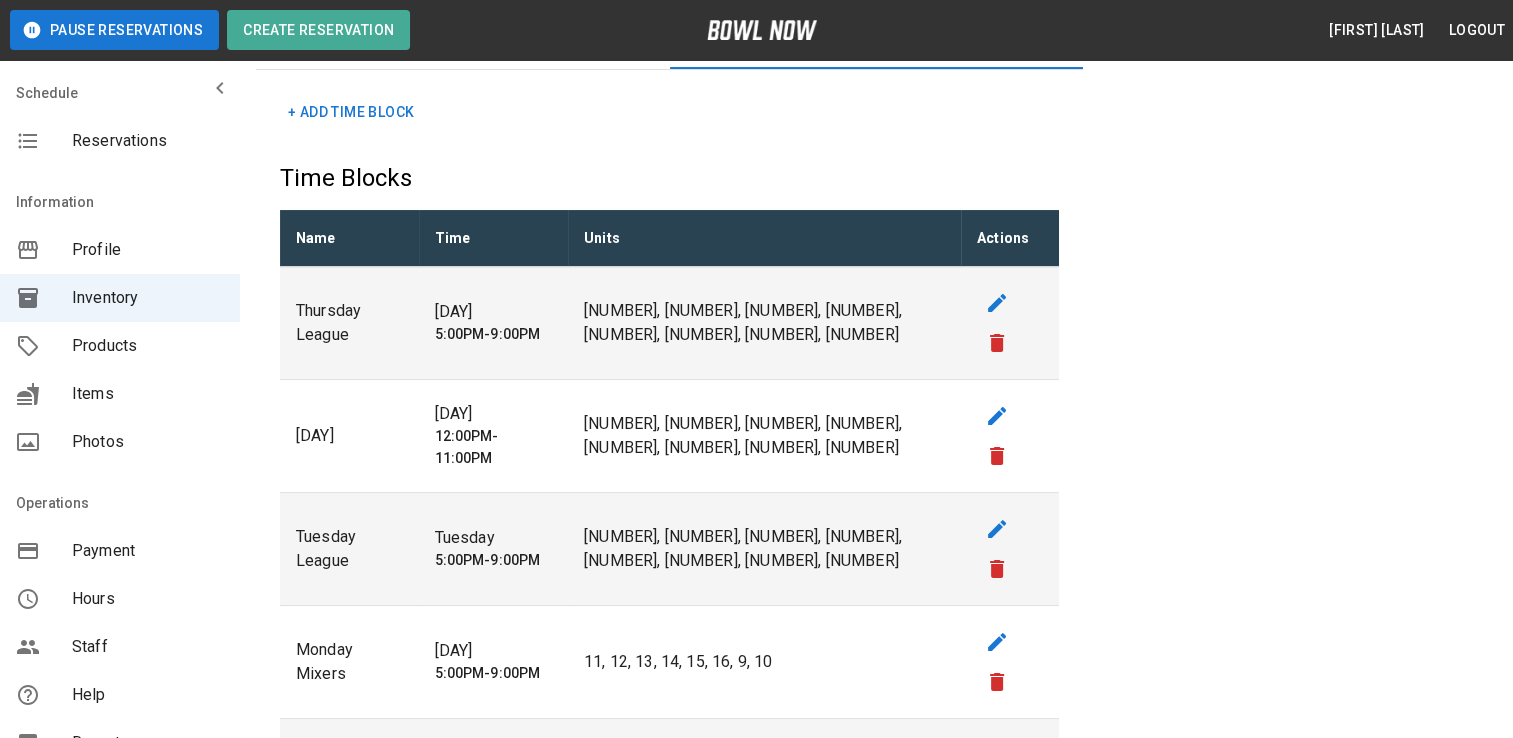 scroll, scrollTop: 200, scrollLeft: 0, axis: vertical 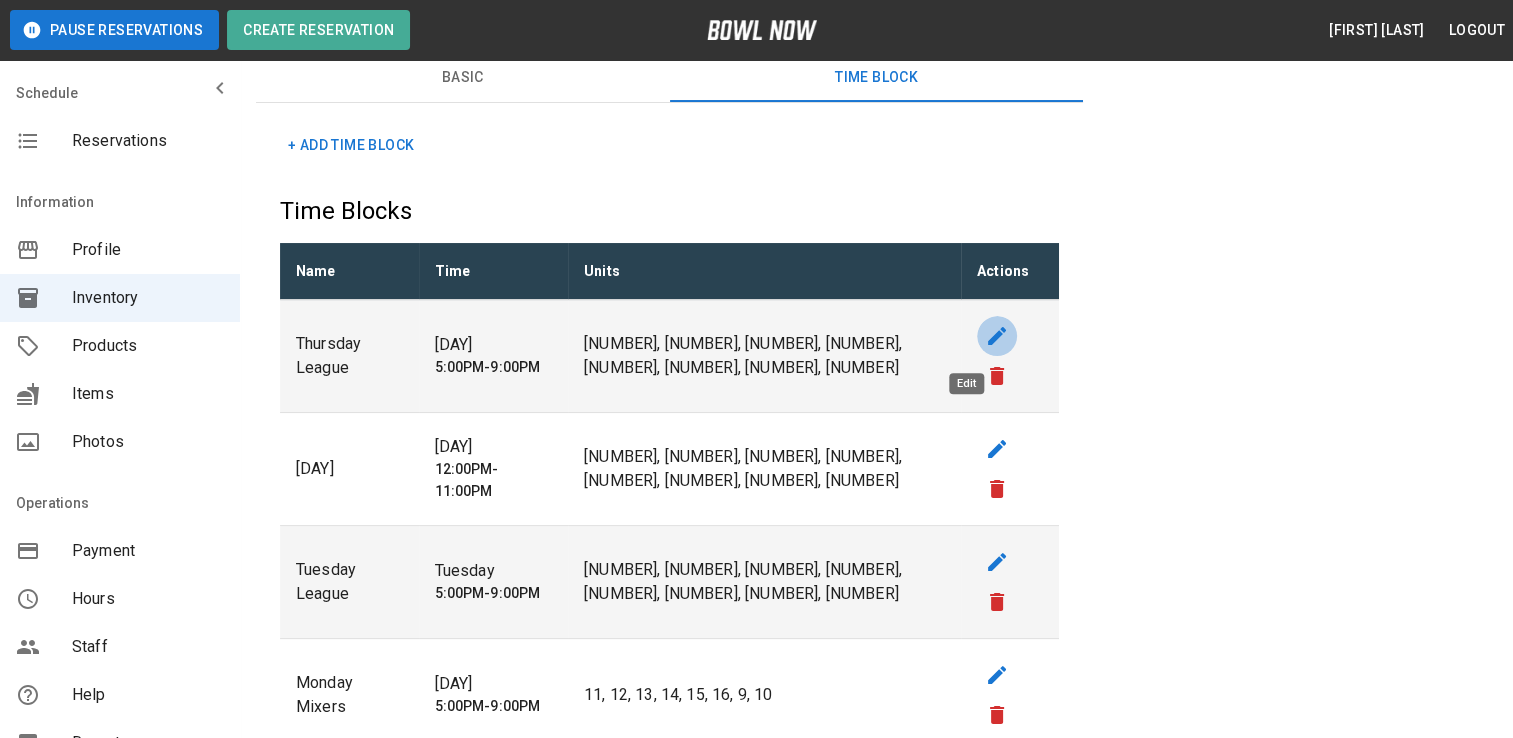 click 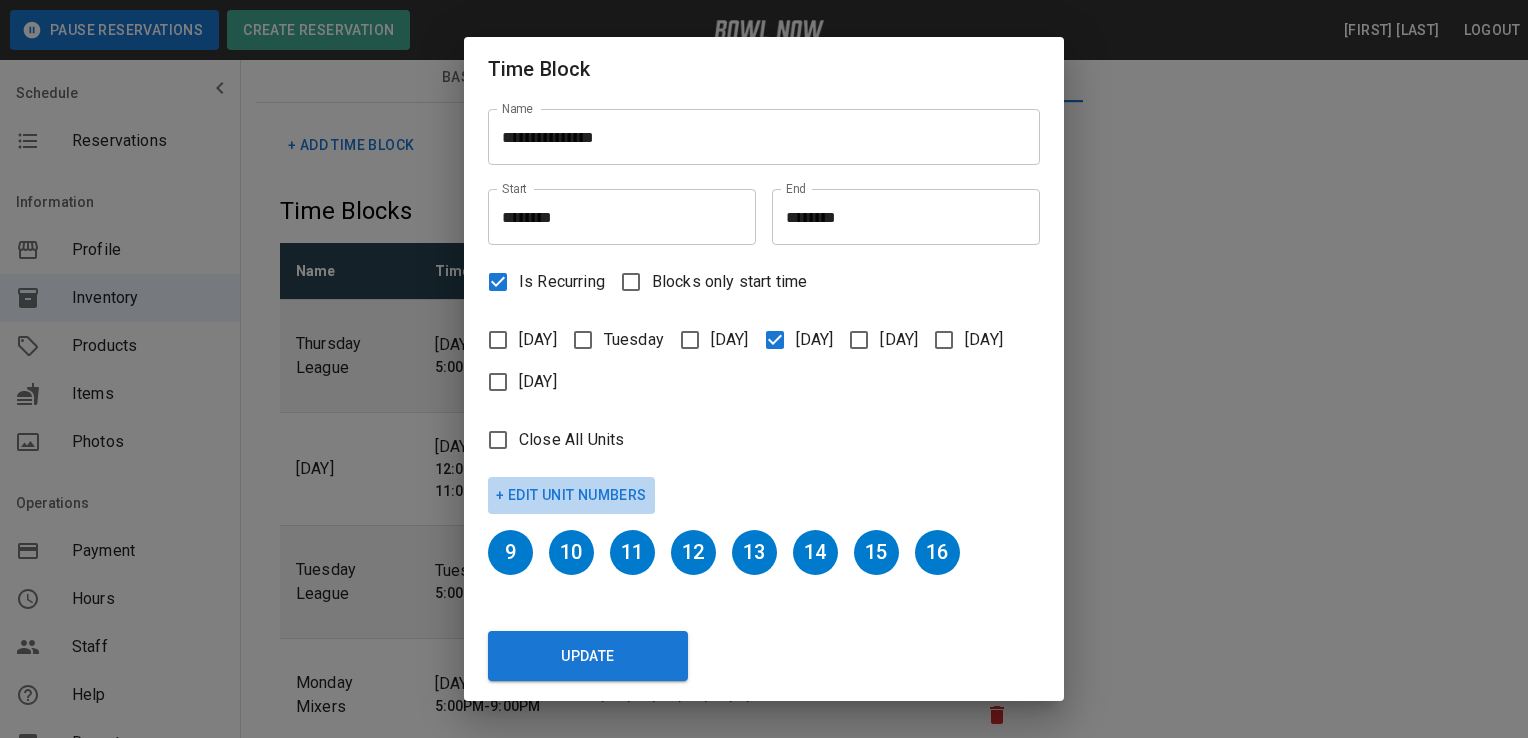 click on "+ Edit Unit Numbers" at bounding box center [571, 495] 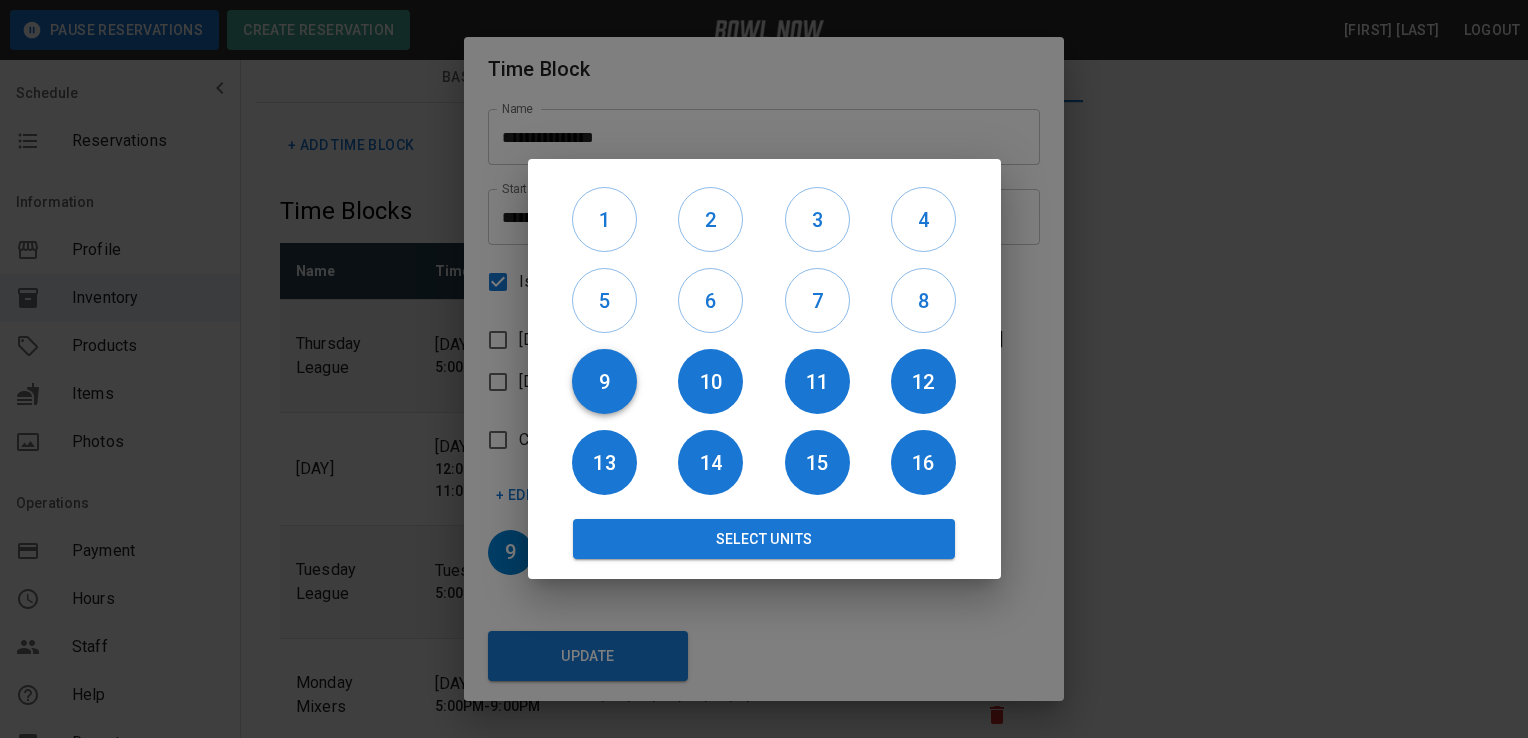 click on "9" at bounding box center [604, 382] 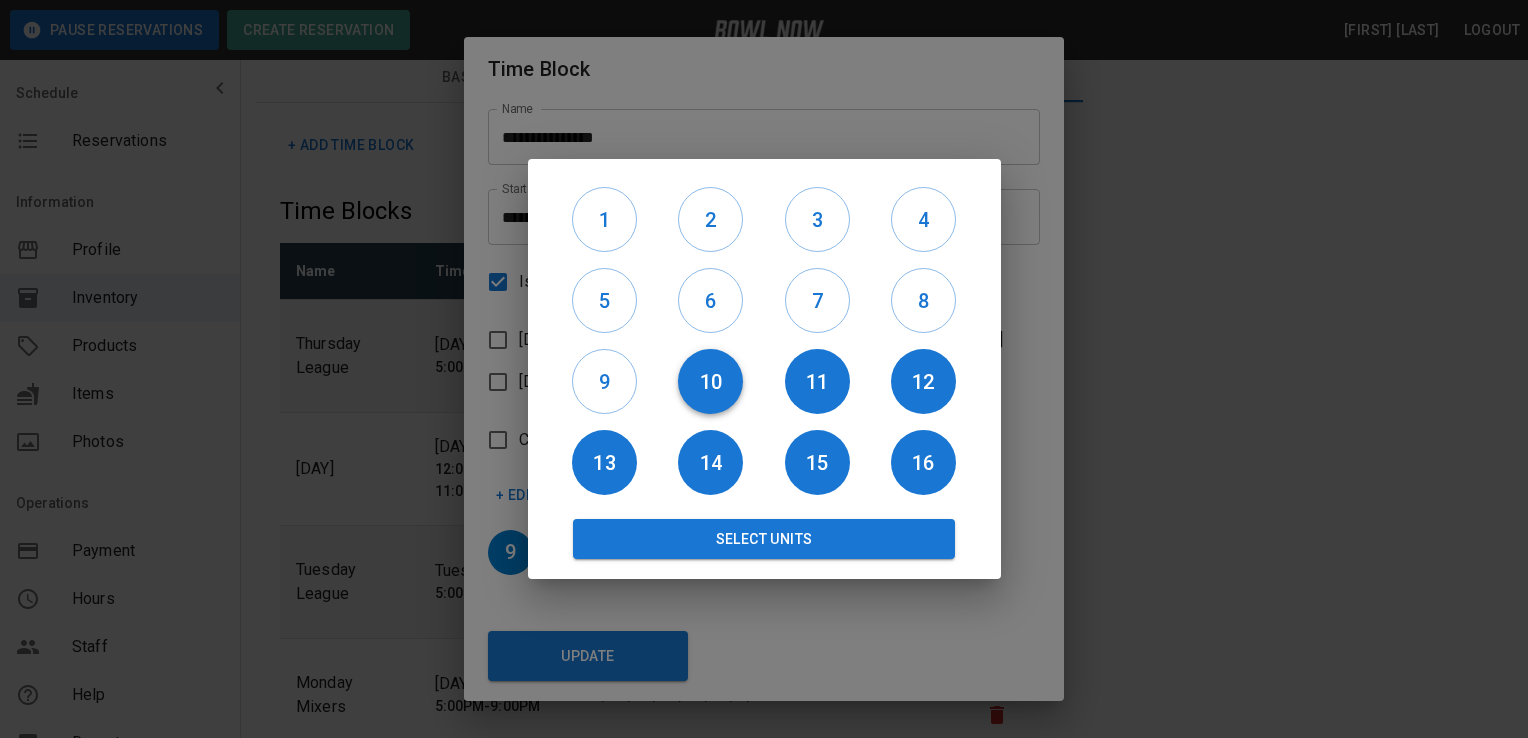 click on "10" at bounding box center (710, 382) 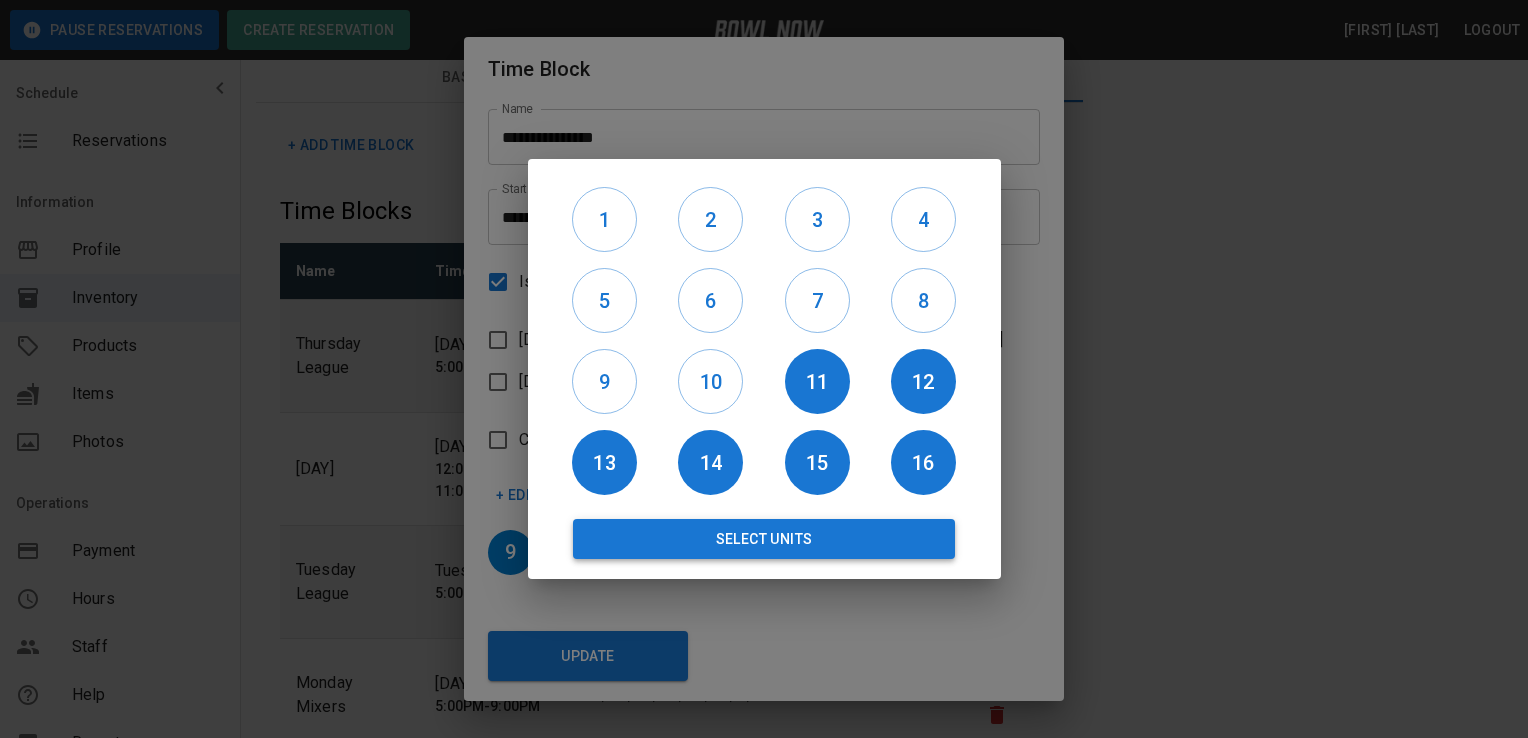 click on "Select Units" at bounding box center (764, 539) 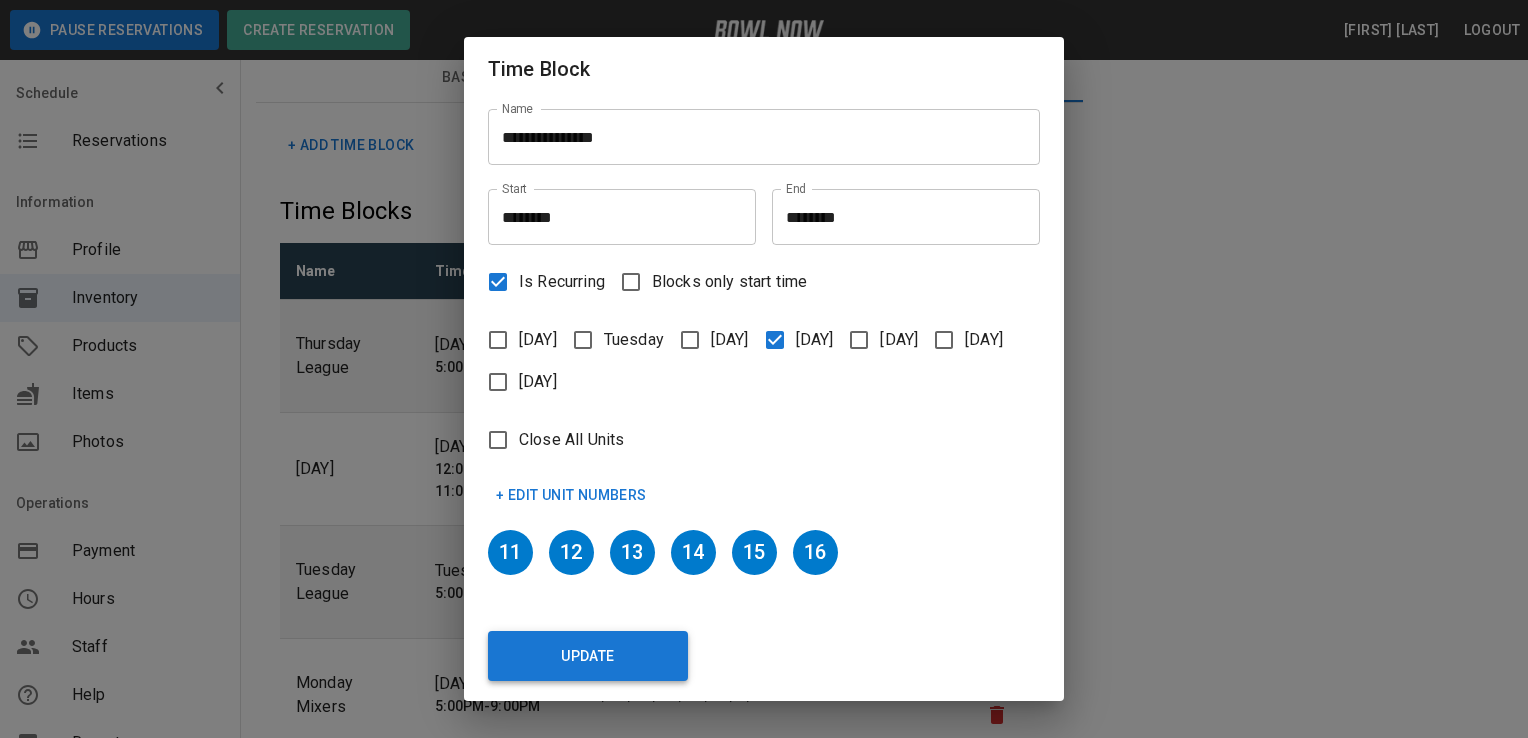 click on "Update" at bounding box center [588, 656] 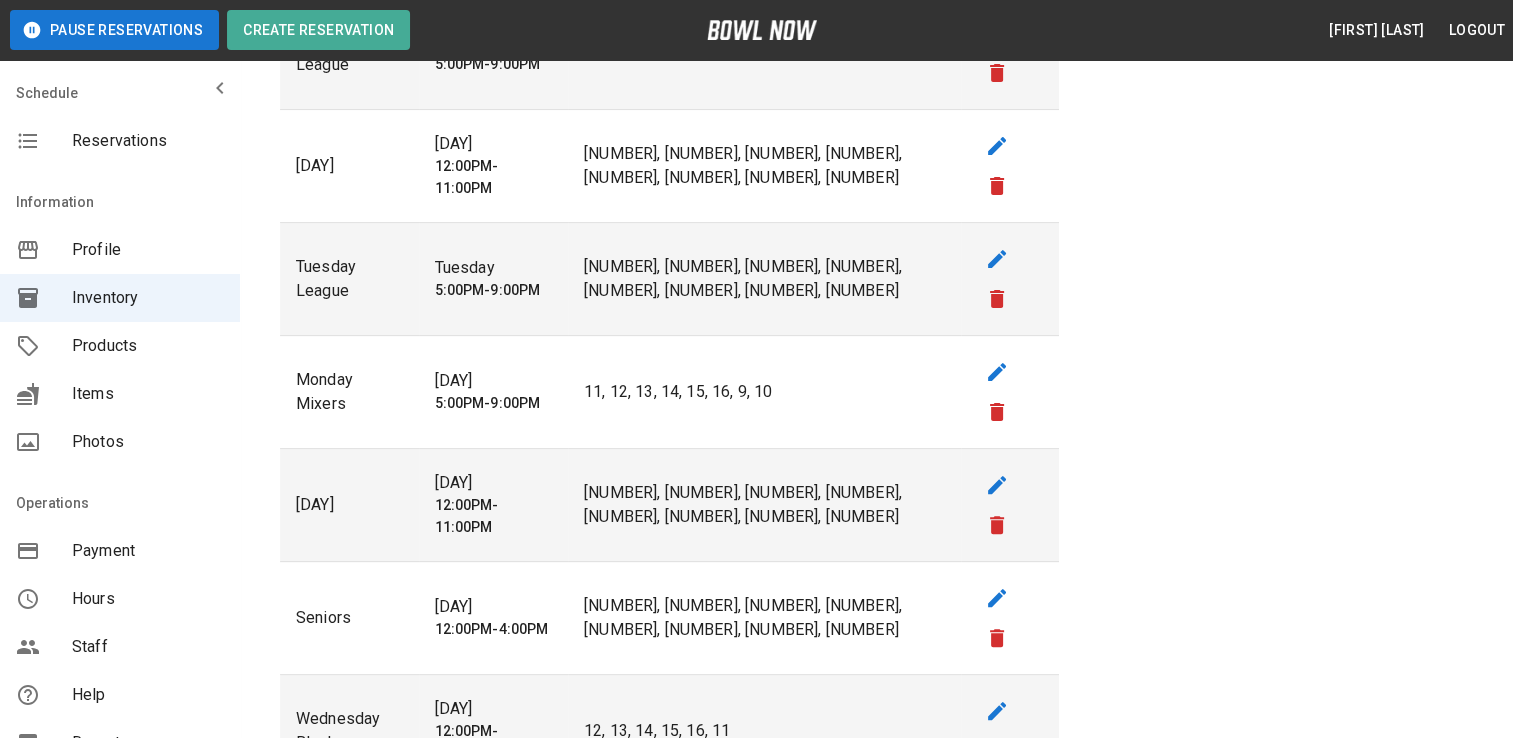 scroll, scrollTop: 787, scrollLeft: 0, axis: vertical 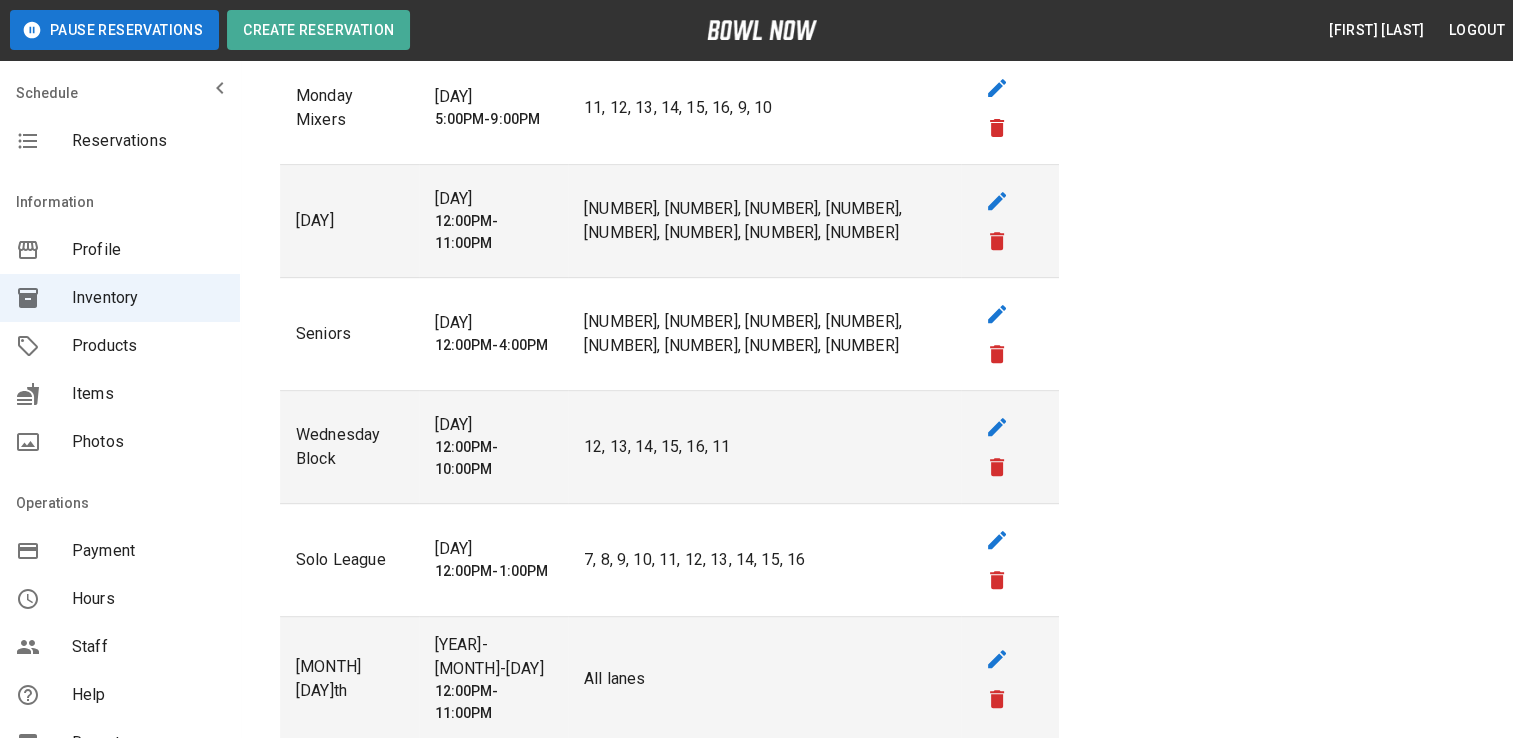 click on "Update" at bounding box center (380, 940) 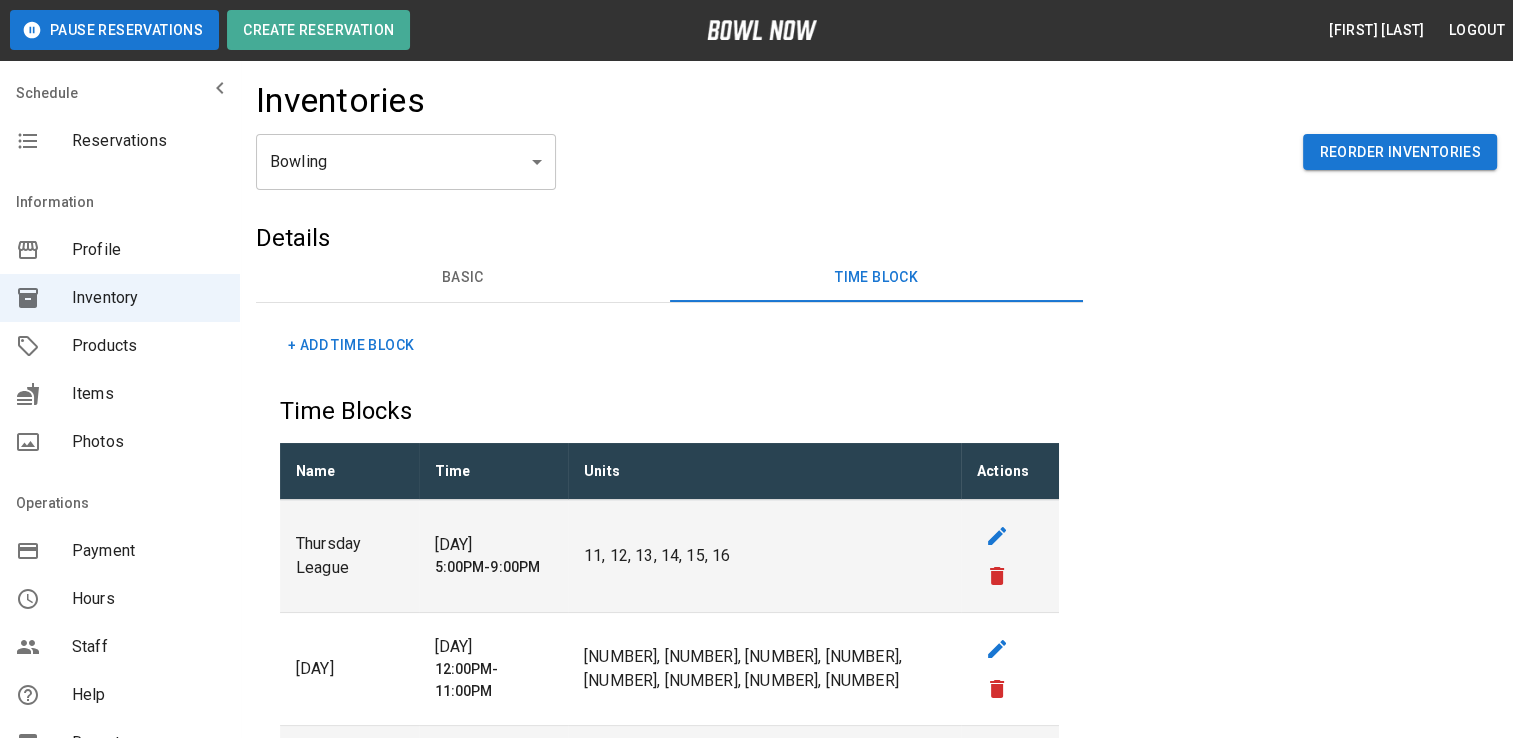 scroll, scrollTop: 0, scrollLeft: 0, axis: both 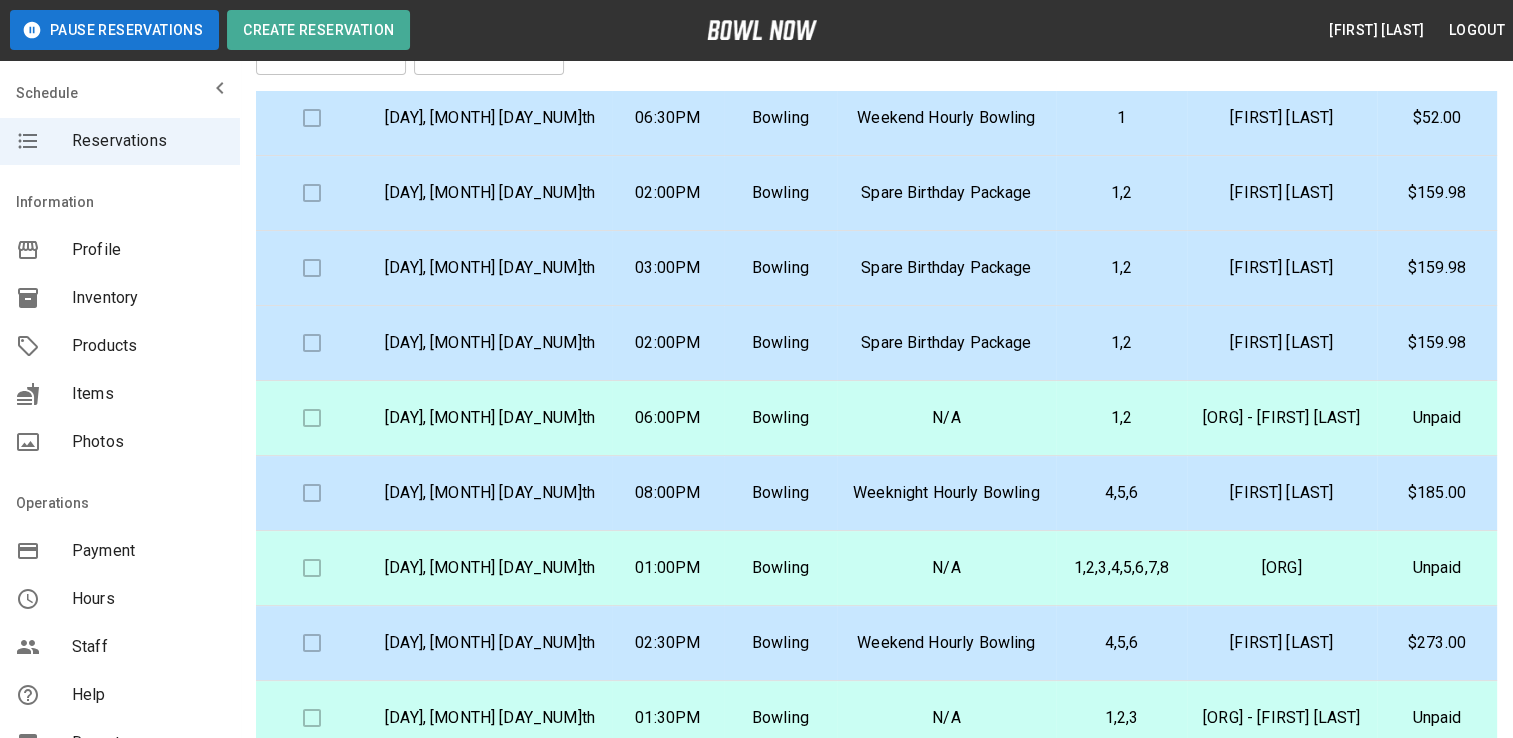 click on "N/A" at bounding box center (947, 568) 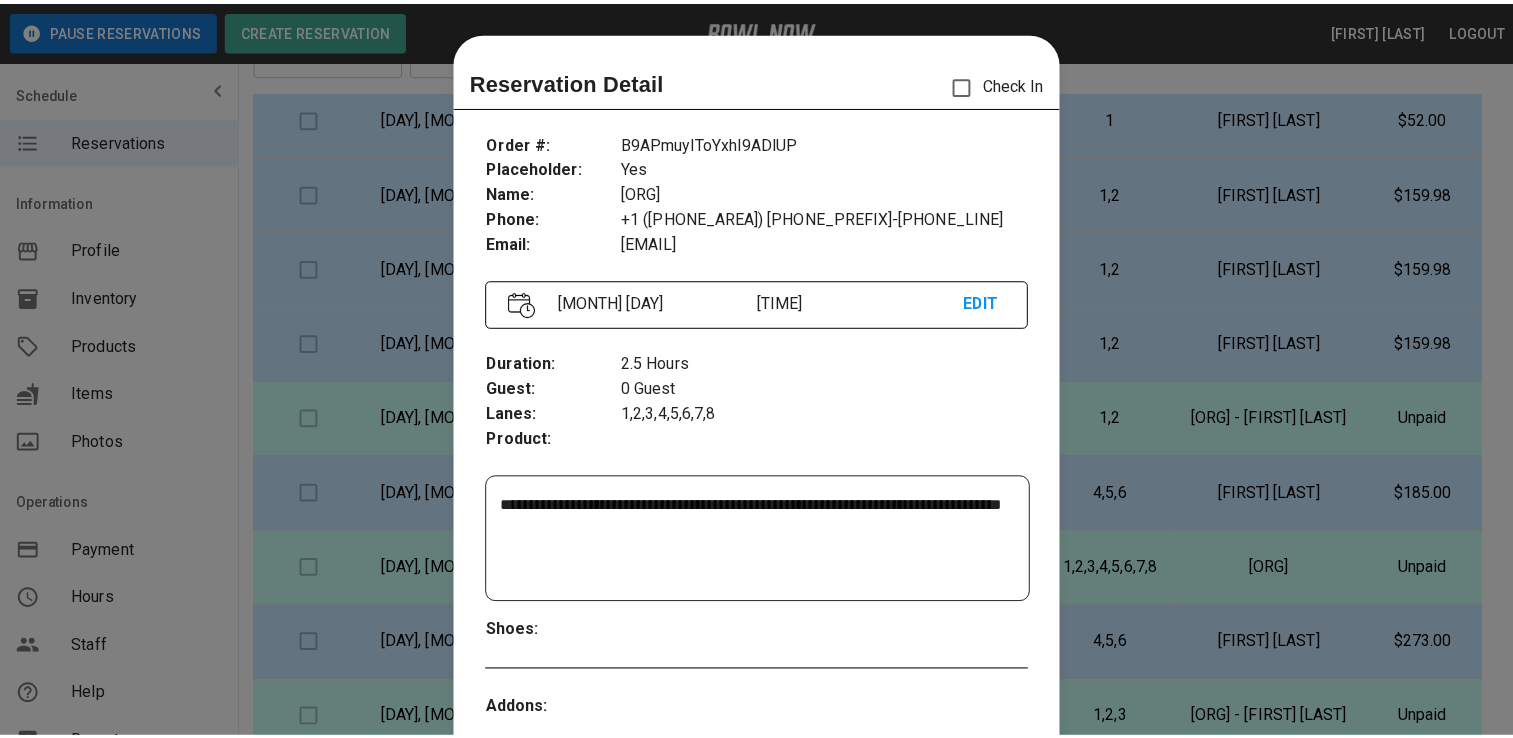 scroll, scrollTop: 32, scrollLeft: 0, axis: vertical 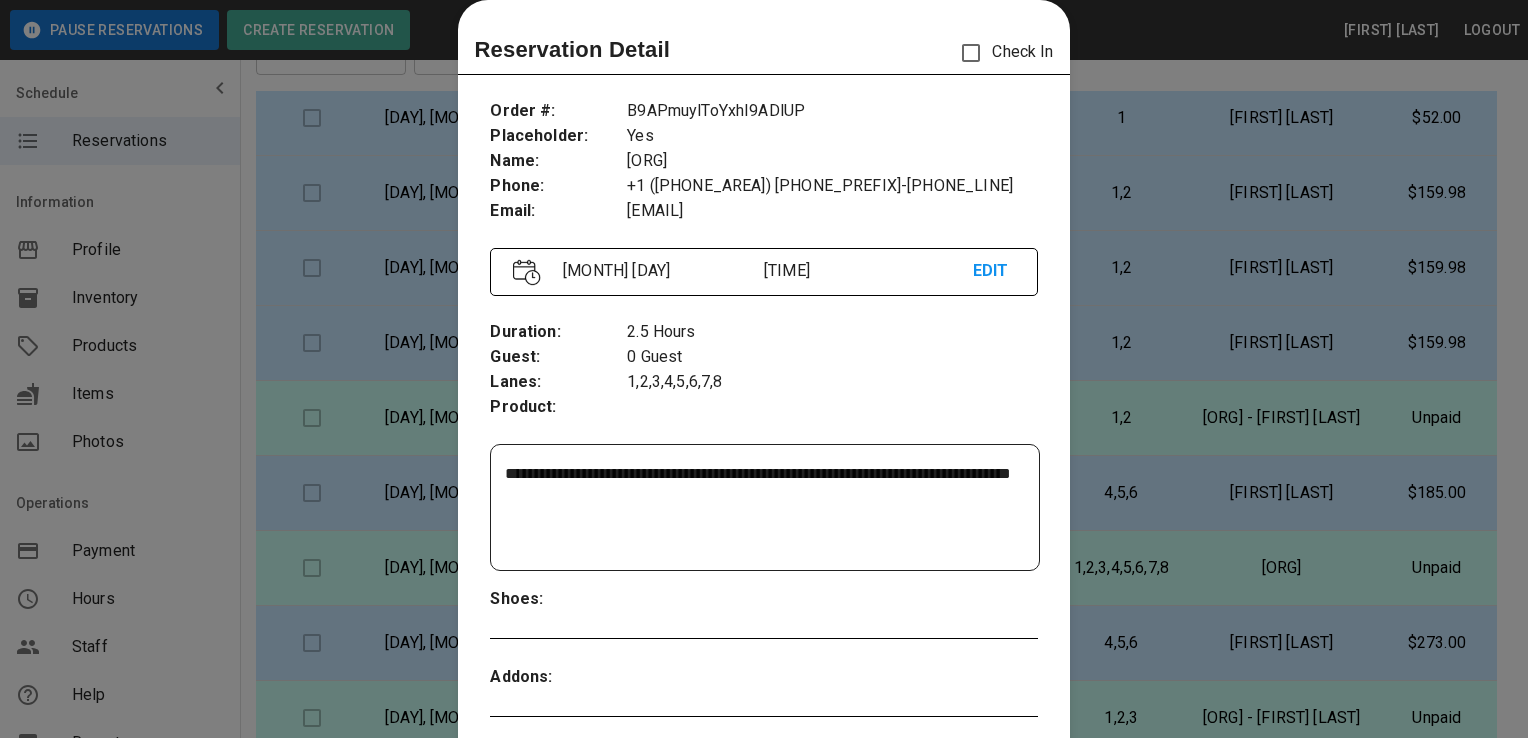 click at bounding box center (764, 369) 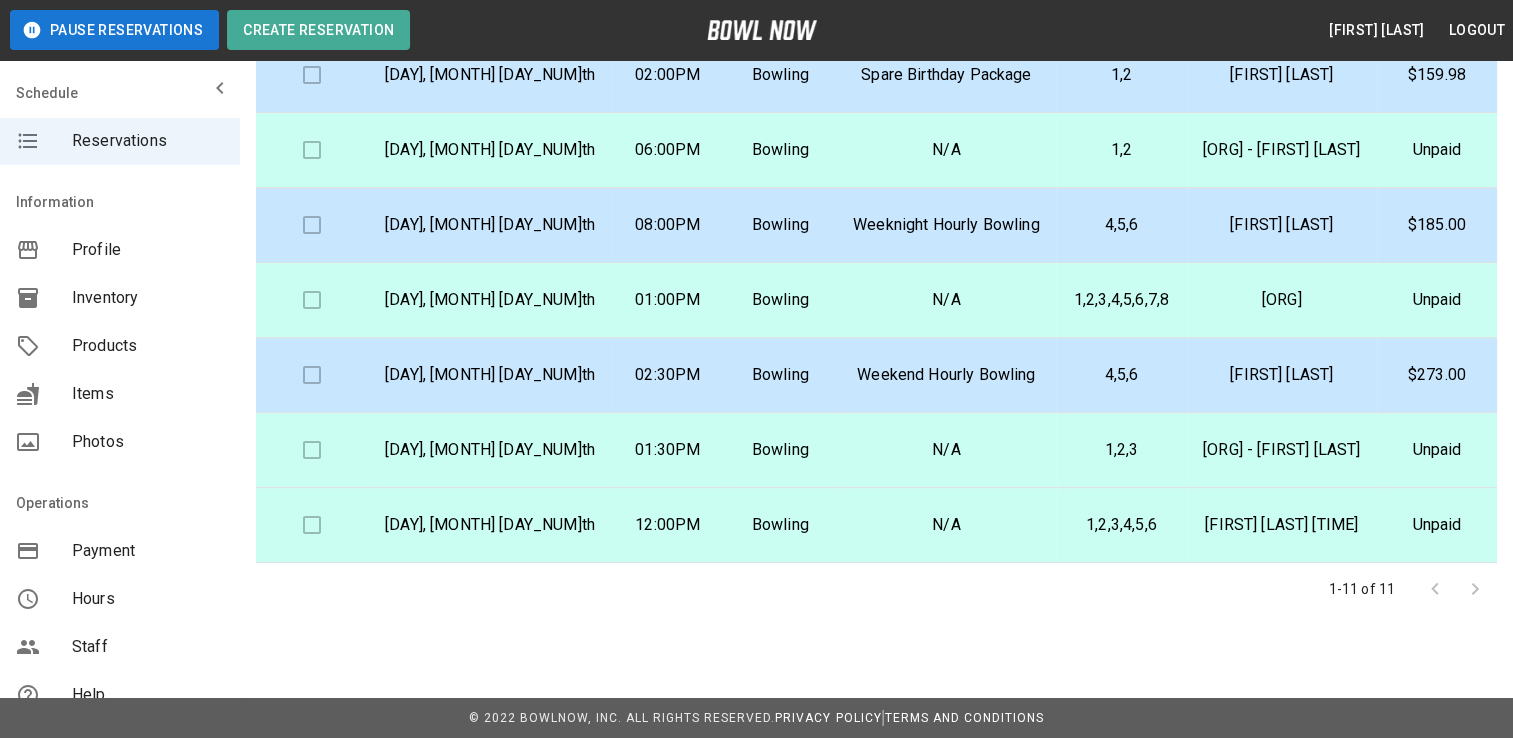 scroll, scrollTop: 368, scrollLeft: 0, axis: vertical 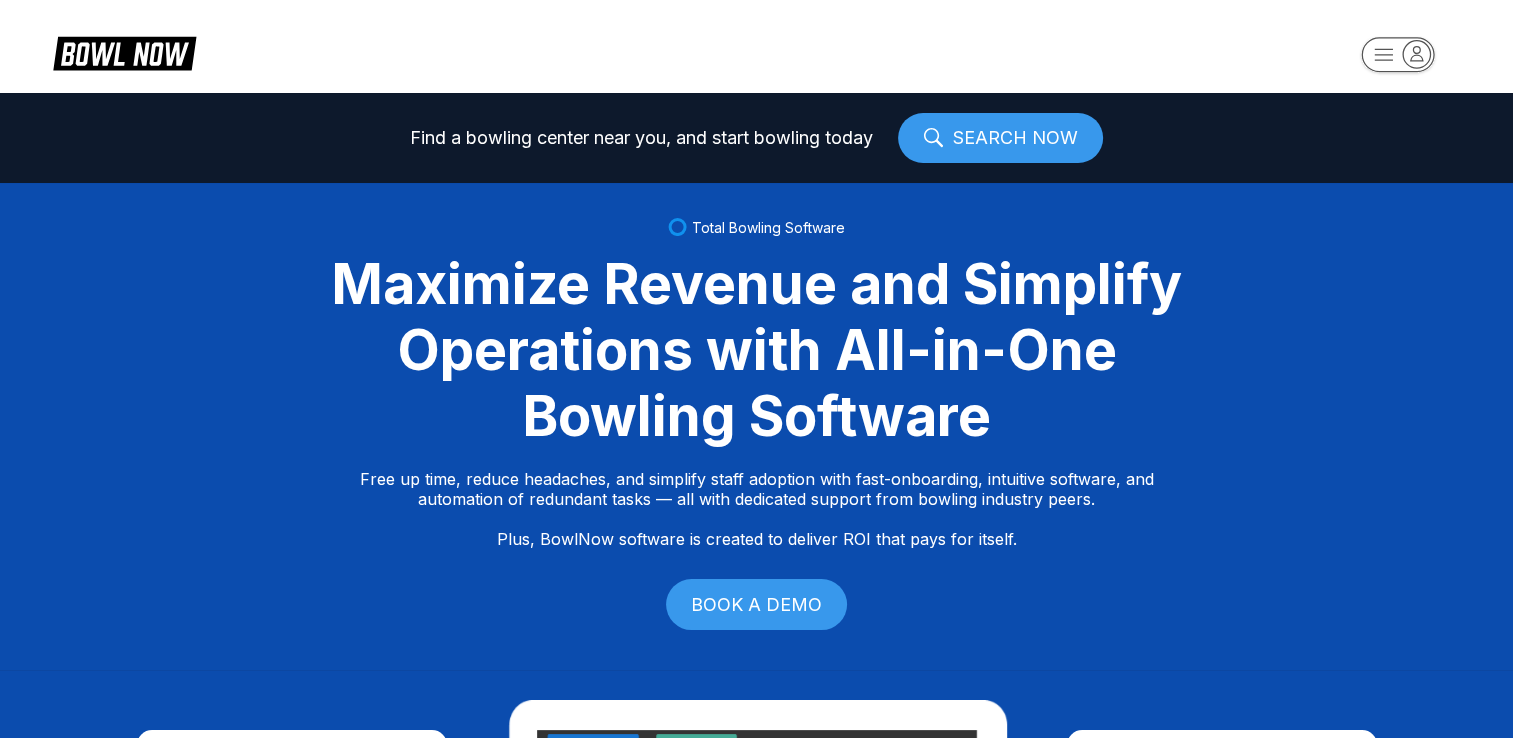 click on "Find a bowling center near you, and start bowling today SEARCH NOW Total Bowling Software Maximize Revenue and Simplify Operations with All-in-One Bowling Software Free up time, reduce headaches, and simplify staff adoption with fast-onboarding, intuitive software, and automation of redundant tasks — all with dedicated support from bowling industry peers. Plus, BowlNow software is created to deliver ROI that pays for itself. BOOK A DEMO Free Up Time With Fast Onboarding We know time is critical, so we’ve streamlined our onboarding process to be fast and hassle-free. Even better, you’ll have on-demand, hands-on support from bowling industry peers. Intuitive Software to Simplify Staff Adoption Our platform is built to be intuitive, modern, and easy-to-use, ensuring your staff can quickly adopt and stay focused on what matters most—delivering an exceptional customer experience. Automation of Redundant Tasks By automating tedious, time-consuming tasks we streamline your operations and boost efficiency." at bounding box center (756, 369) 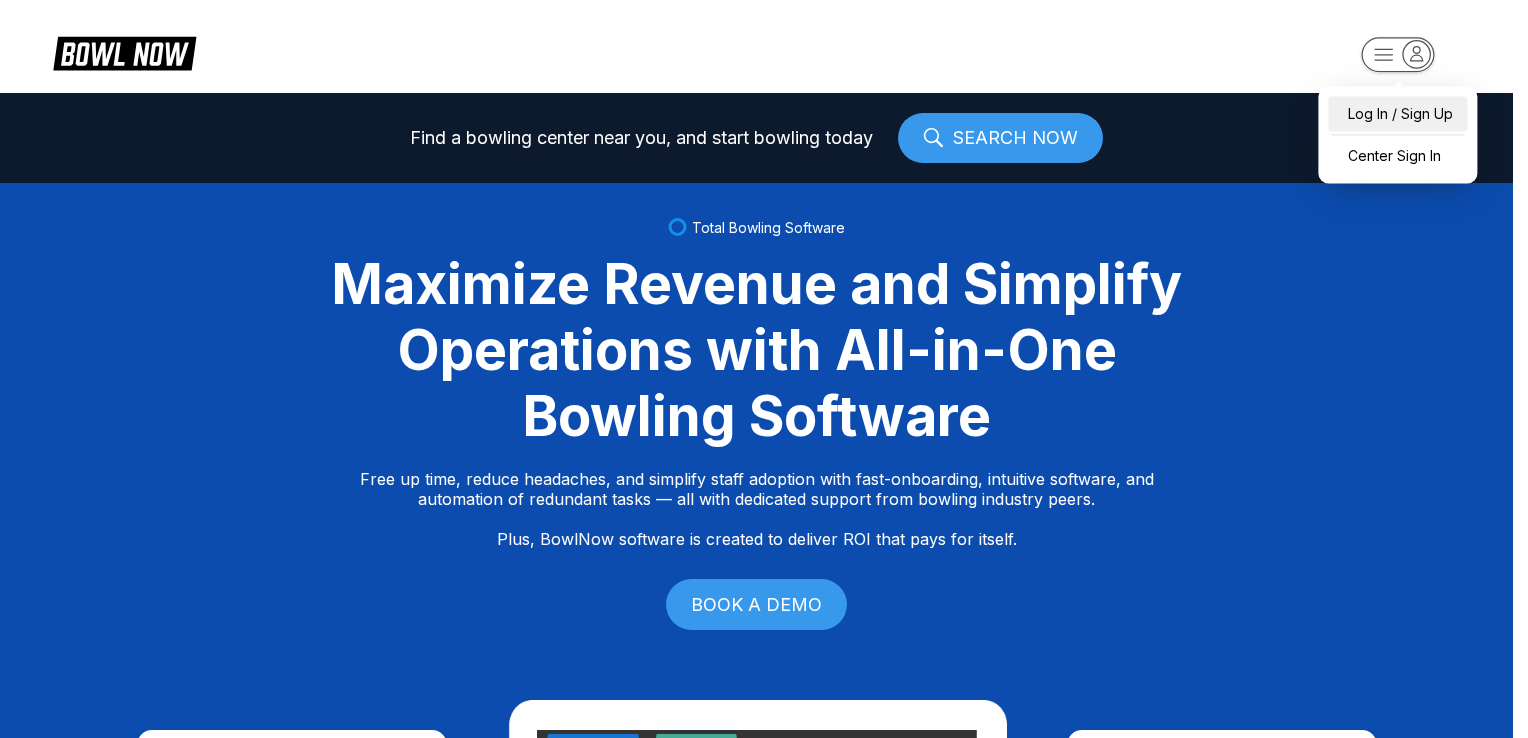 click on "Log In / Sign Up" at bounding box center (1397, 113) 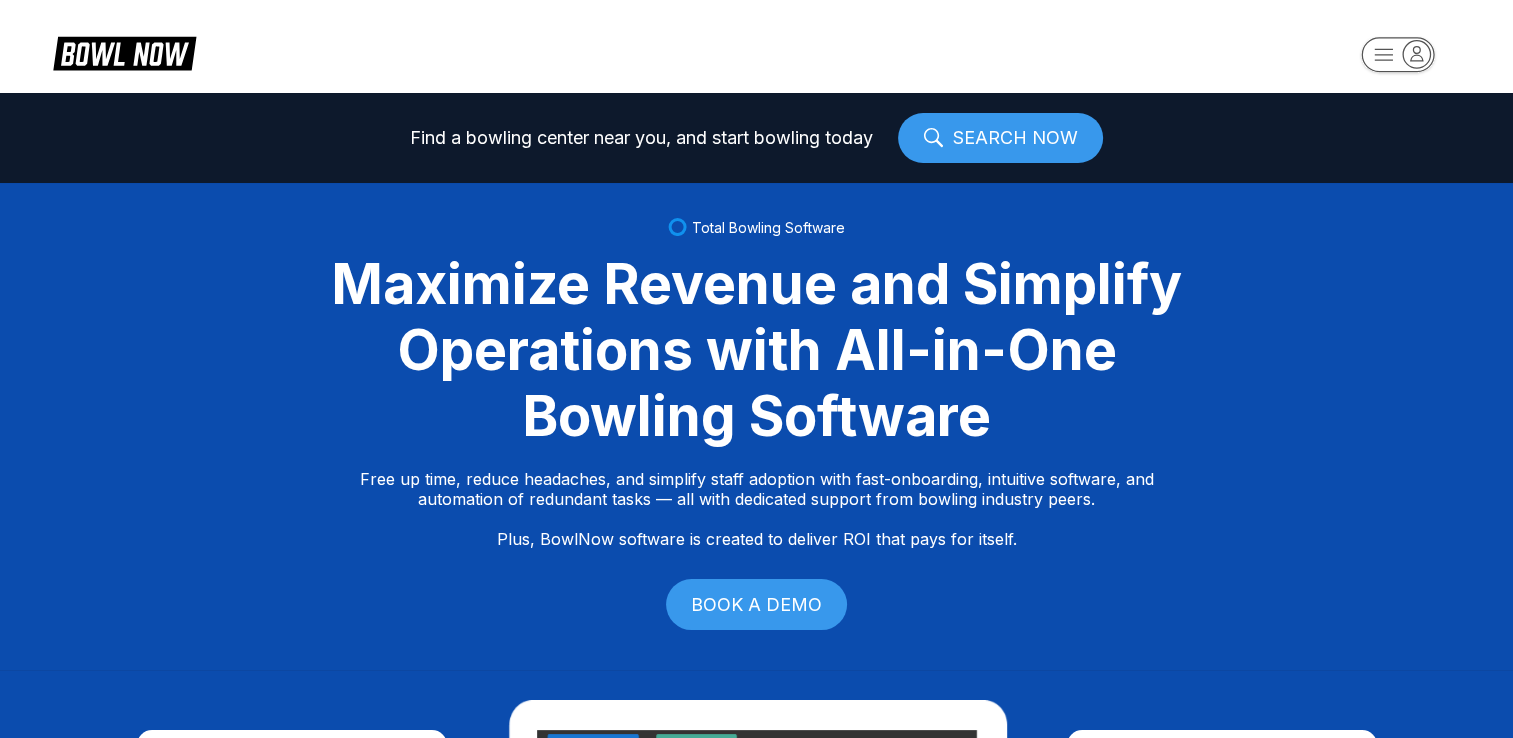 select on "**" 